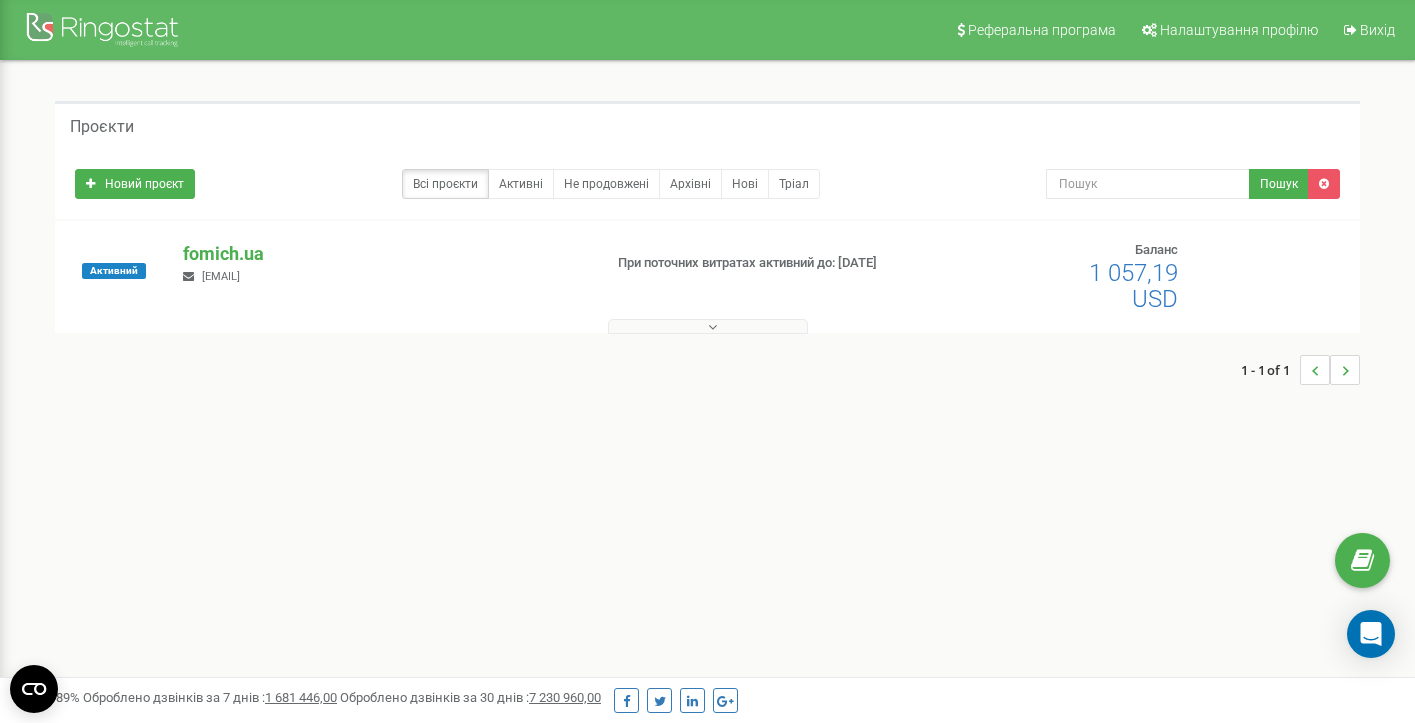 scroll, scrollTop: 0, scrollLeft: 0, axis: both 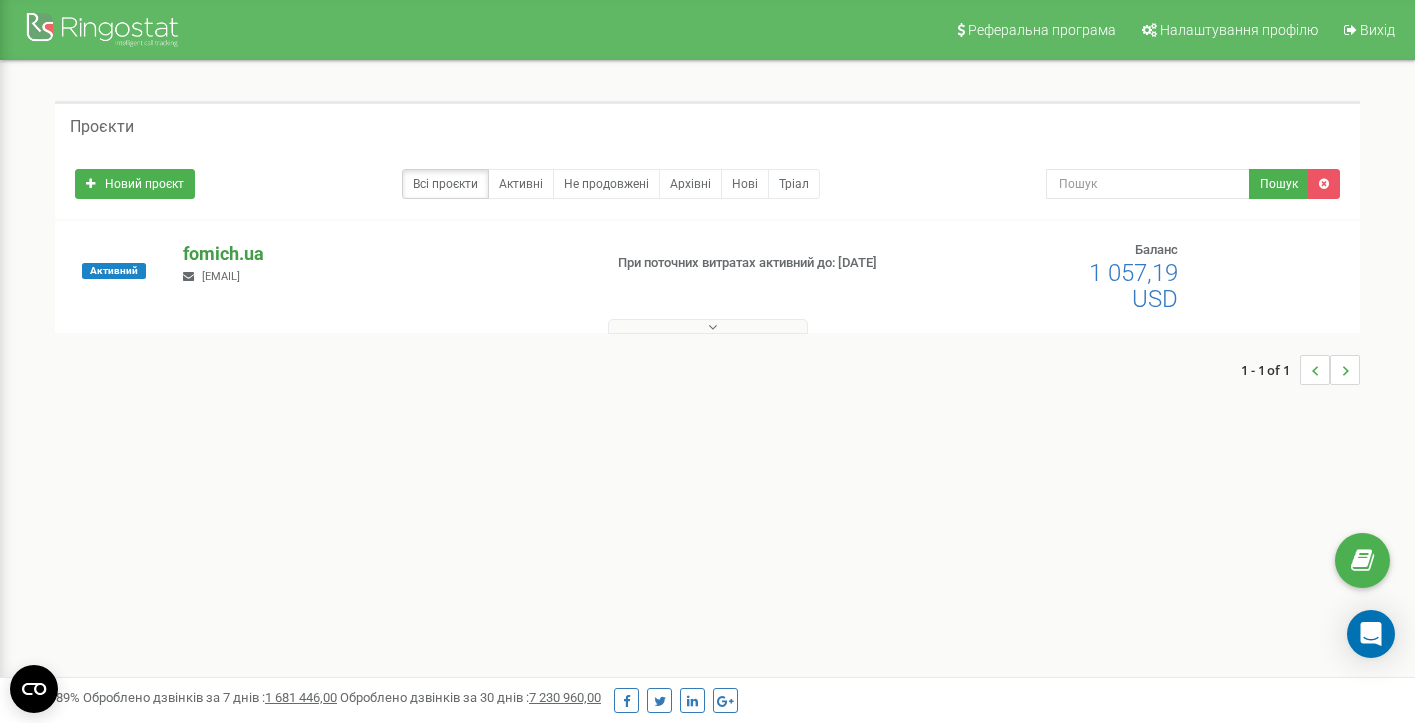click on "fomich.ua" at bounding box center (384, 254) 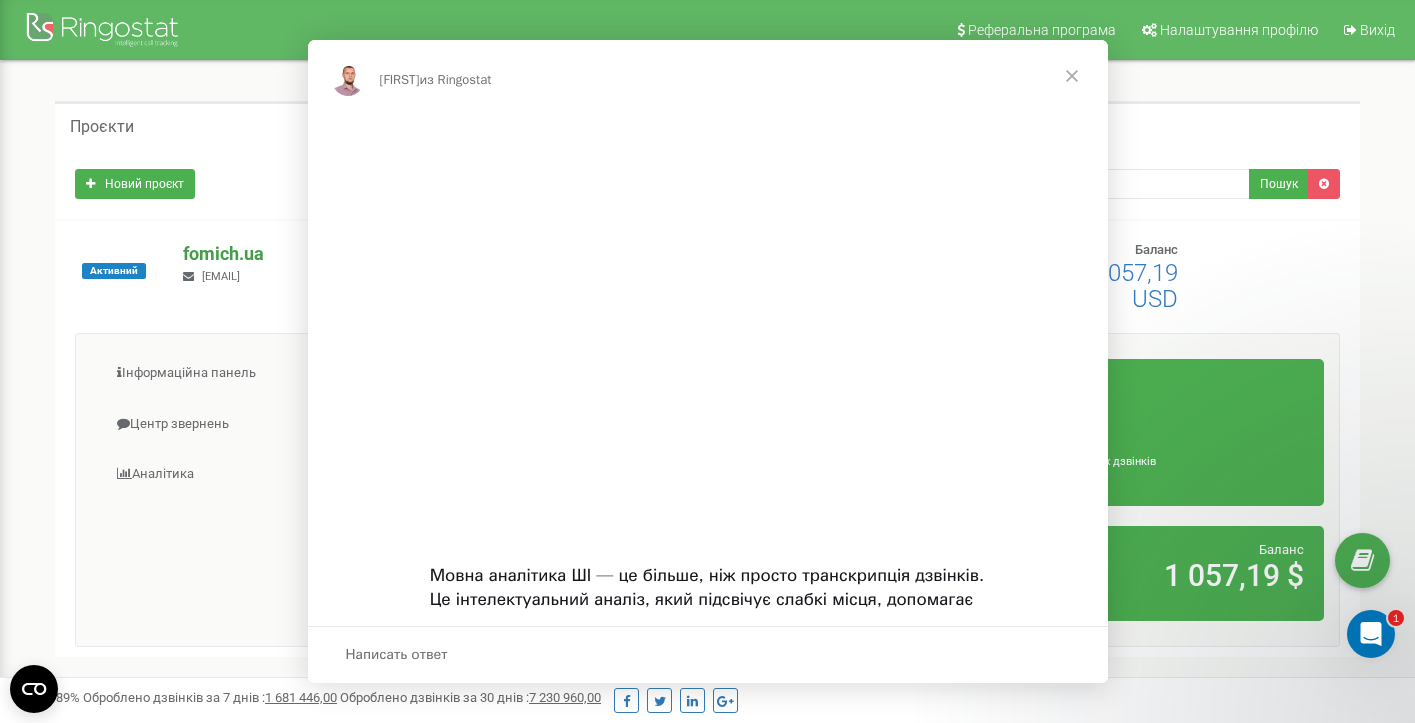scroll, scrollTop: 0, scrollLeft: 0, axis: both 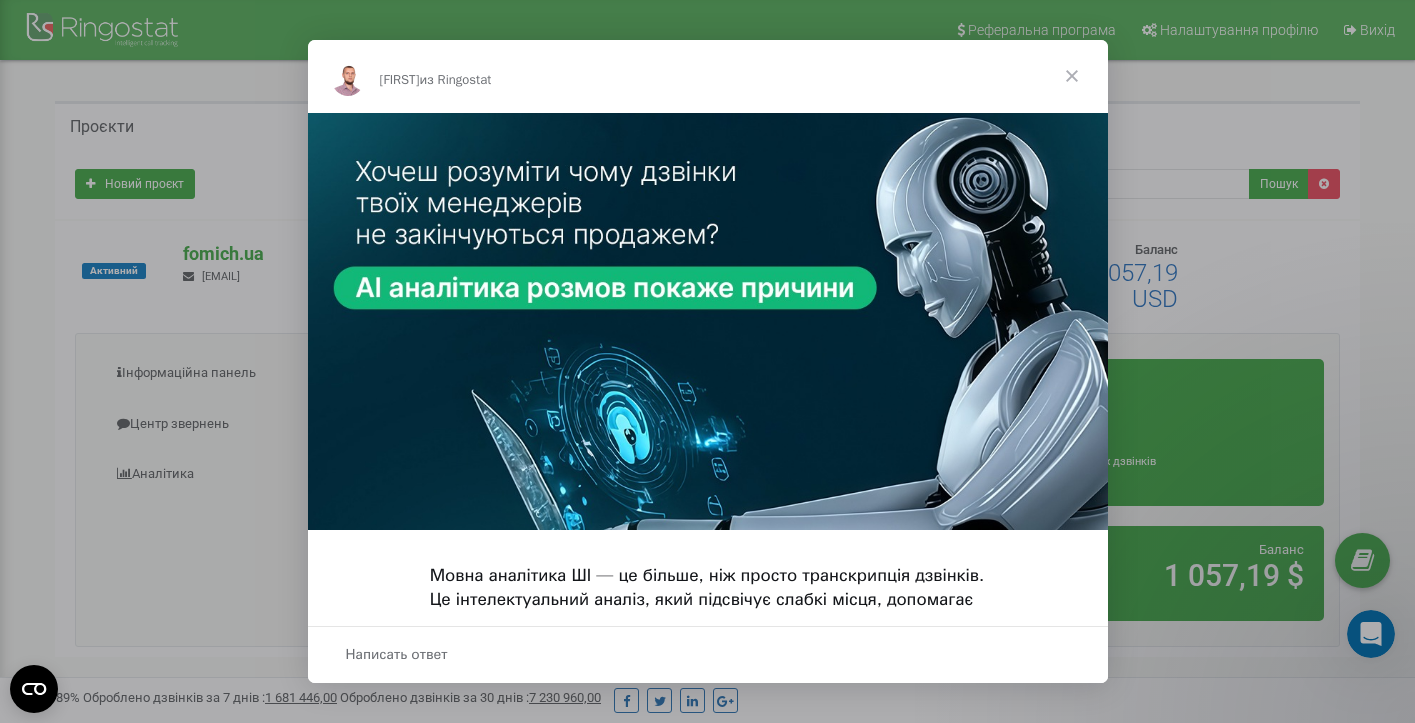 click at bounding box center [1072, 76] 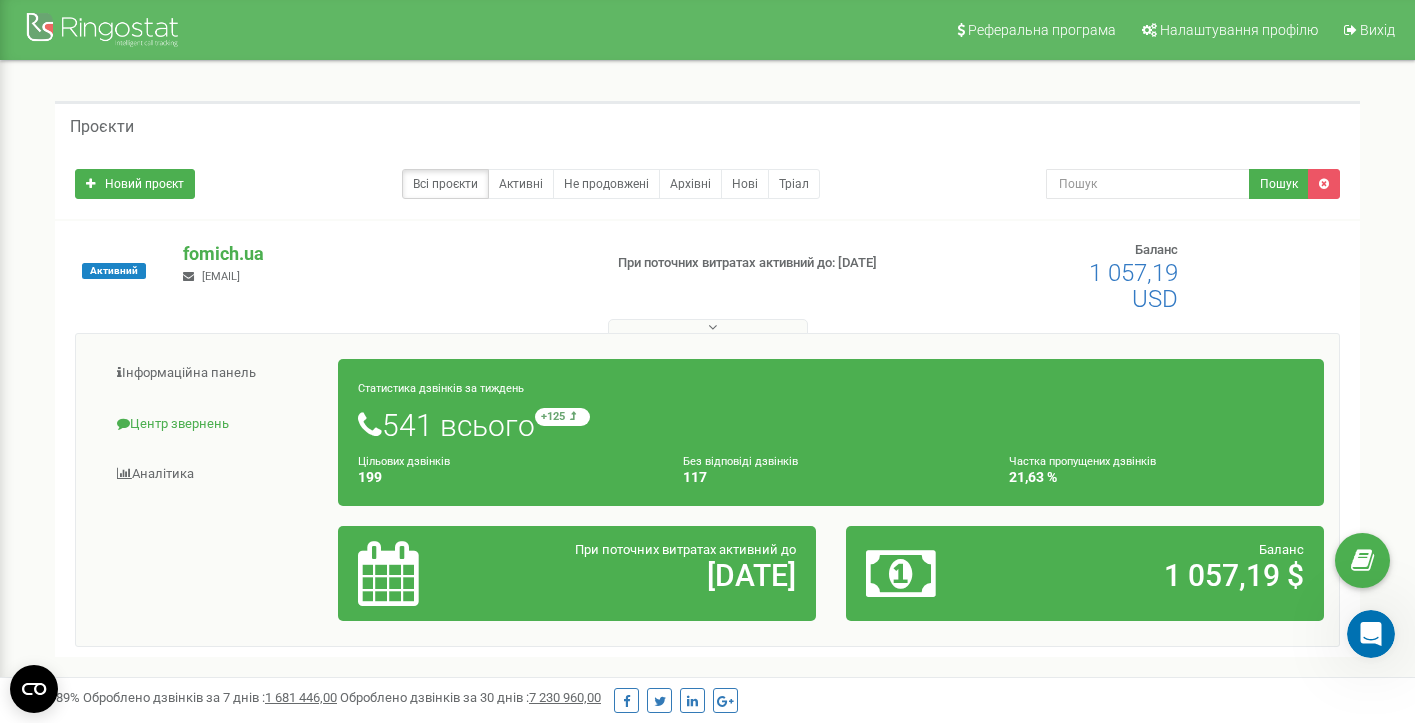 click on "Центр звернень" at bounding box center [215, 424] 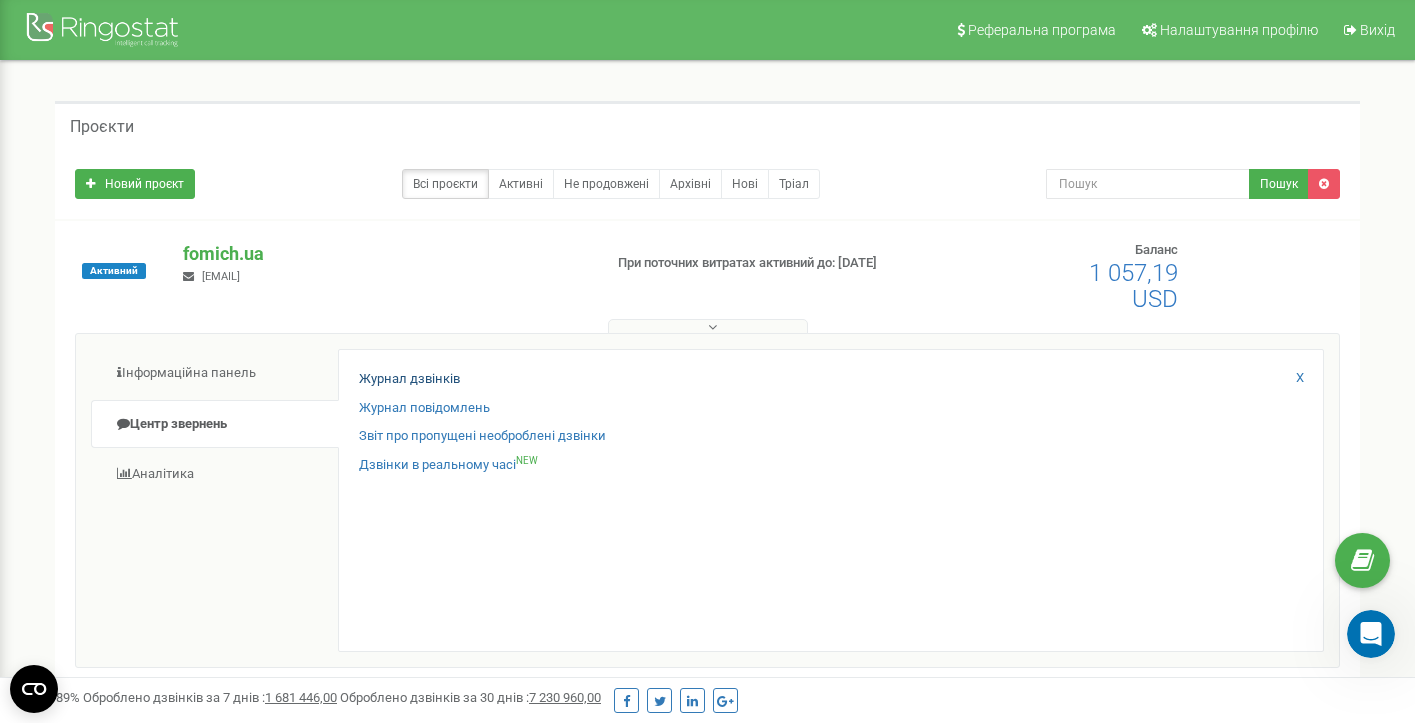 click on "Журнал дзвінків" at bounding box center [409, 379] 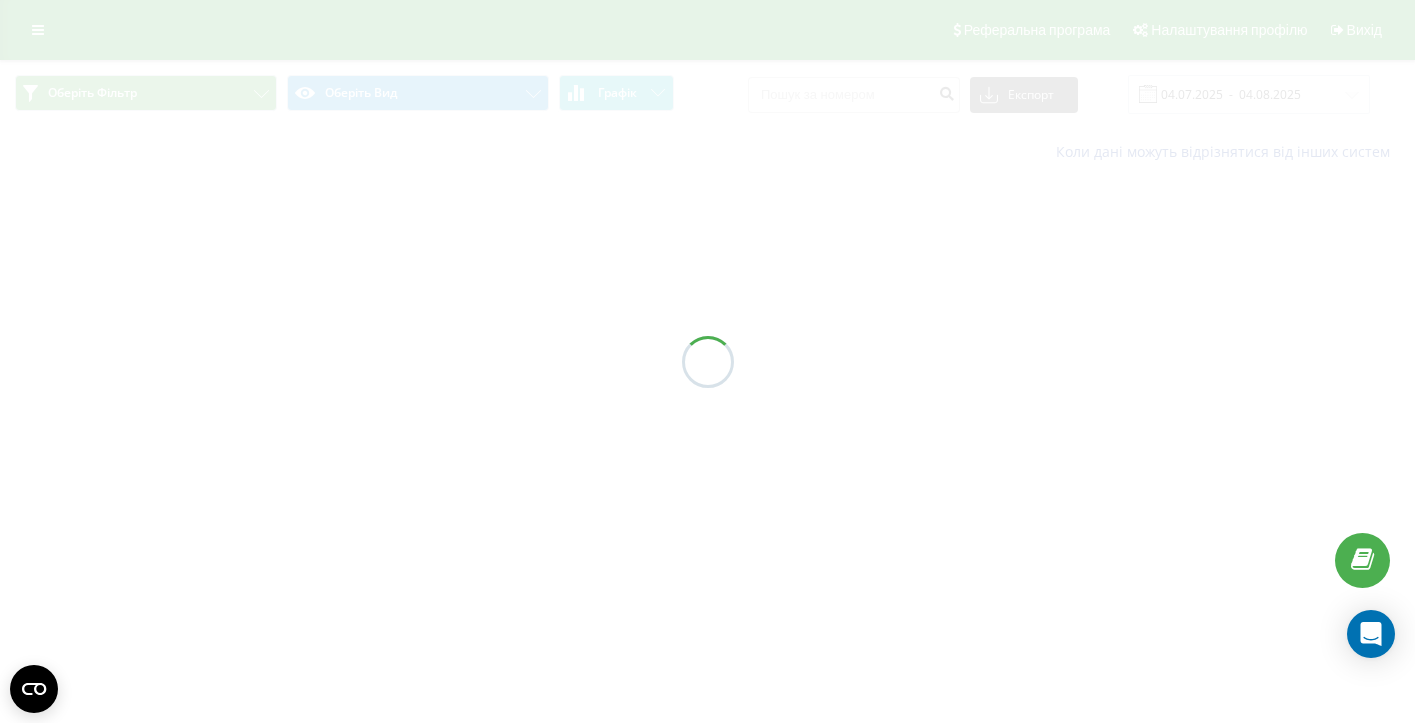 scroll, scrollTop: 0, scrollLeft: 0, axis: both 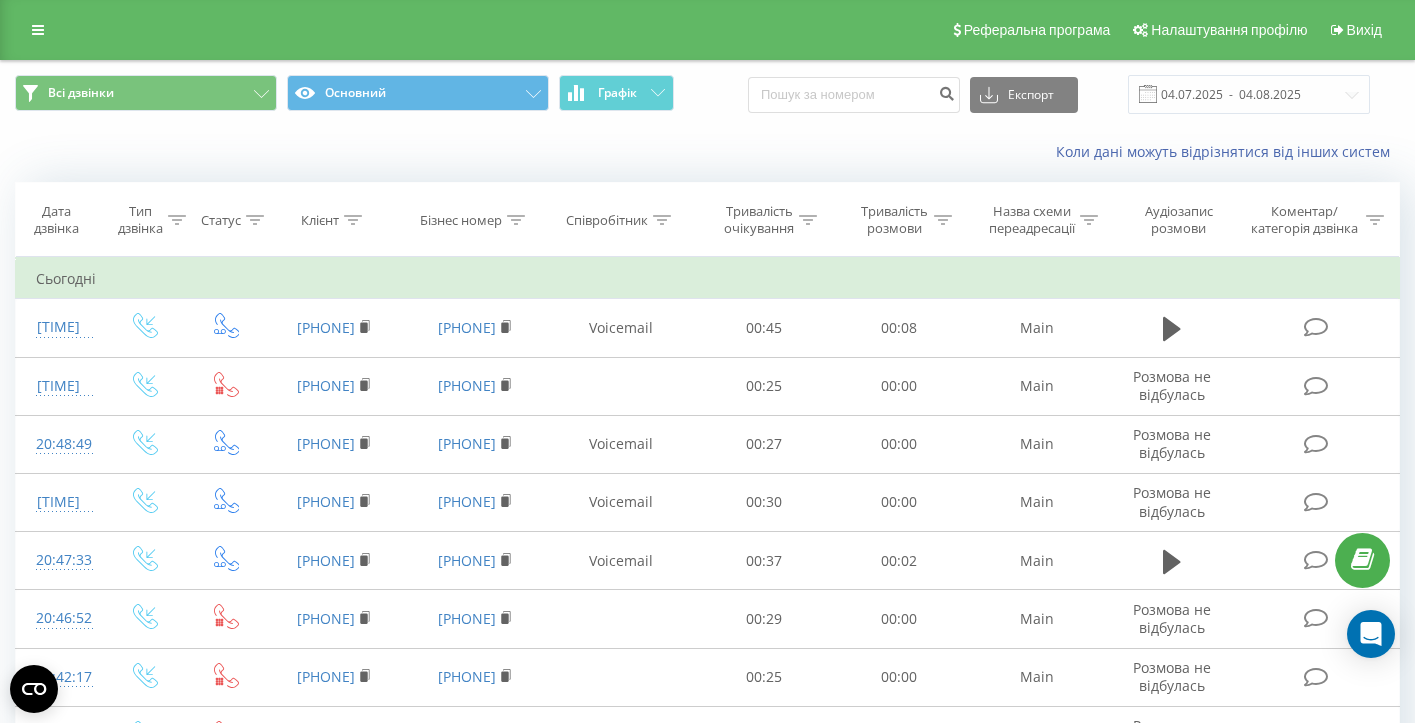 click 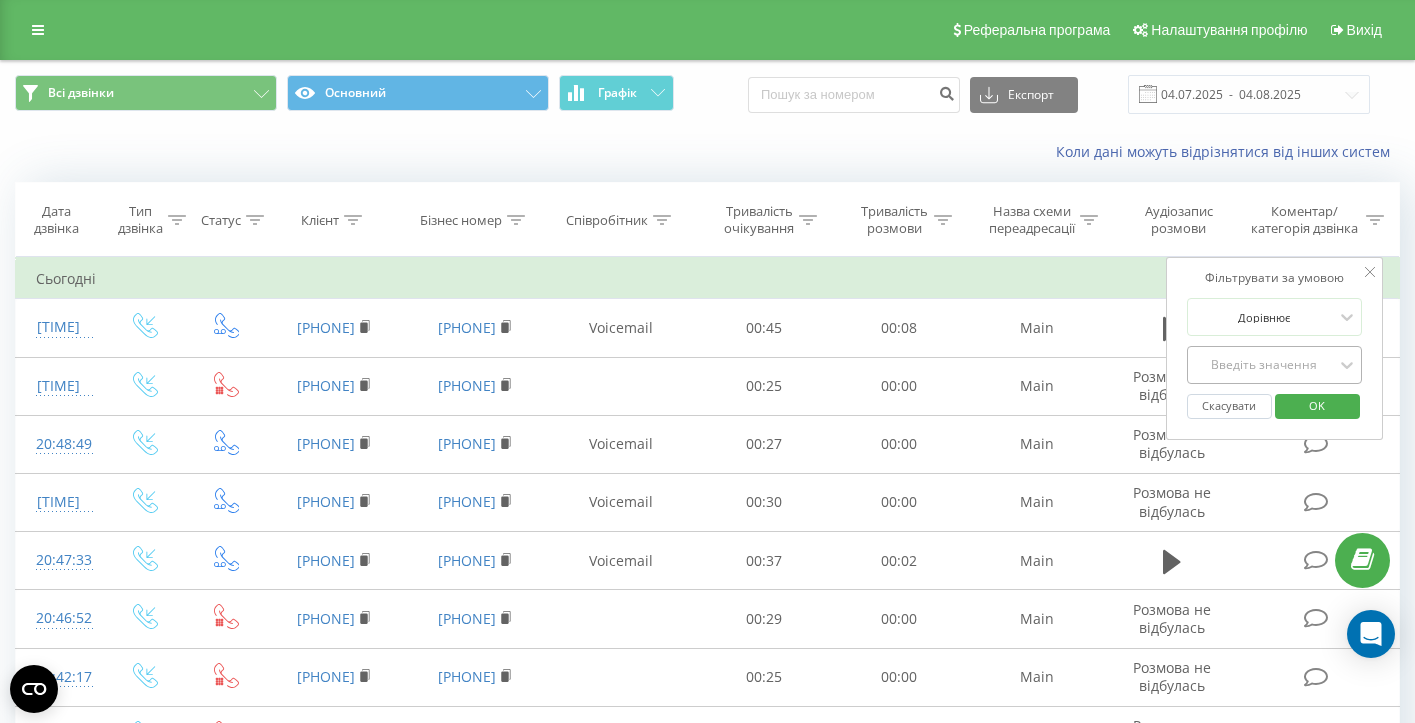click on "Введіть значення" at bounding box center (1264, 365) 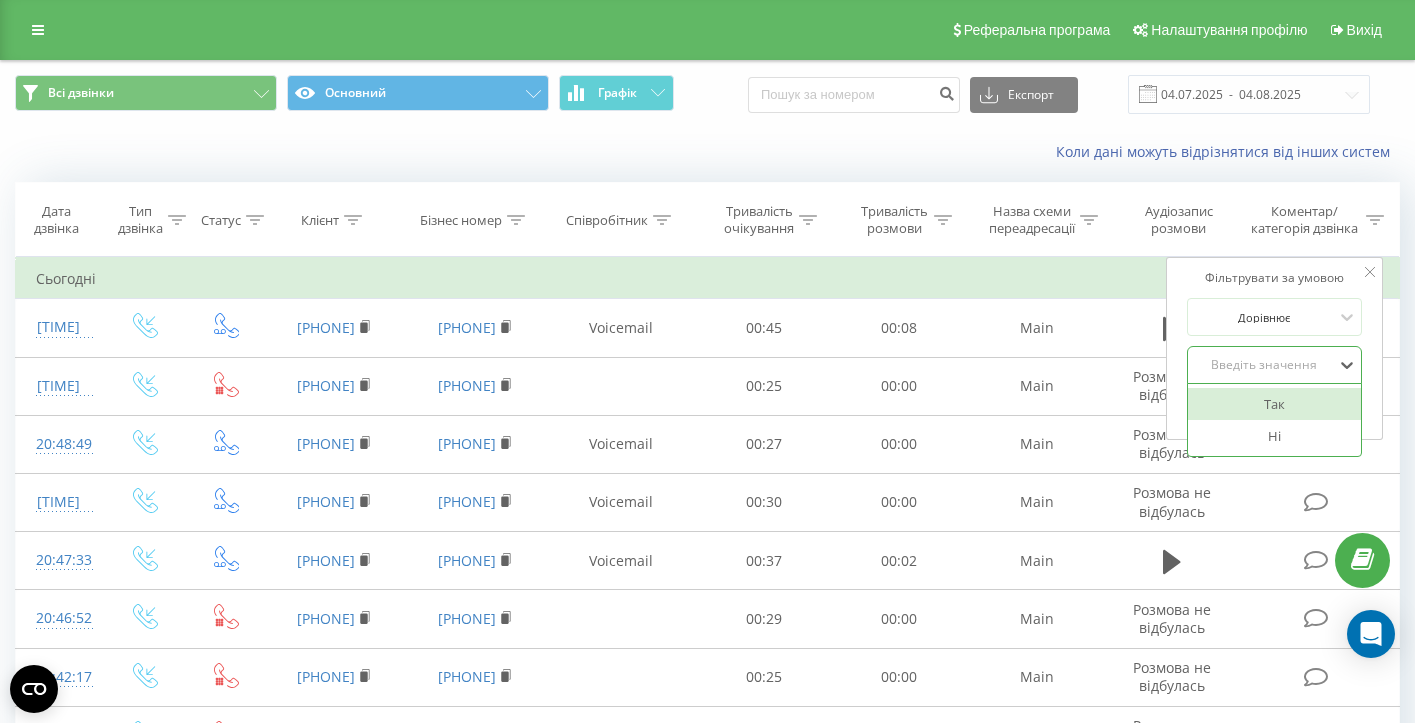 click on "Так" at bounding box center (1275, 404) 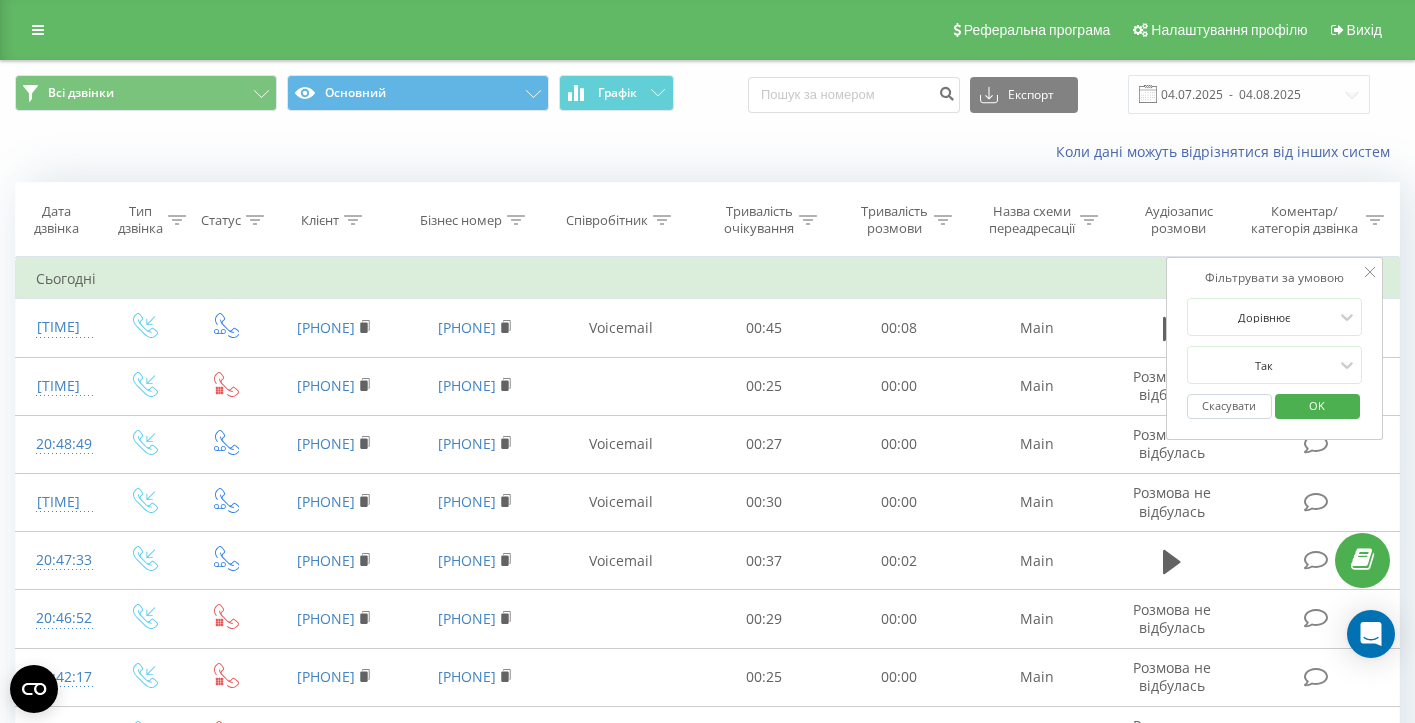 click on "OK" at bounding box center (1317, 405) 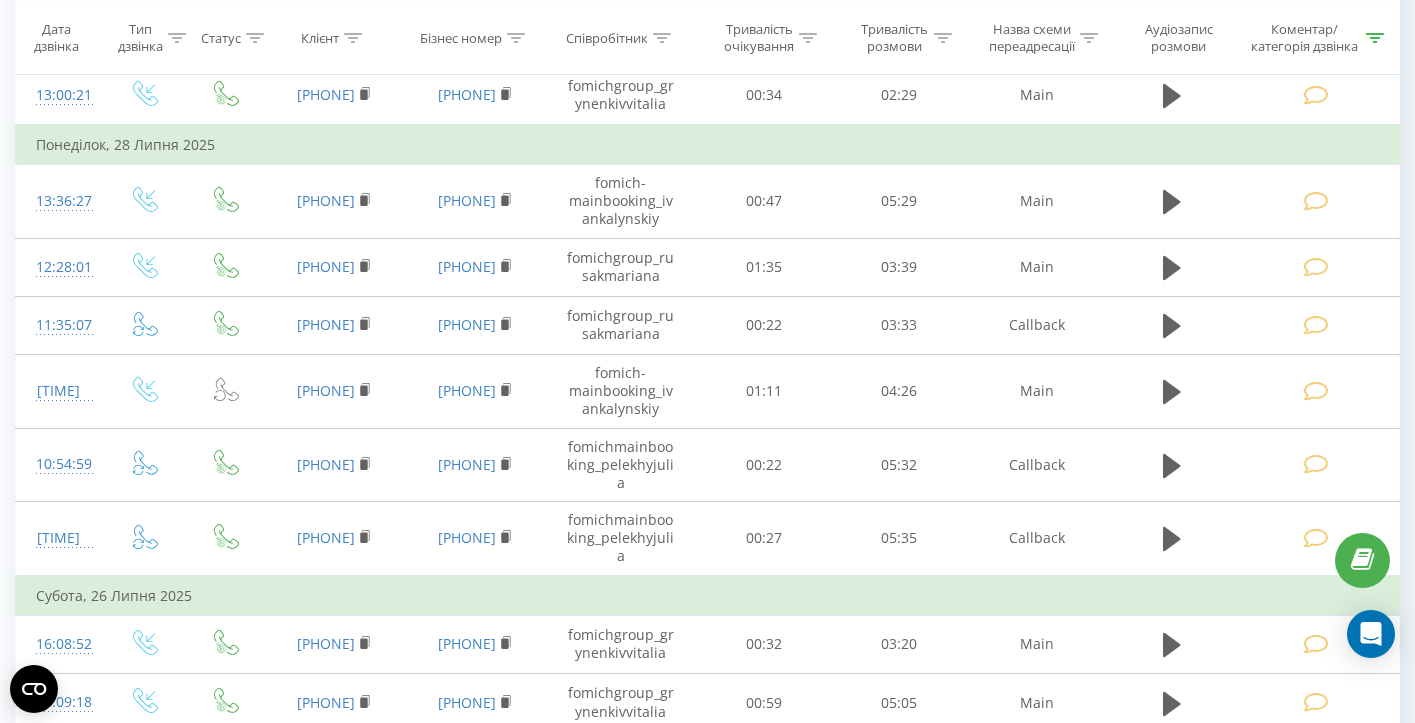 scroll, scrollTop: 1490, scrollLeft: 0, axis: vertical 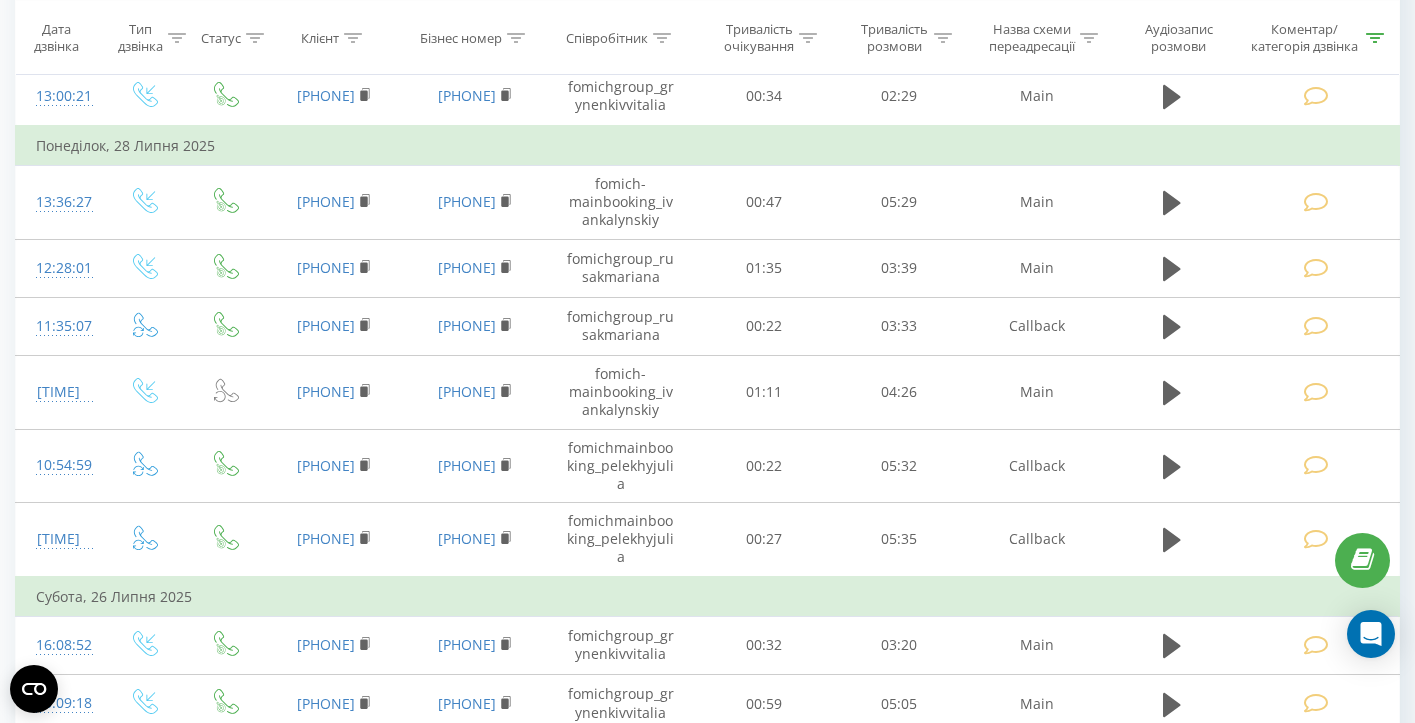 click at bounding box center [191, 836] 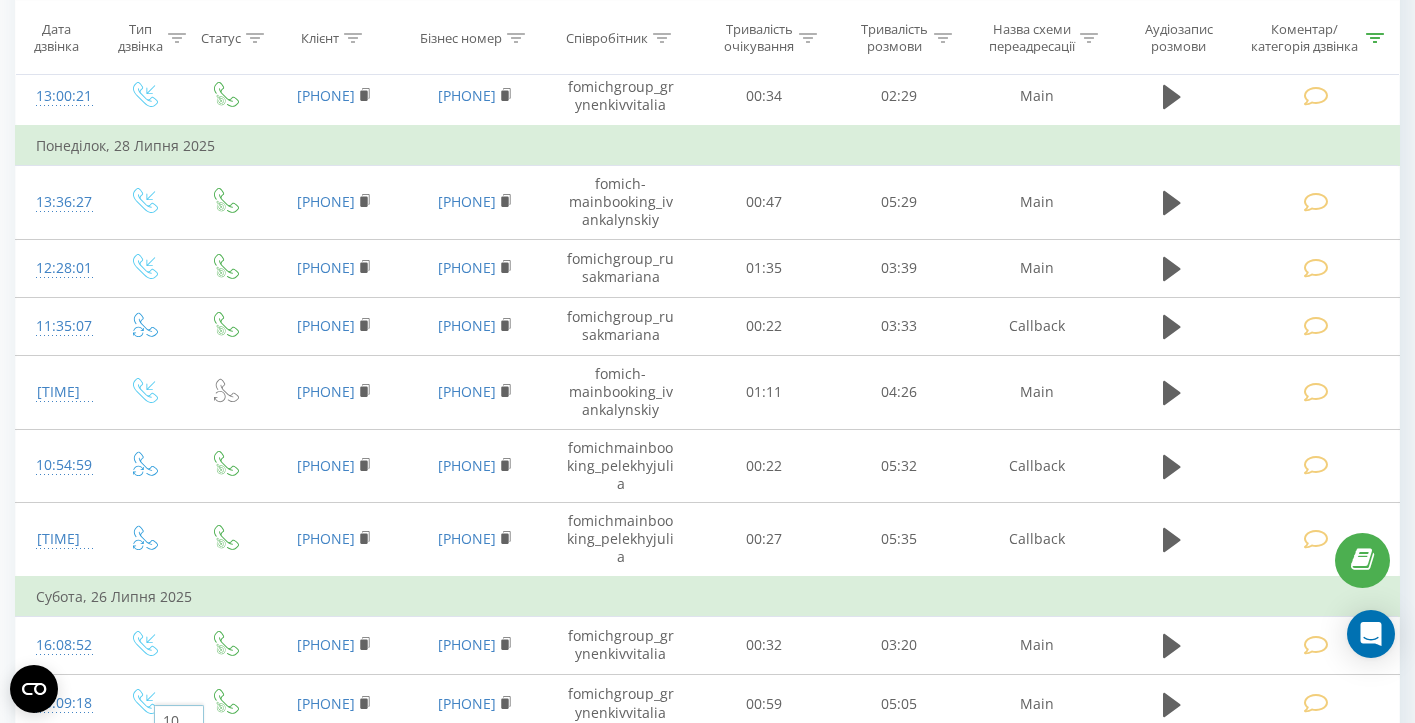 click on "100" at bounding box center (179, 807) 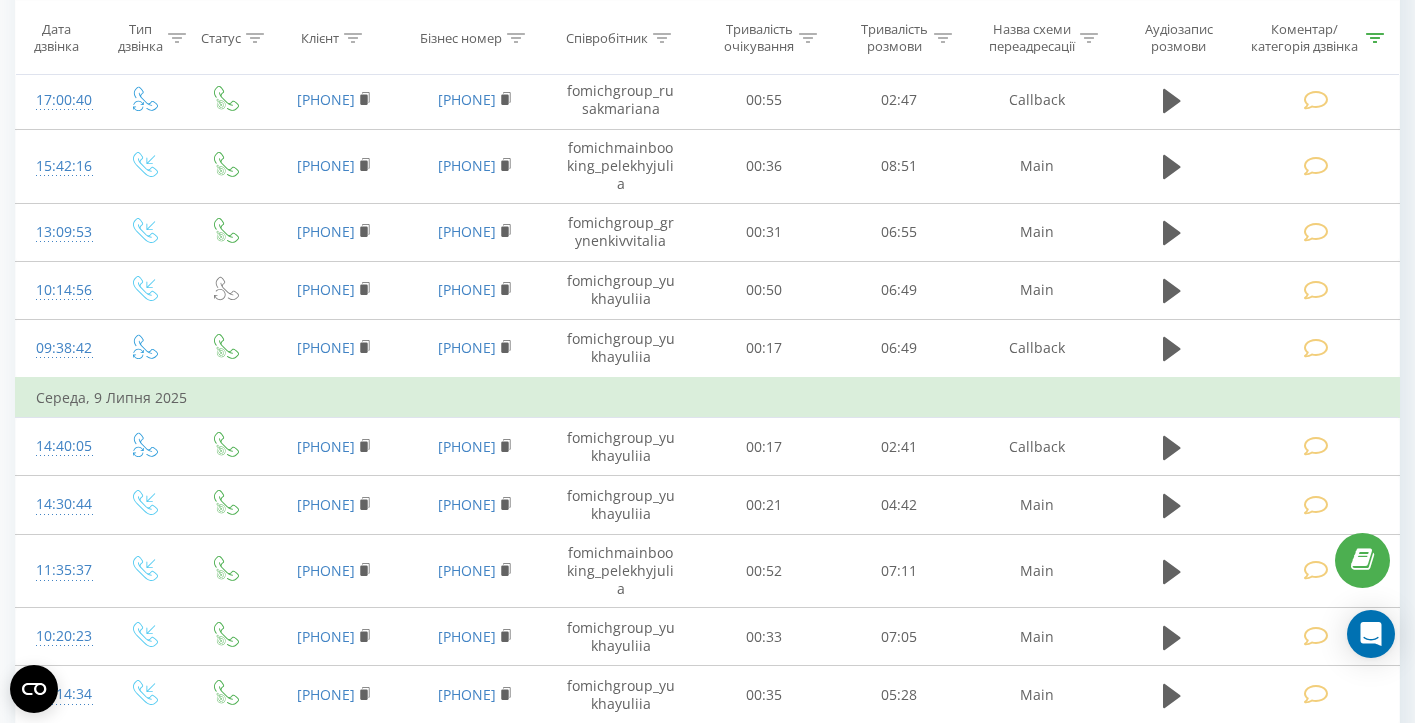 scroll, scrollTop: 6625, scrollLeft: 0, axis: vertical 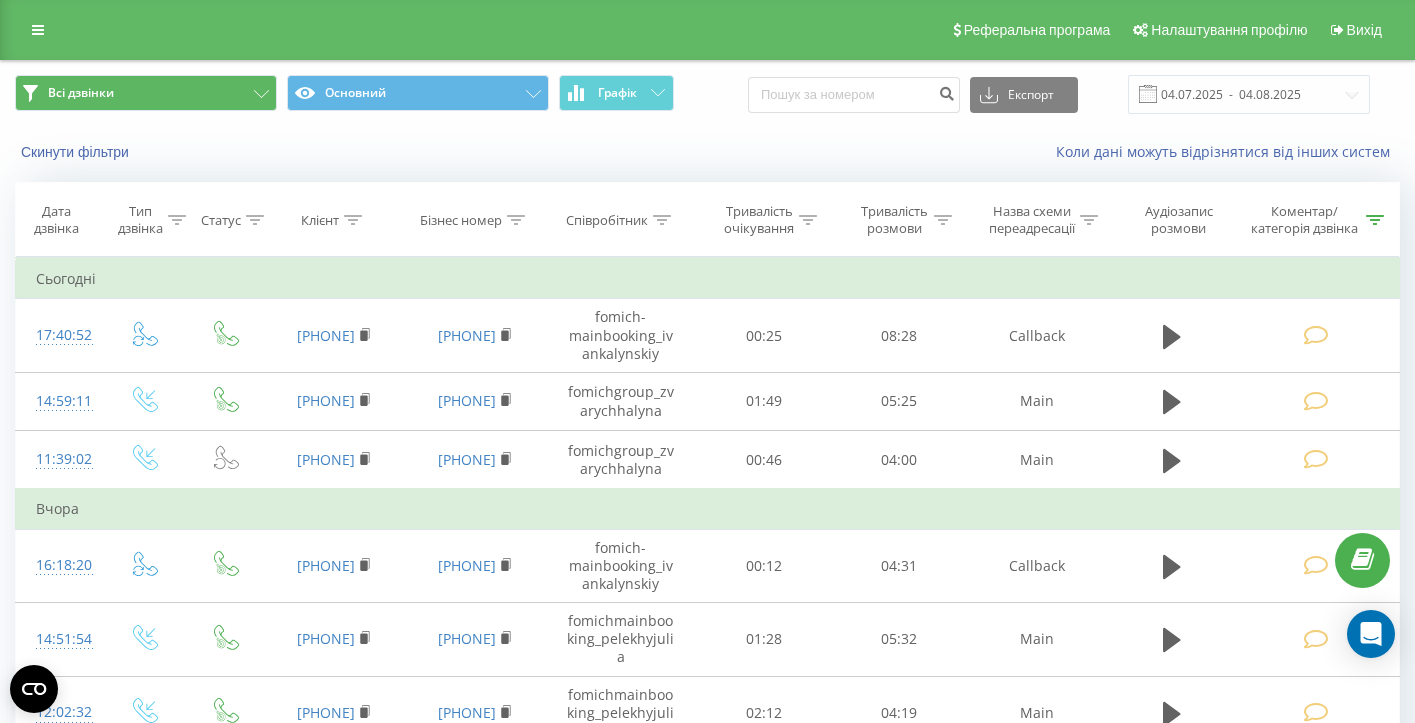 click 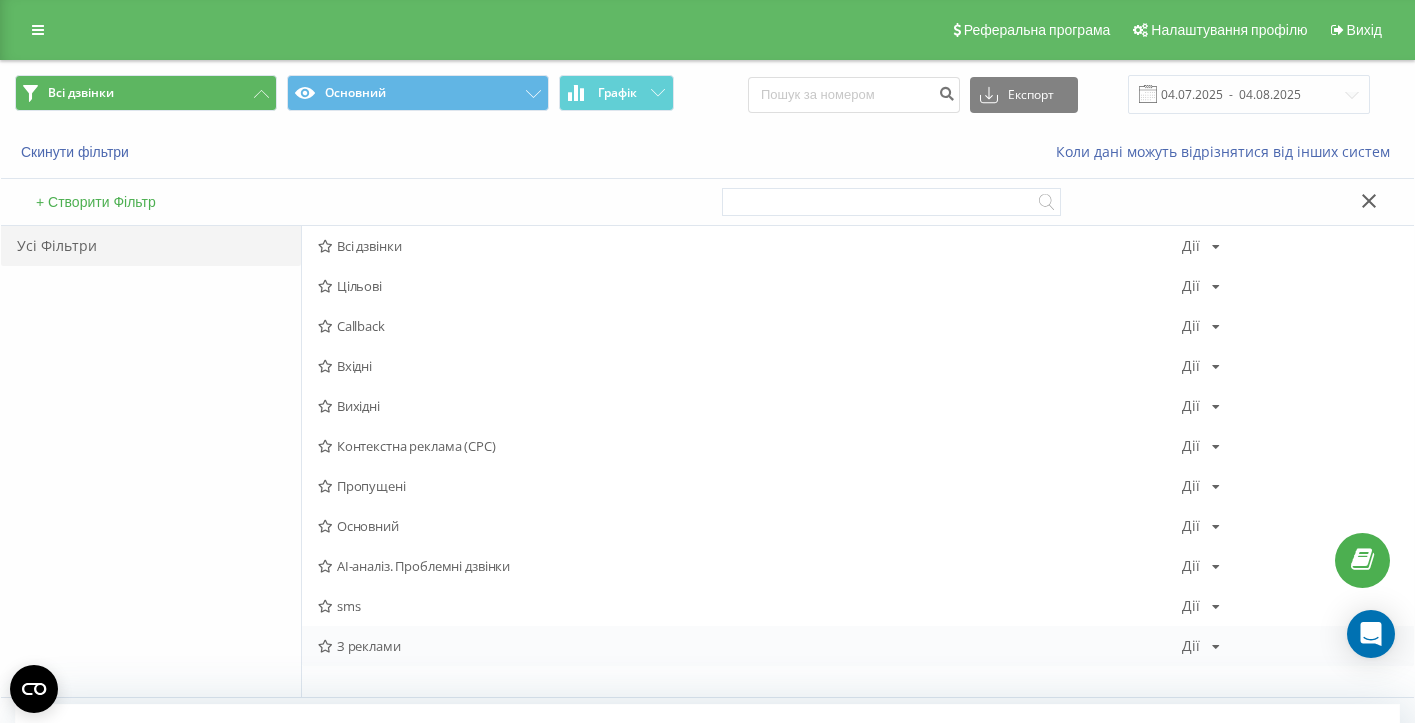 click on "З реклами" at bounding box center [750, 646] 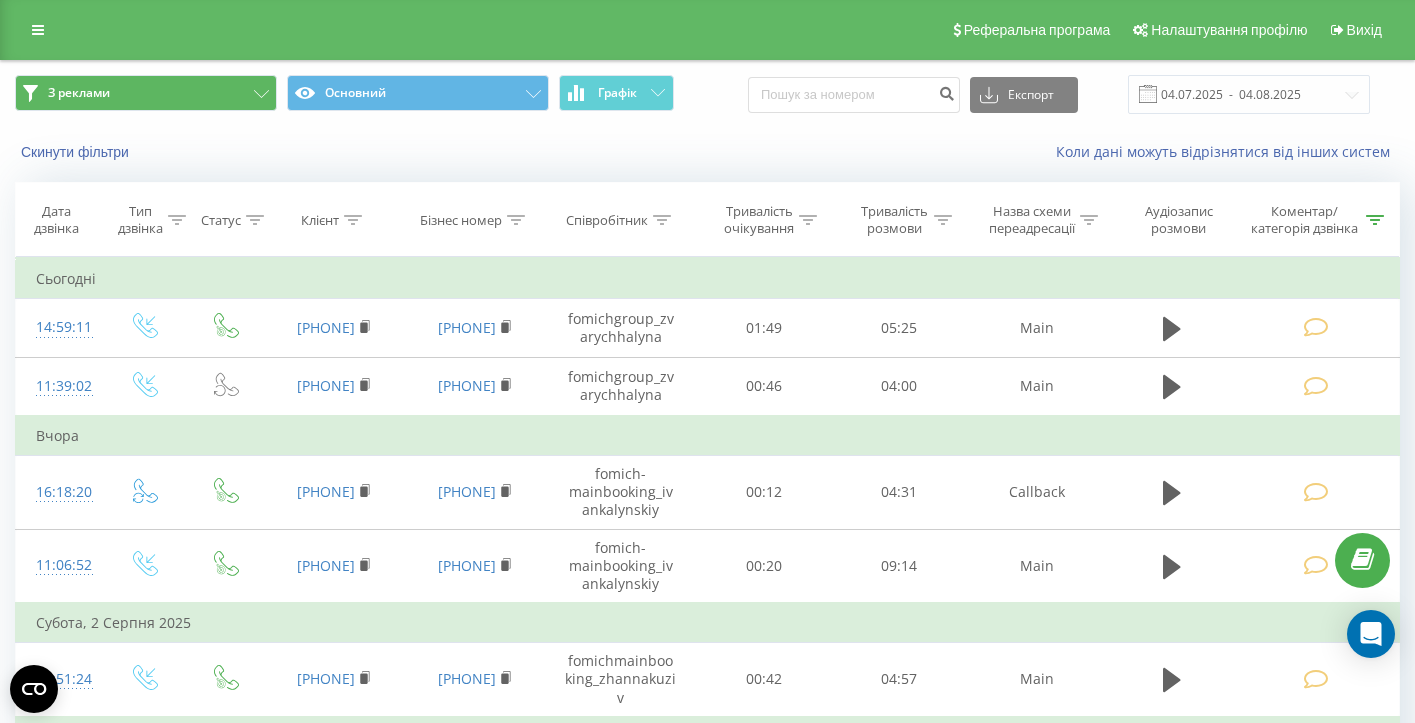 scroll, scrollTop: 2, scrollLeft: 0, axis: vertical 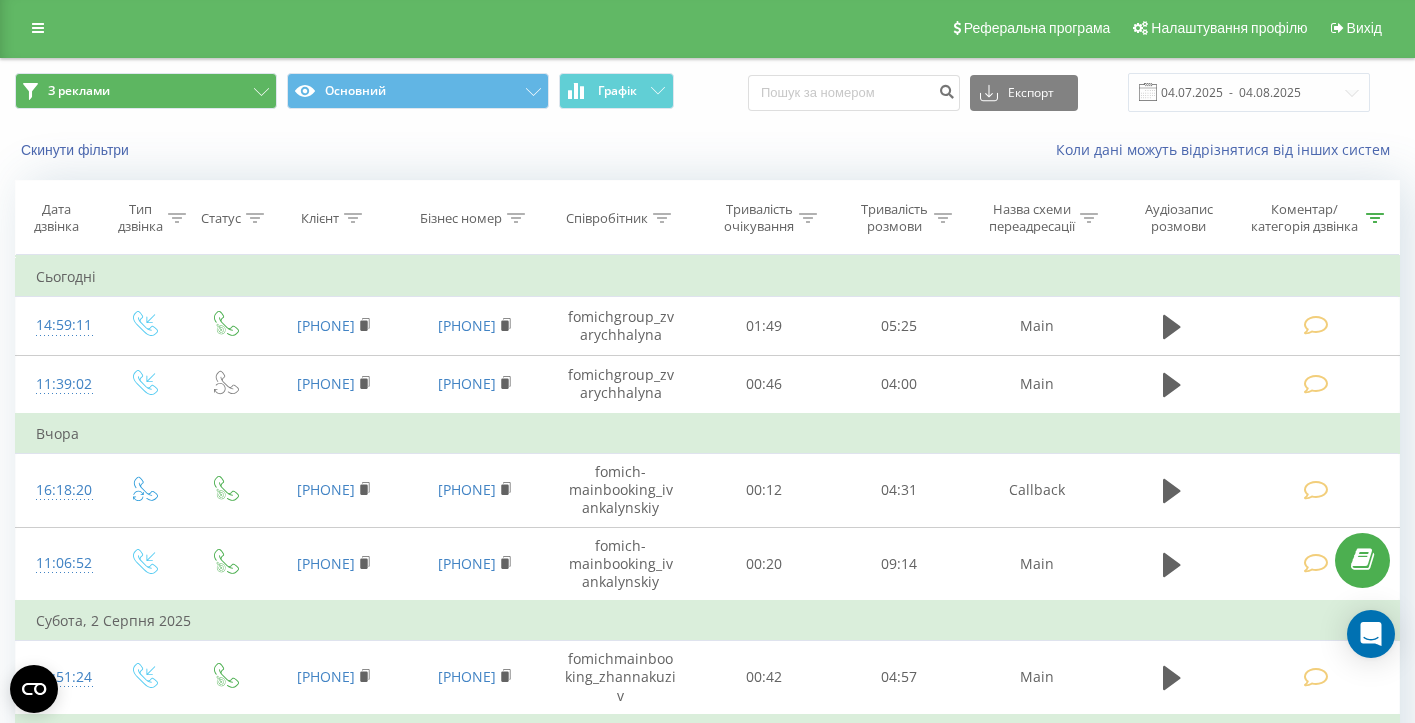 click on "З реклами" at bounding box center (146, 91) 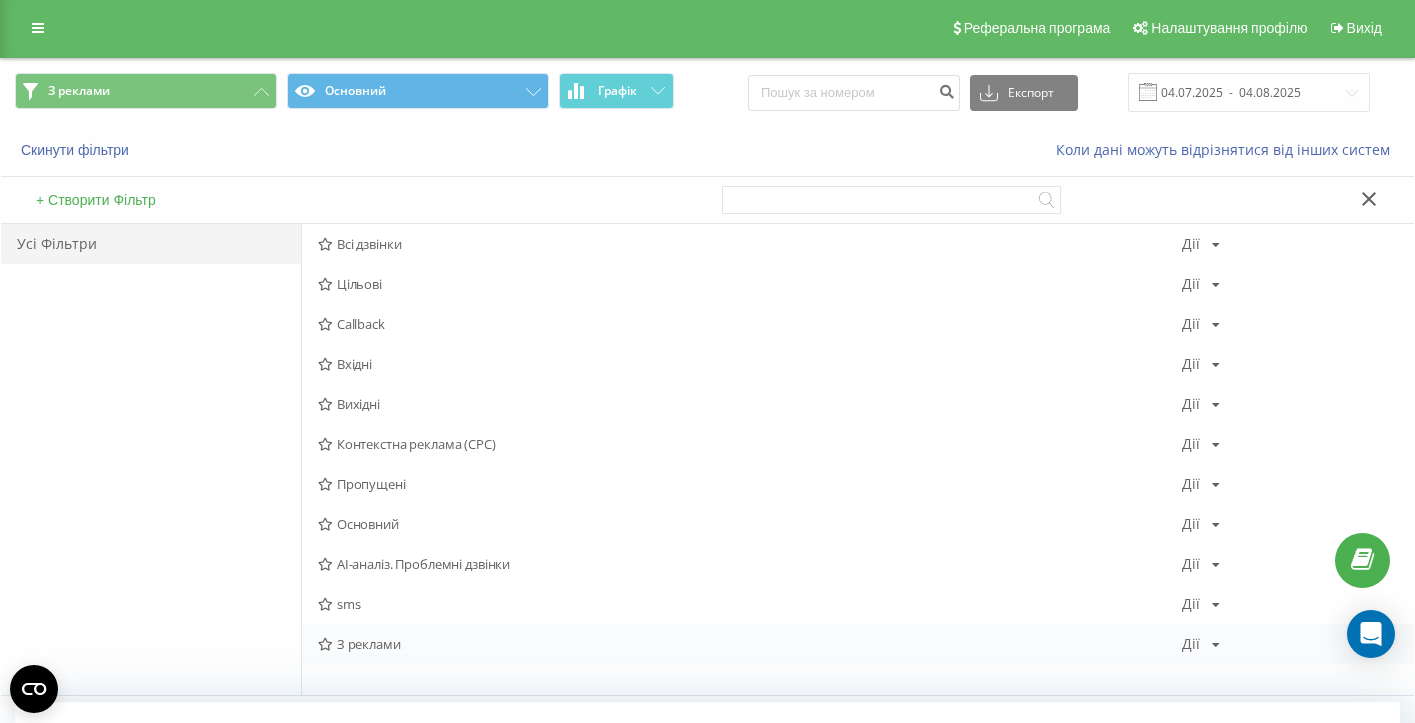 click at bounding box center [1216, 645] 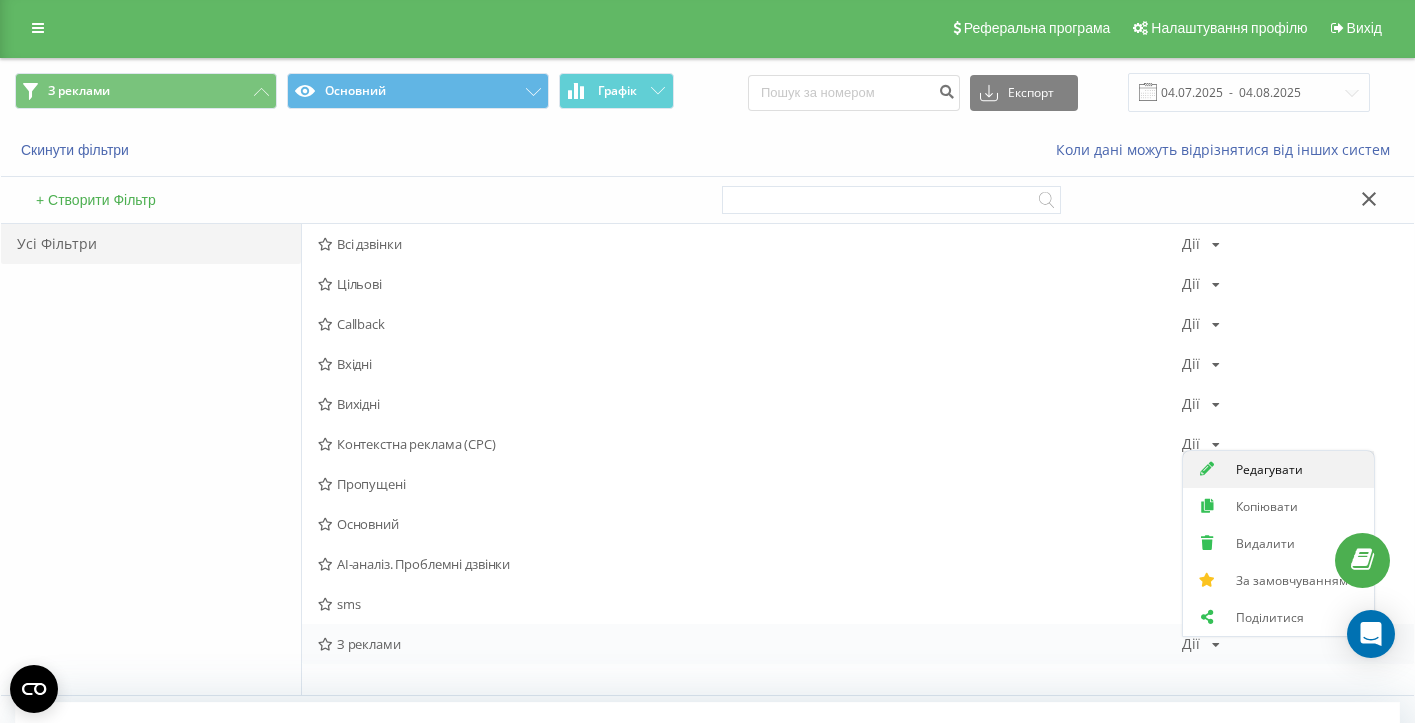 click on "Редагувати" at bounding box center (1269, 469) 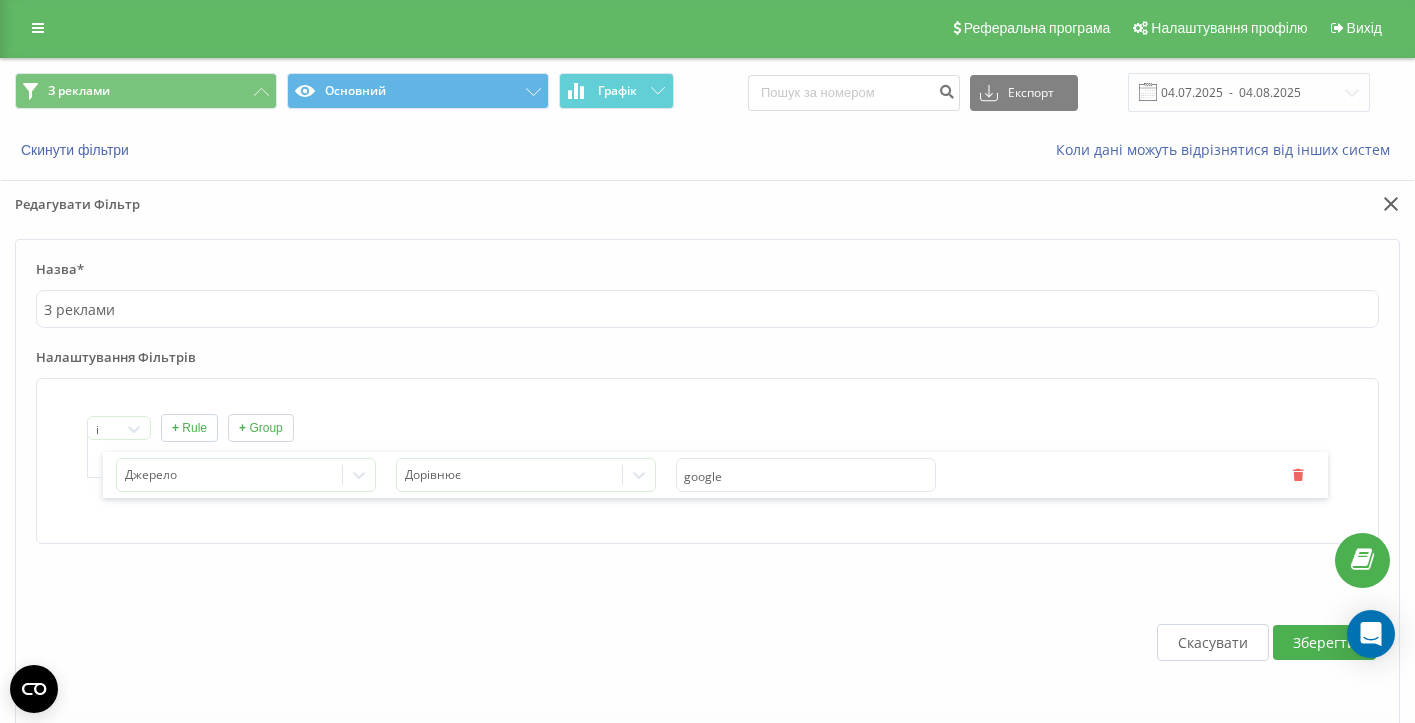 click on "+ Rule" at bounding box center (189, 428) 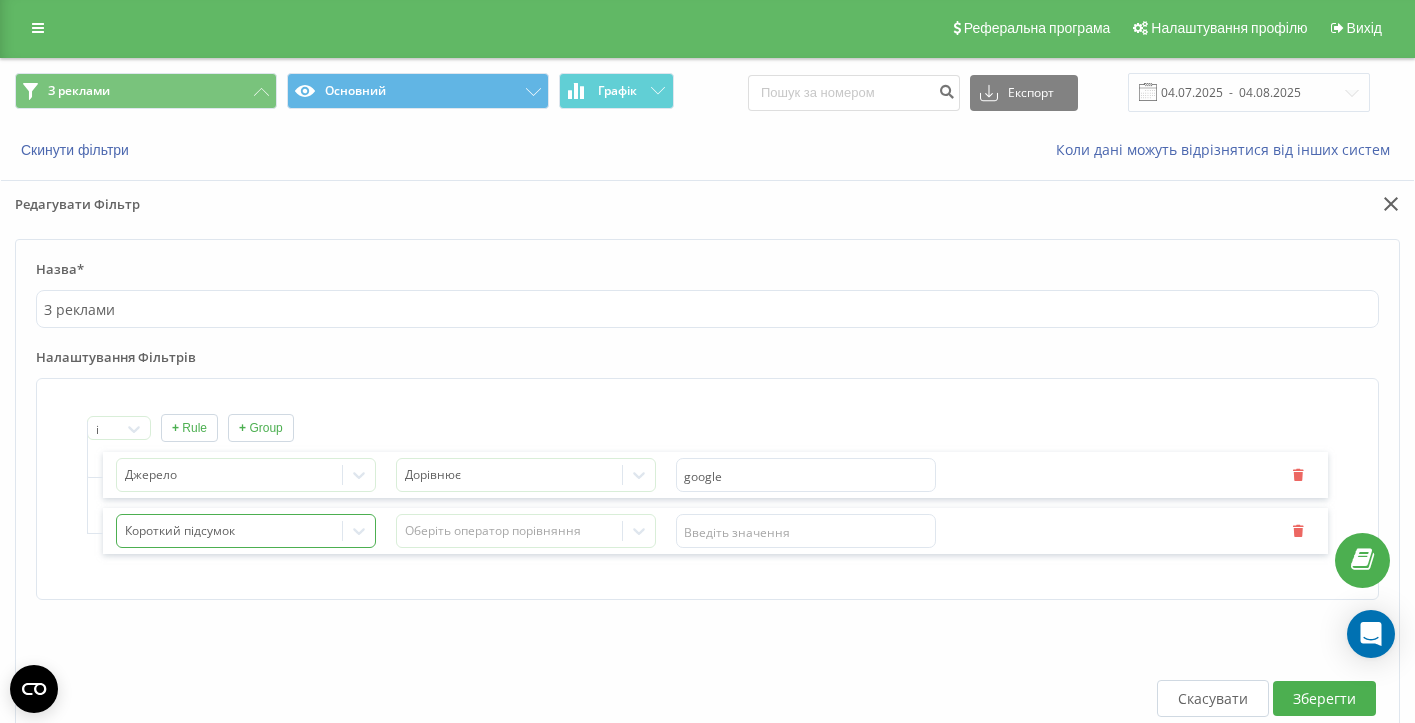 click on "Короткий підсумок" at bounding box center (246, 531) 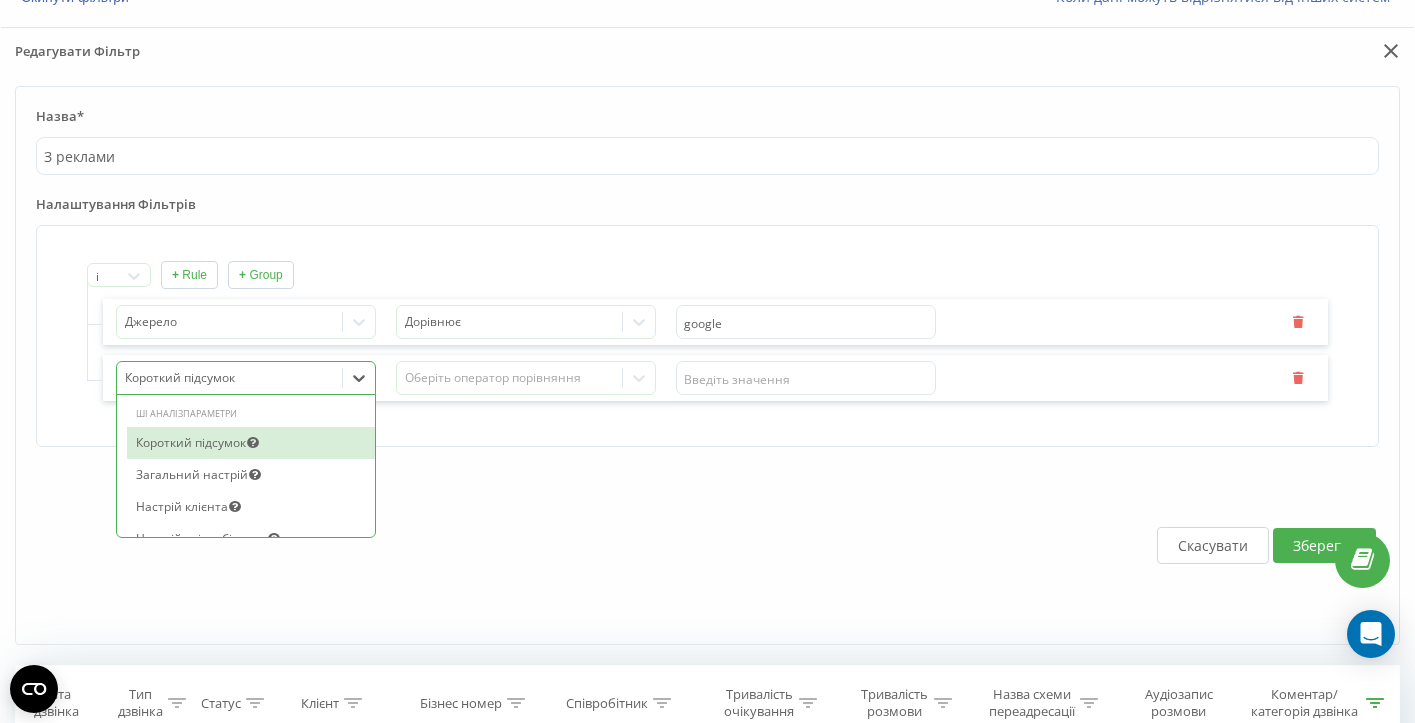 scroll, scrollTop: 160, scrollLeft: 0, axis: vertical 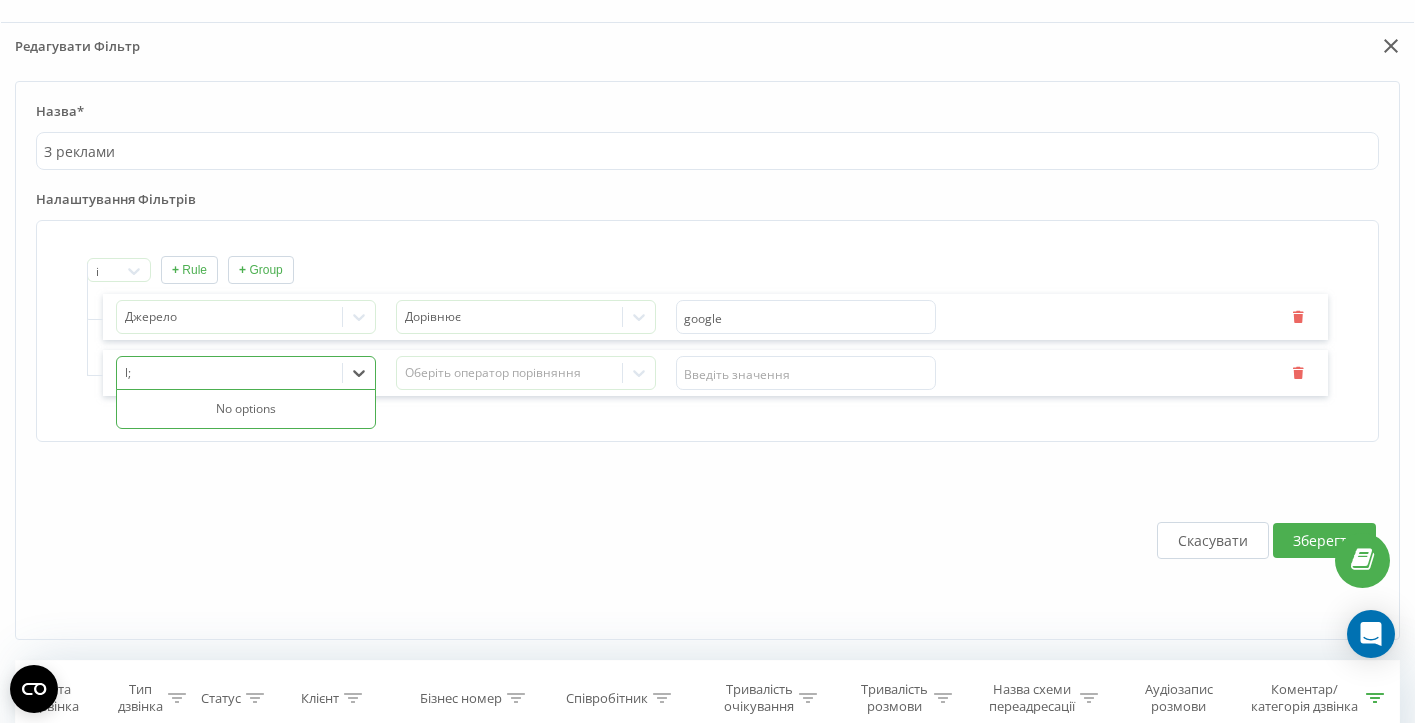 type on "l" 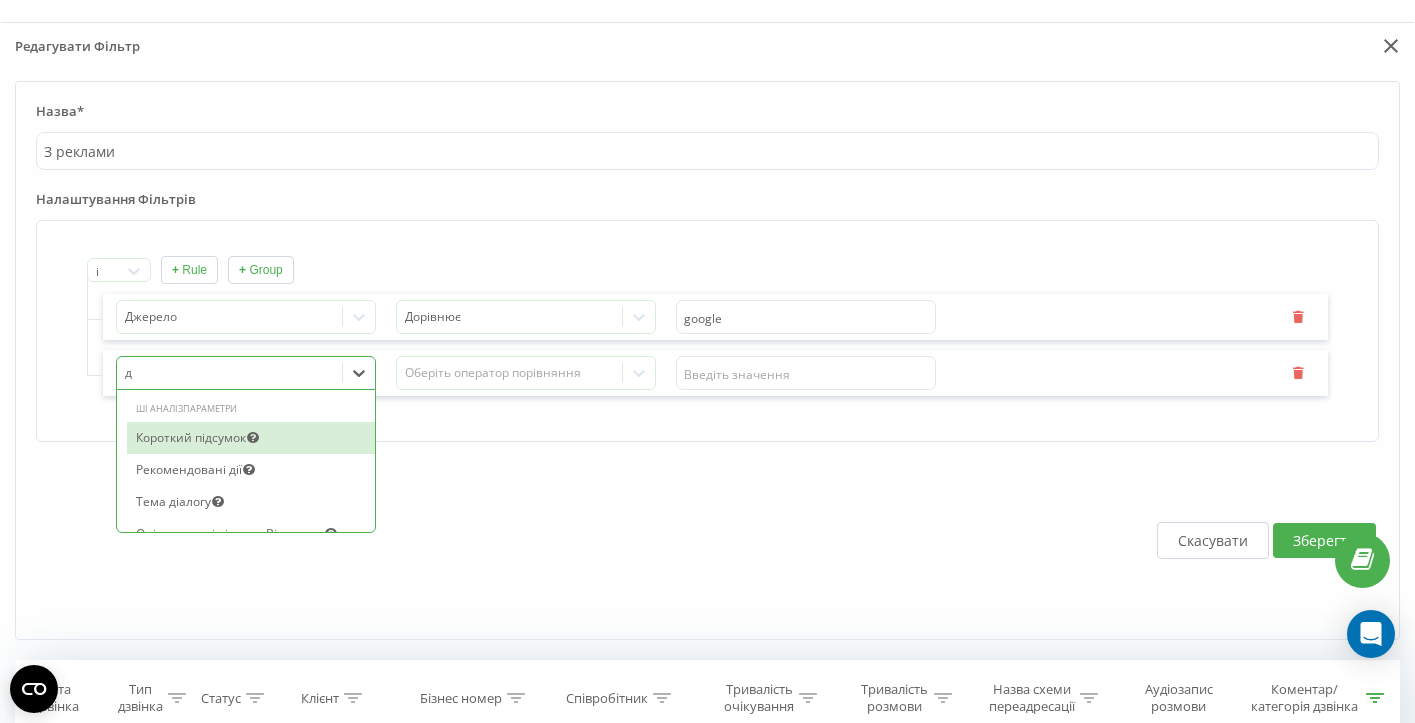 type on "дж" 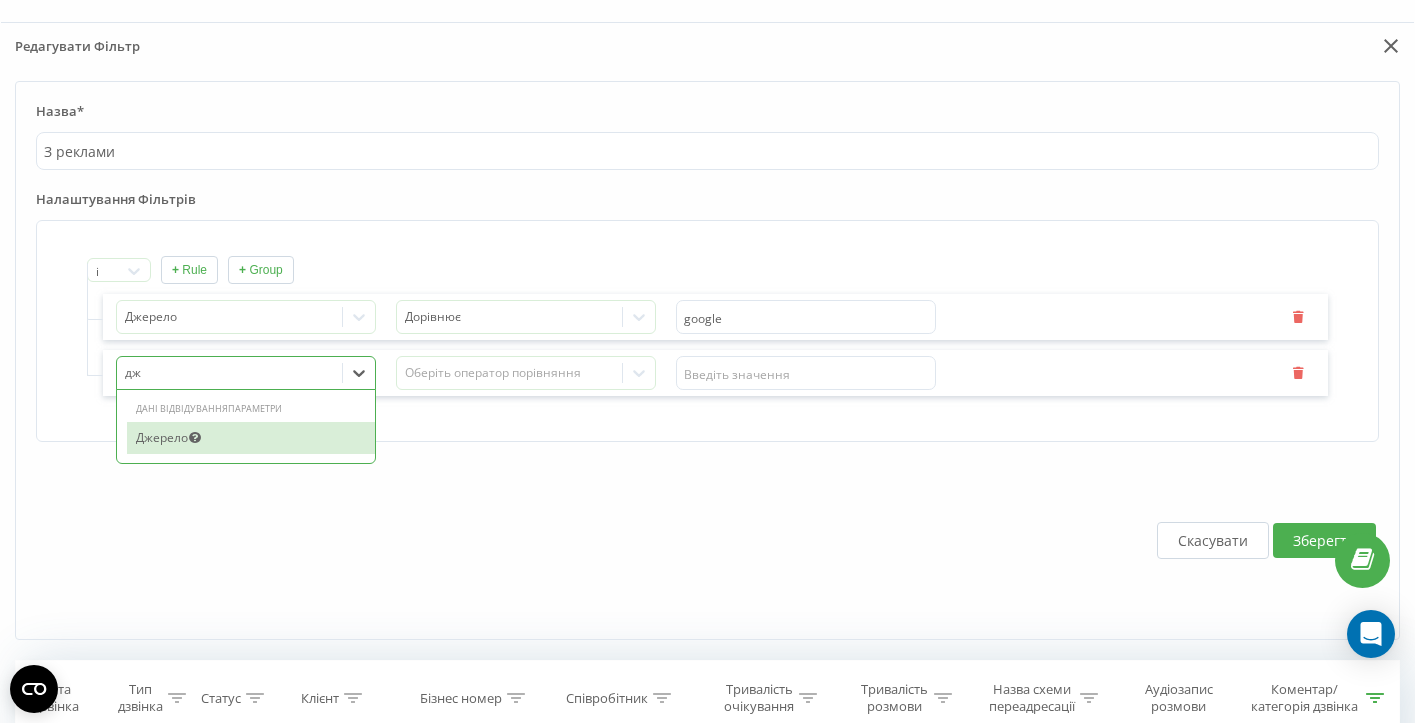 click on "Джерело" at bounding box center [251, 438] 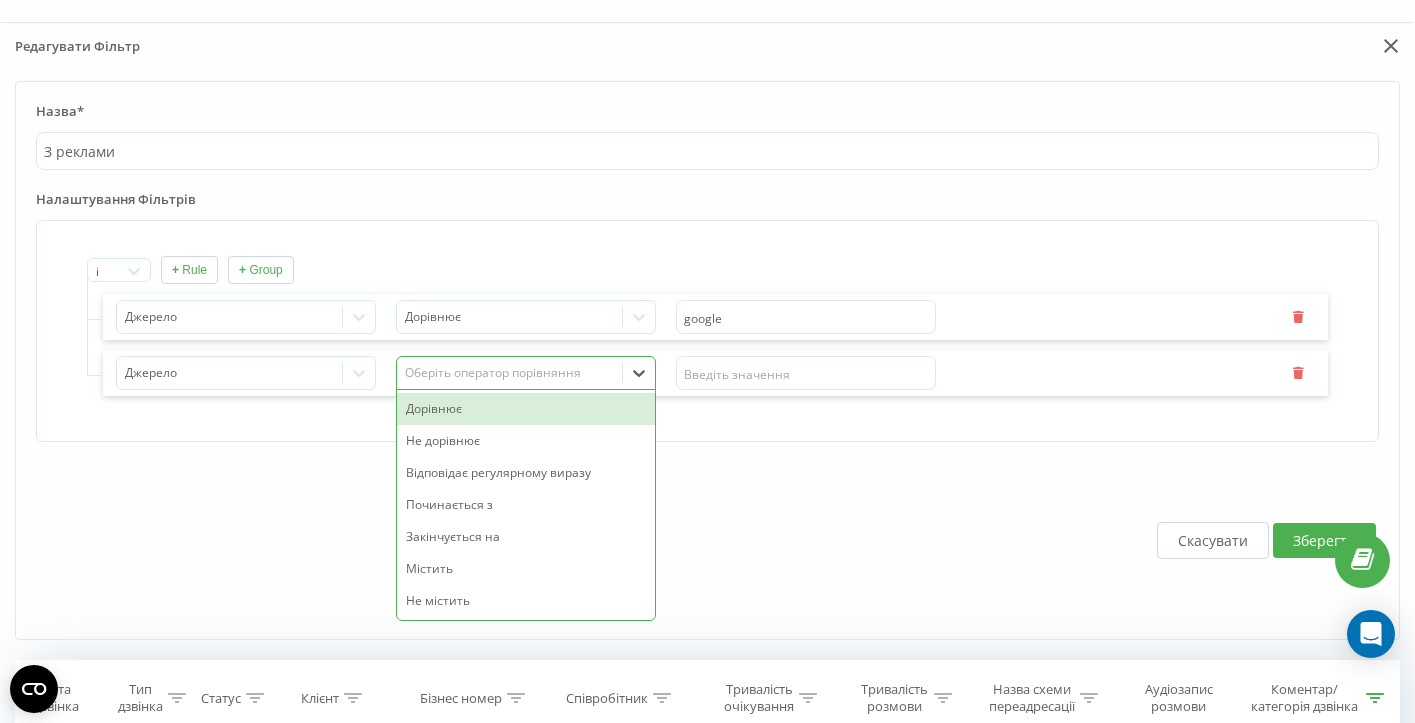 click on "Оберіть оператор порівняння" at bounding box center (510, 373) 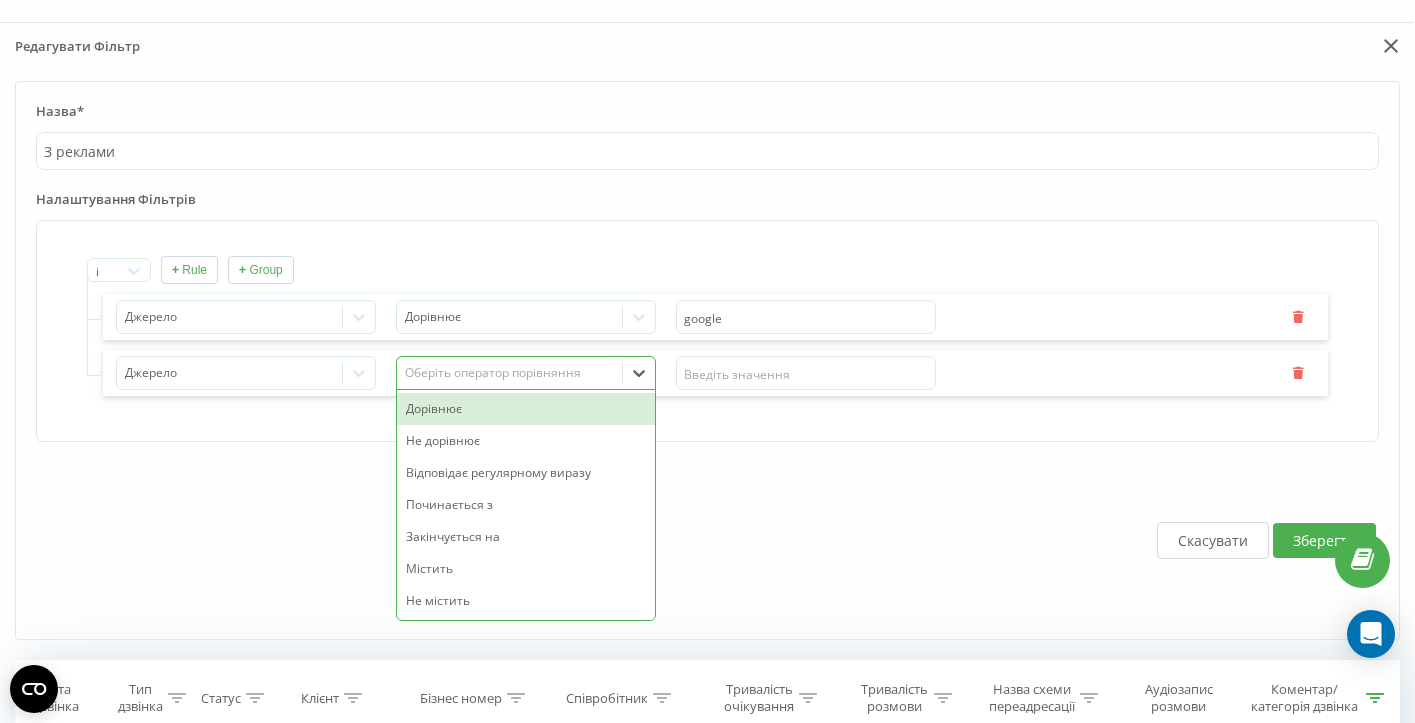 click on "Дорівнює" at bounding box center (526, 409) 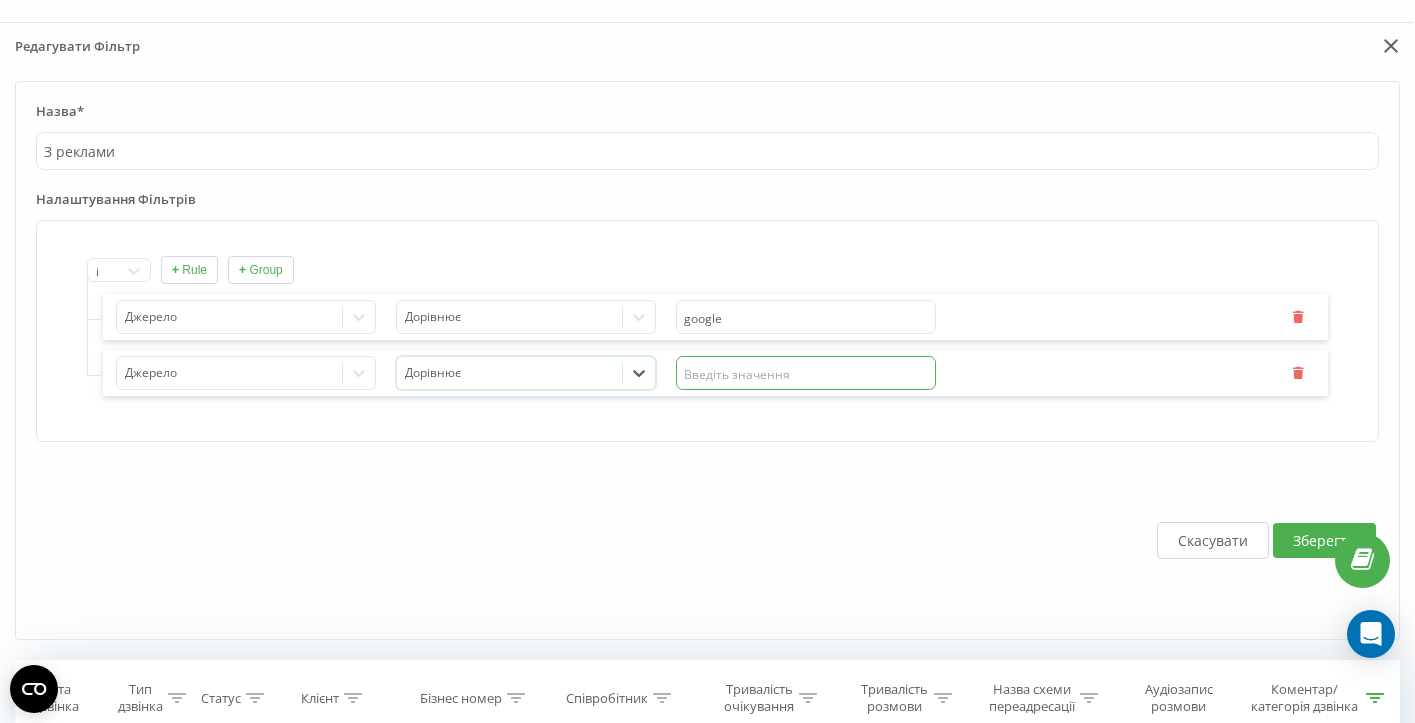 click at bounding box center (806, 373) 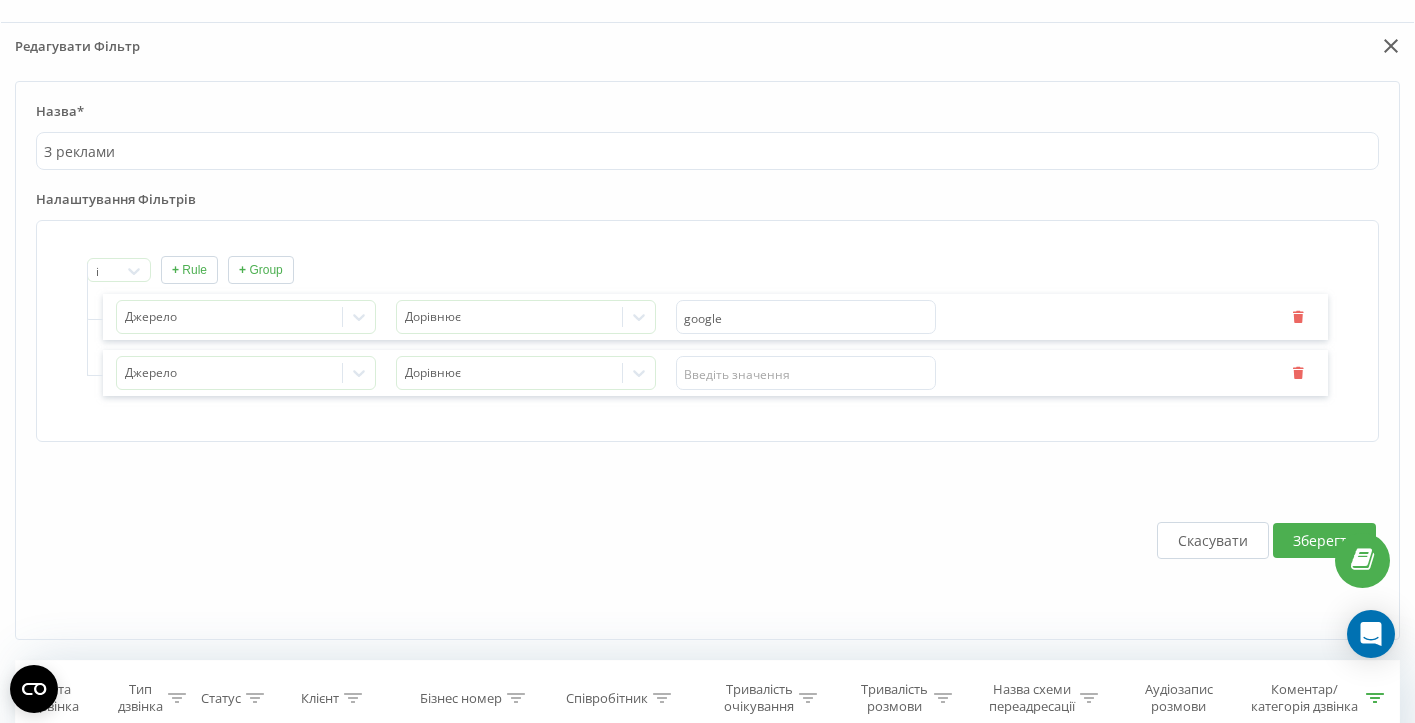 click on "Скасувати" at bounding box center [1213, 540] 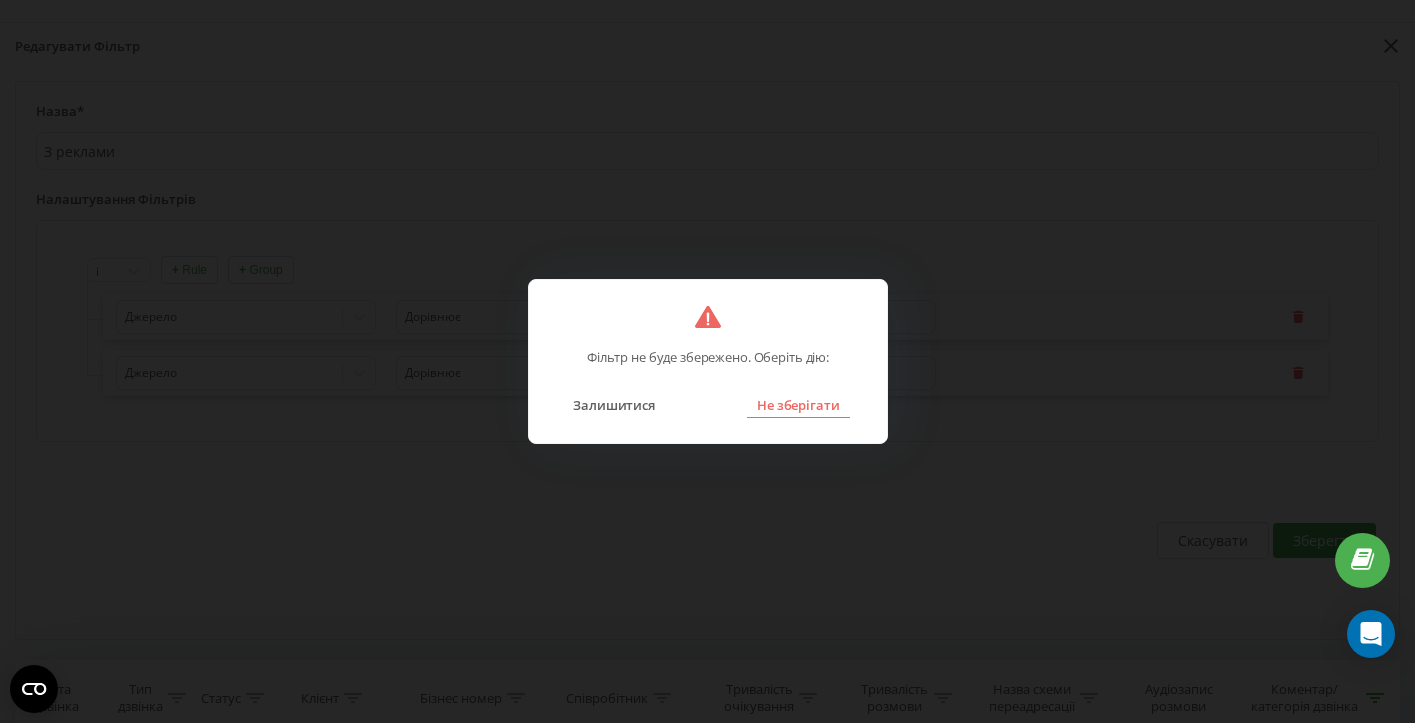 click on "Не зберігати" at bounding box center [797, 405] 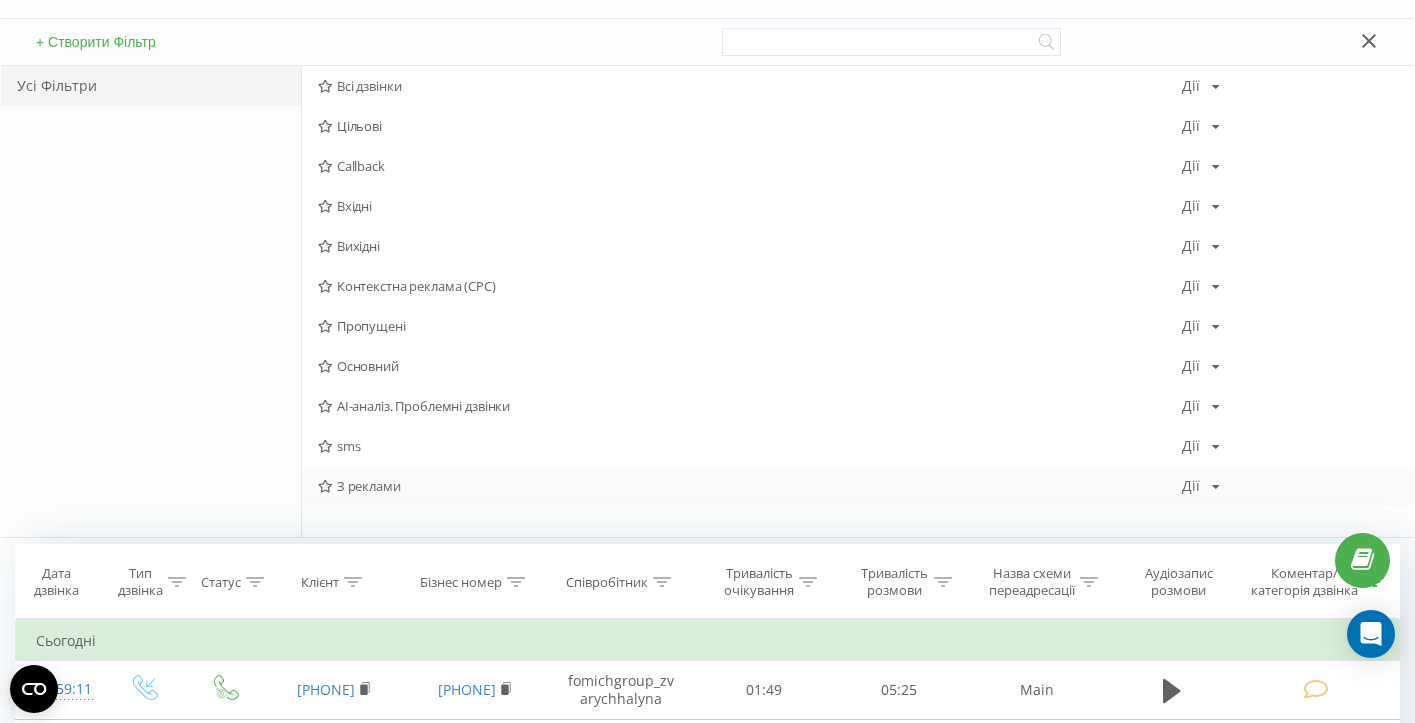 click on "З реклами Дії Редагувати Копіювати Видалити За замовчуванням Поділитися" at bounding box center (858, 486) 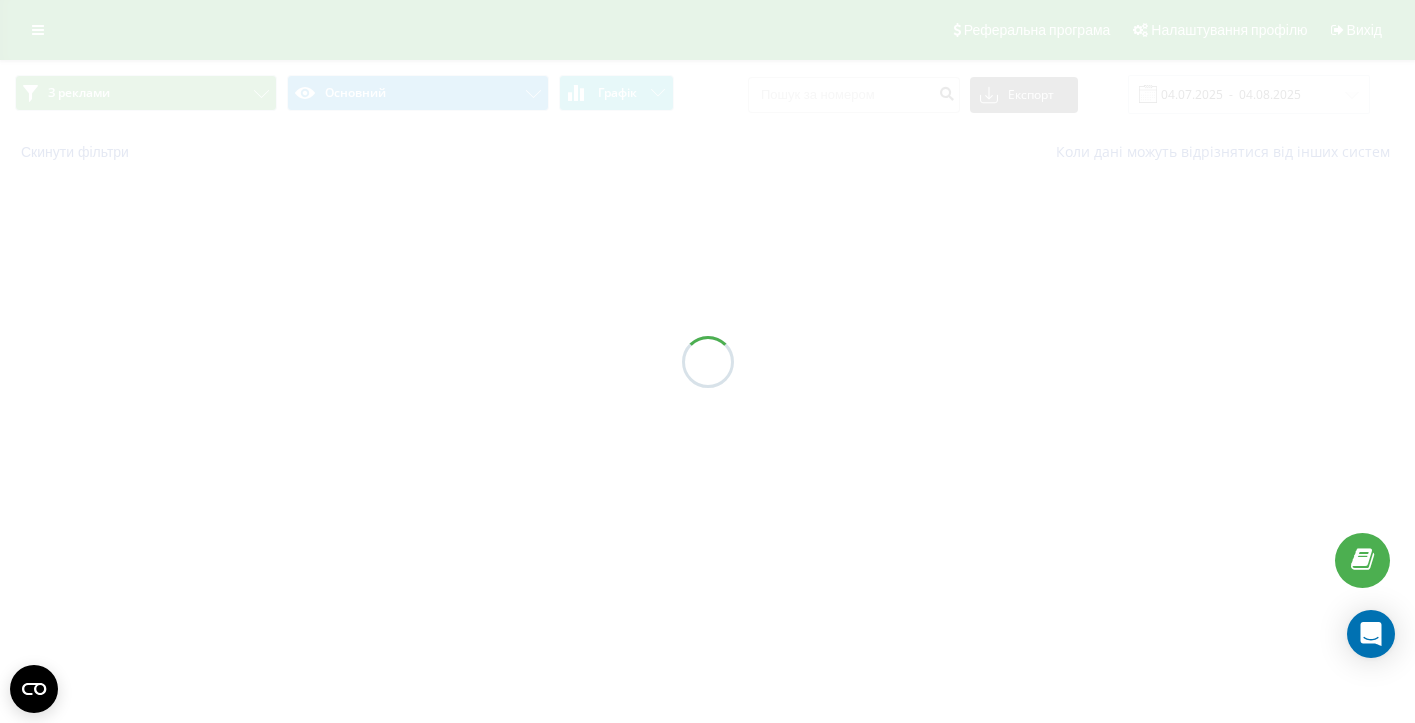 scroll, scrollTop: 0, scrollLeft: 0, axis: both 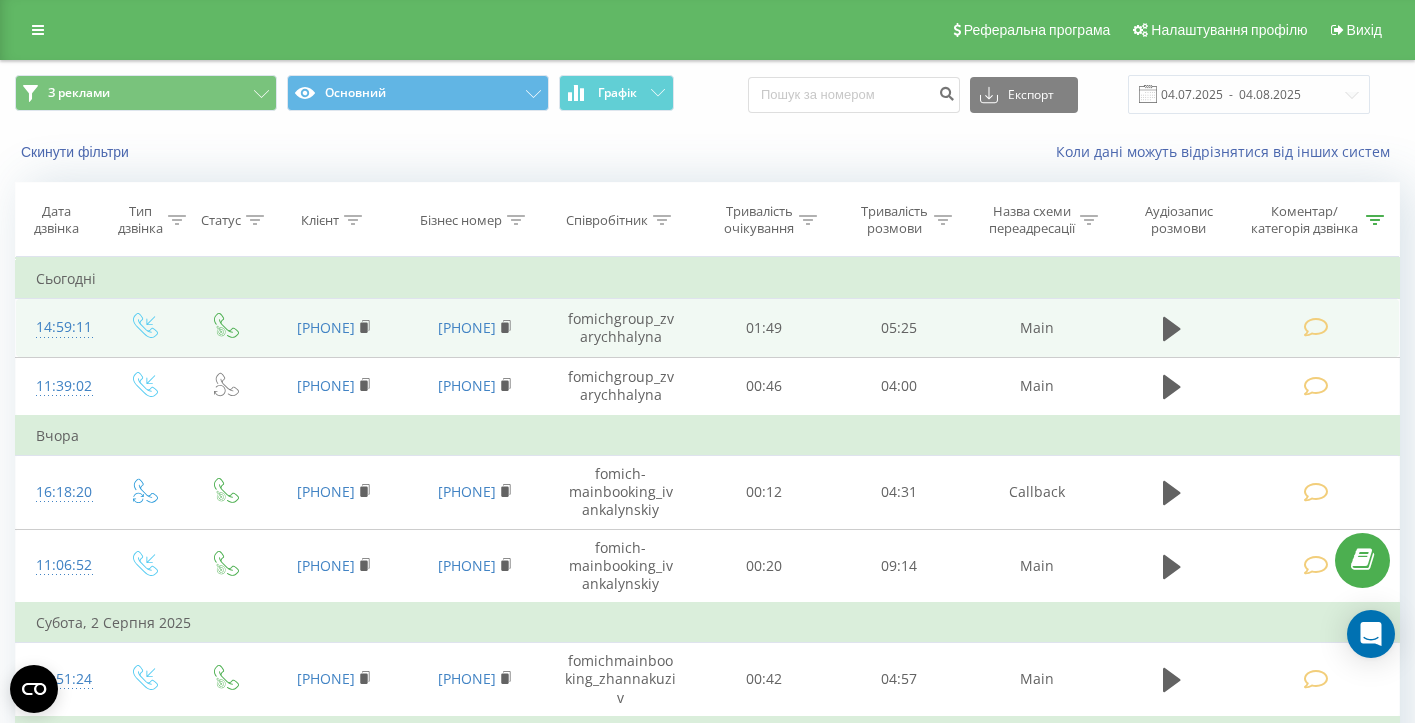 click on "fomichgroup_zvarychhalyna" at bounding box center (620, 328) 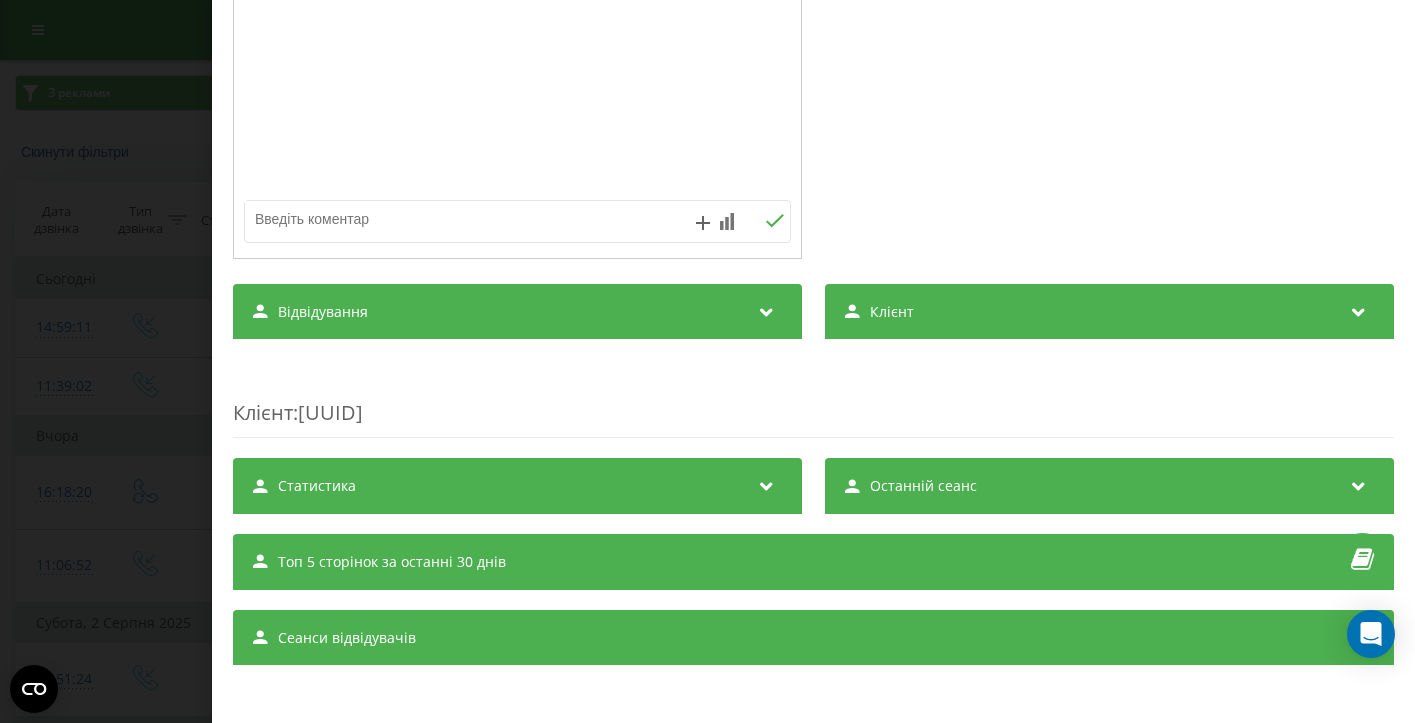 scroll, scrollTop: 417, scrollLeft: 0, axis: vertical 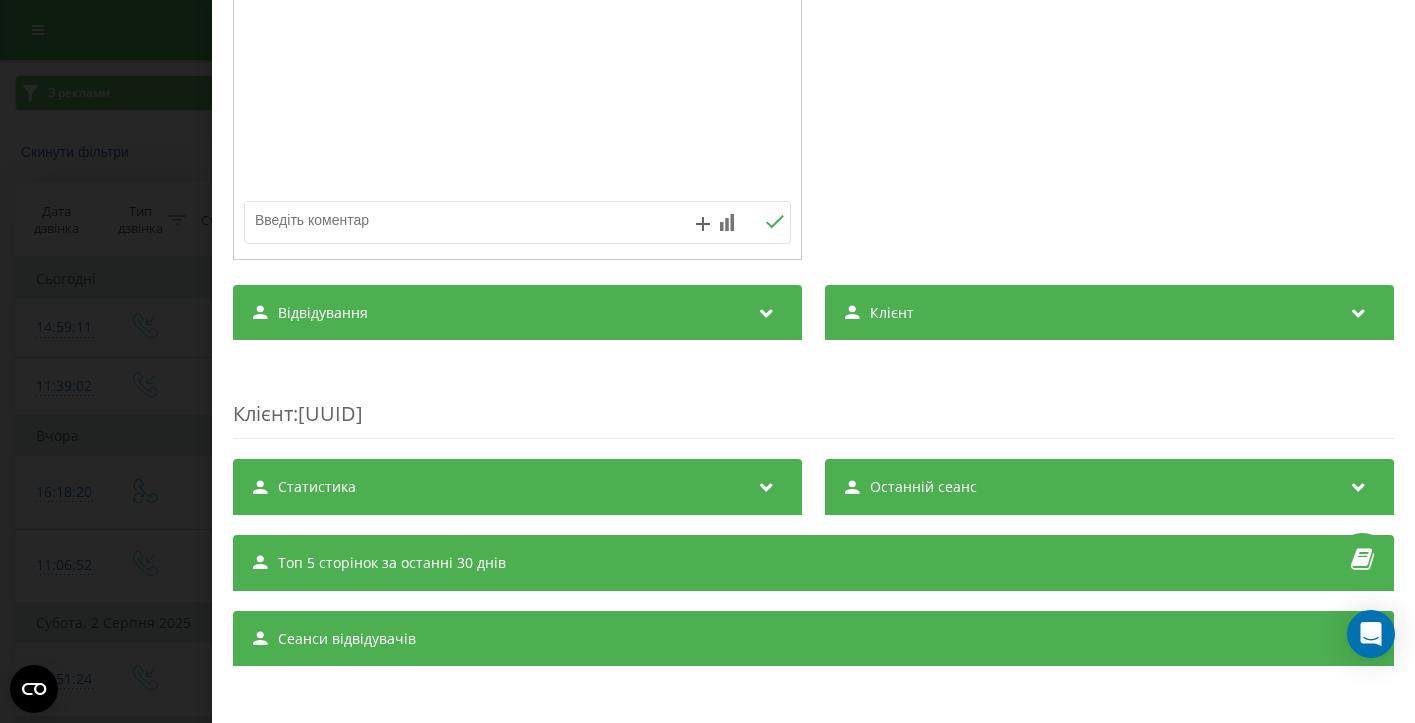 click on "Статистика" at bounding box center [517, 487] 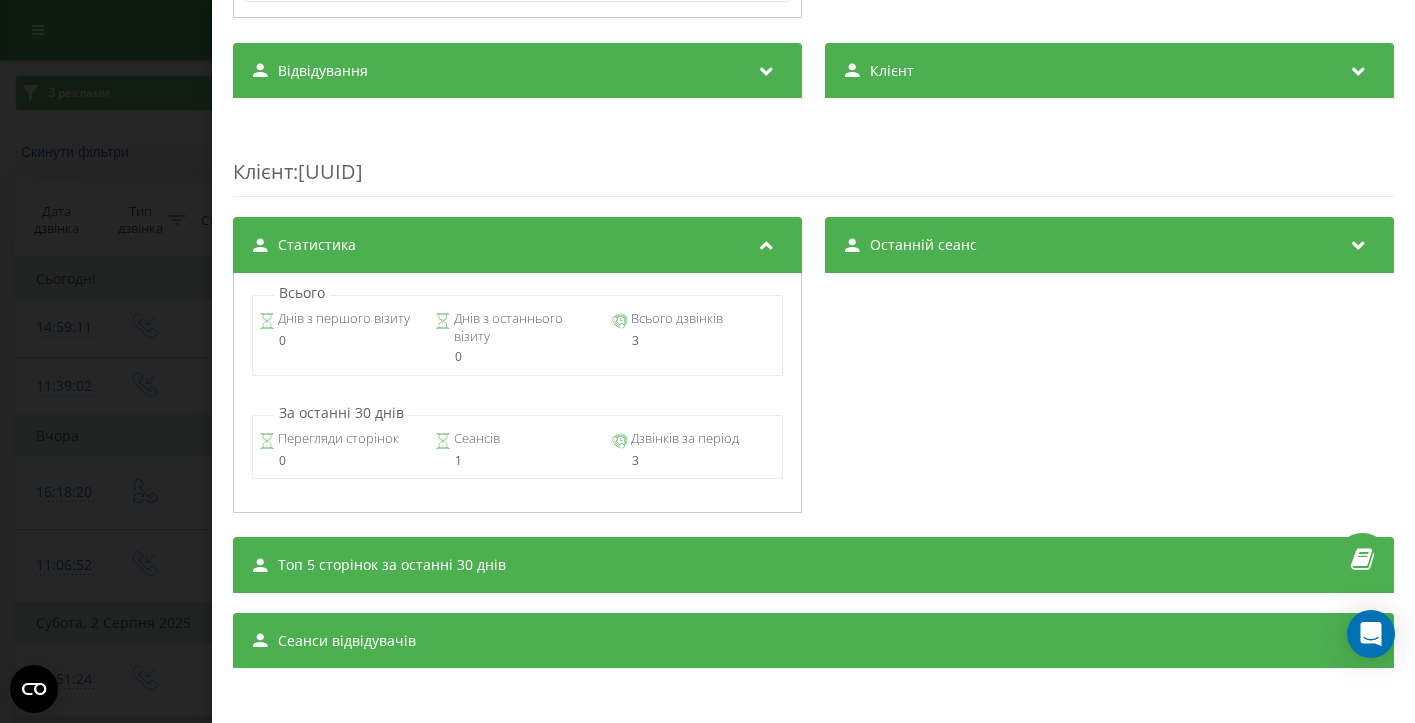 scroll, scrollTop: 658, scrollLeft: 0, axis: vertical 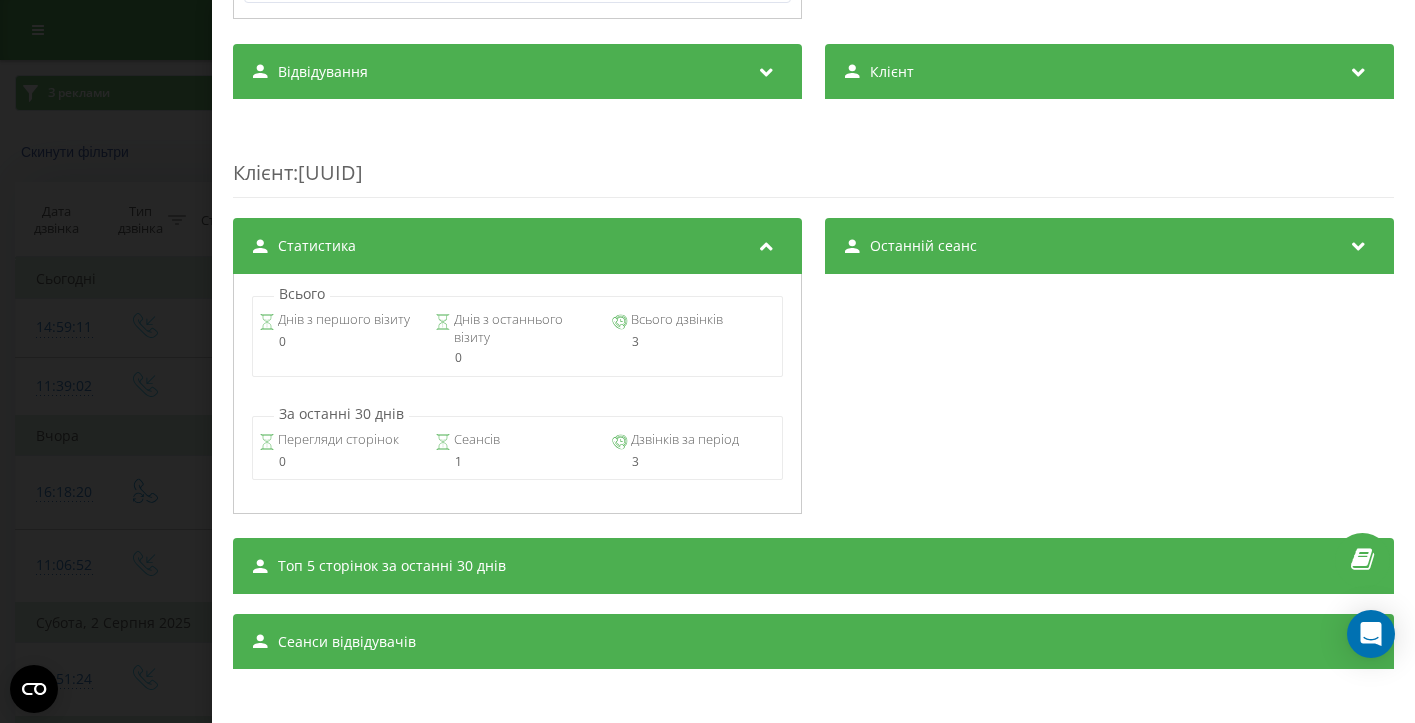 click on "Топ 5 сторінок за останні 30 днів" at bounding box center (813, 566) 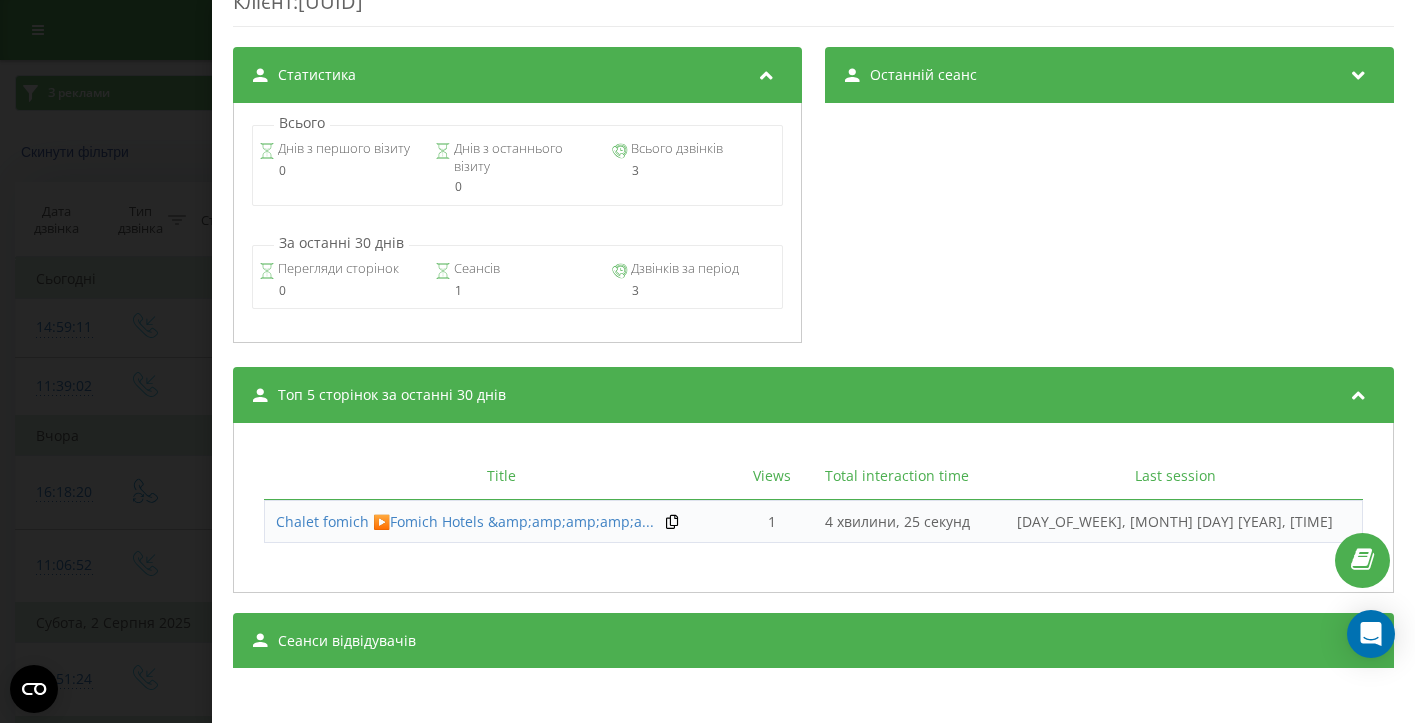 scroll, scrollTop: 828, scrollLeft: 0, axis: vertical 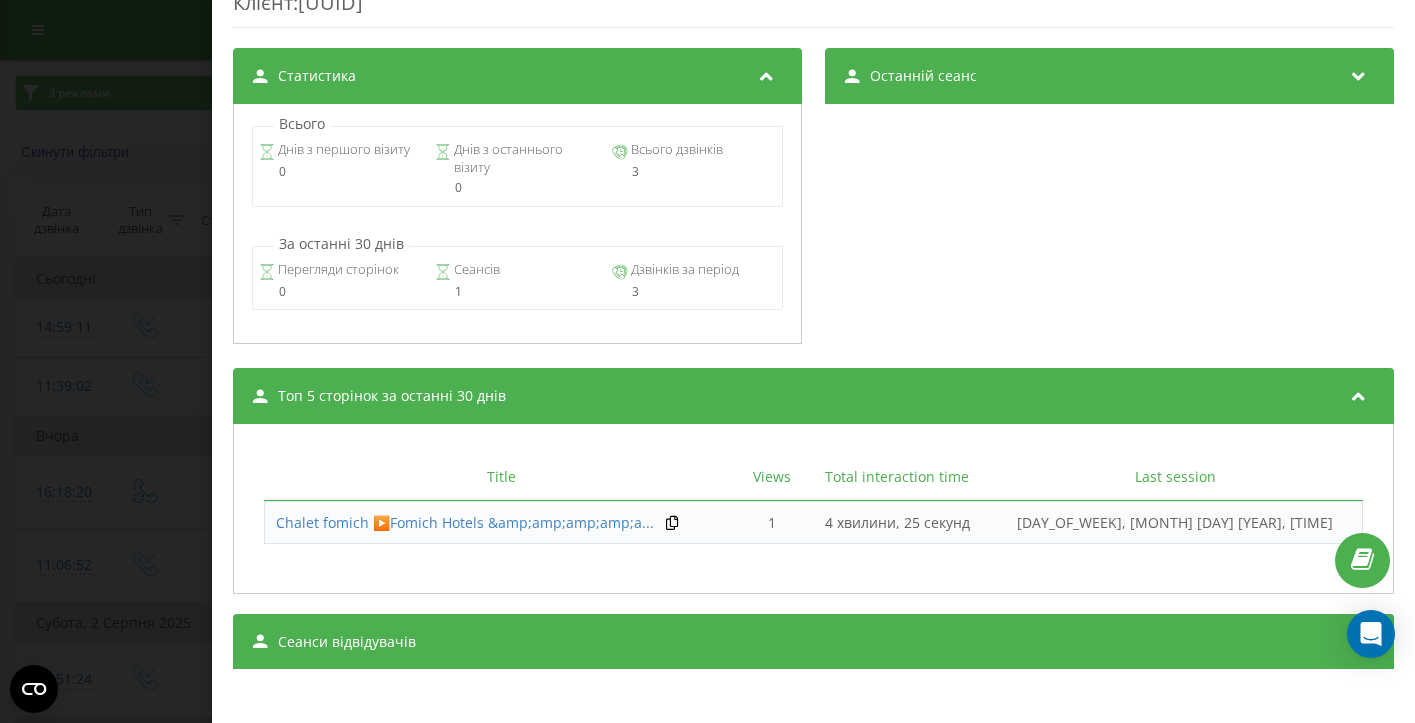 click on "Сеанси відвідувачів" at bounding box center (813, 642) 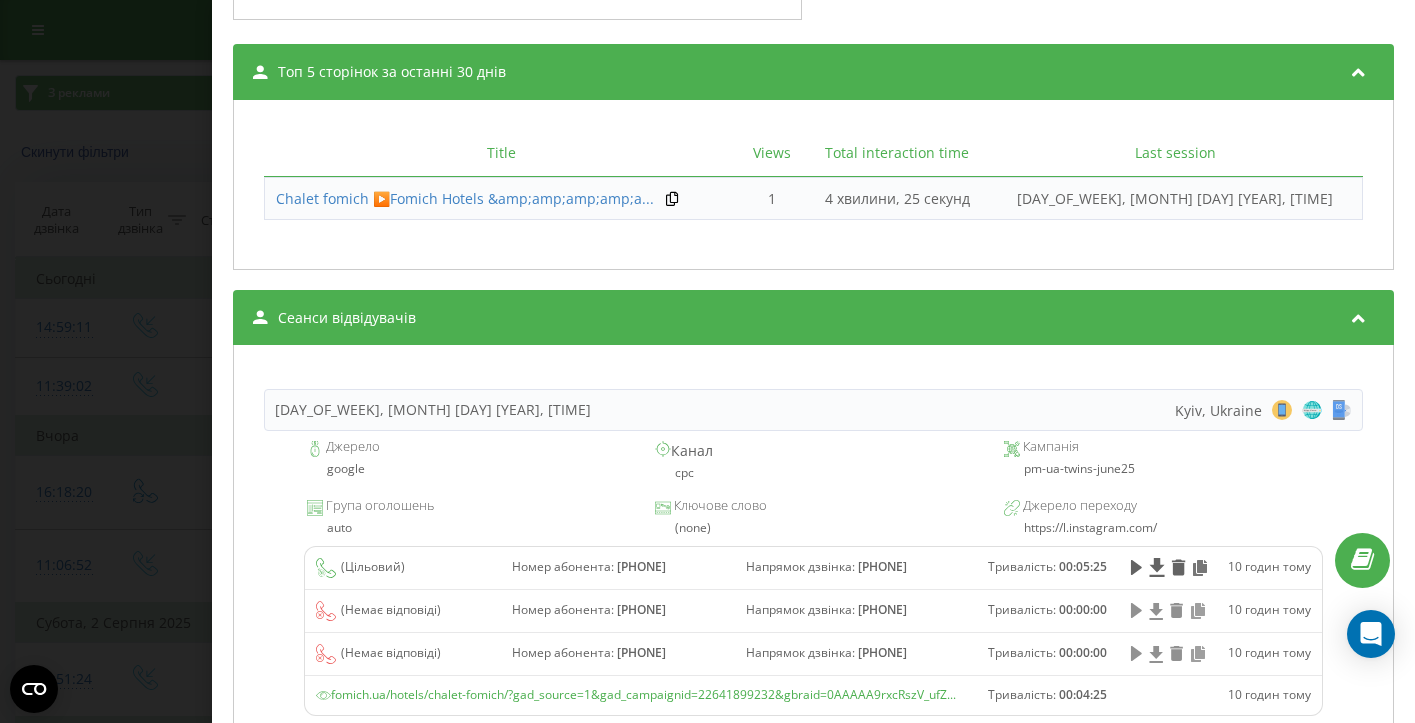 scroll, scrollTop: 1155, scrollLeft: 0, axis: vertical 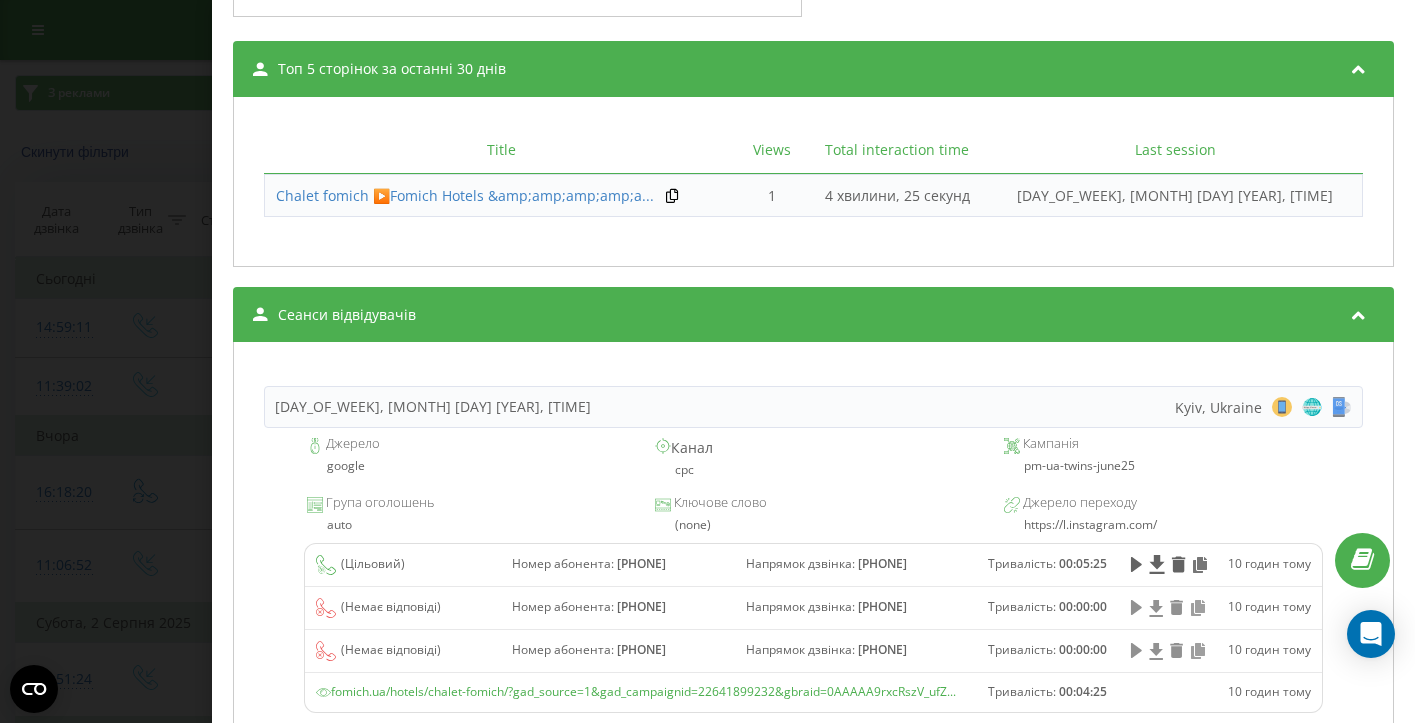 click on "https://l.instagram.com/" at bounding box center [1162, 525] 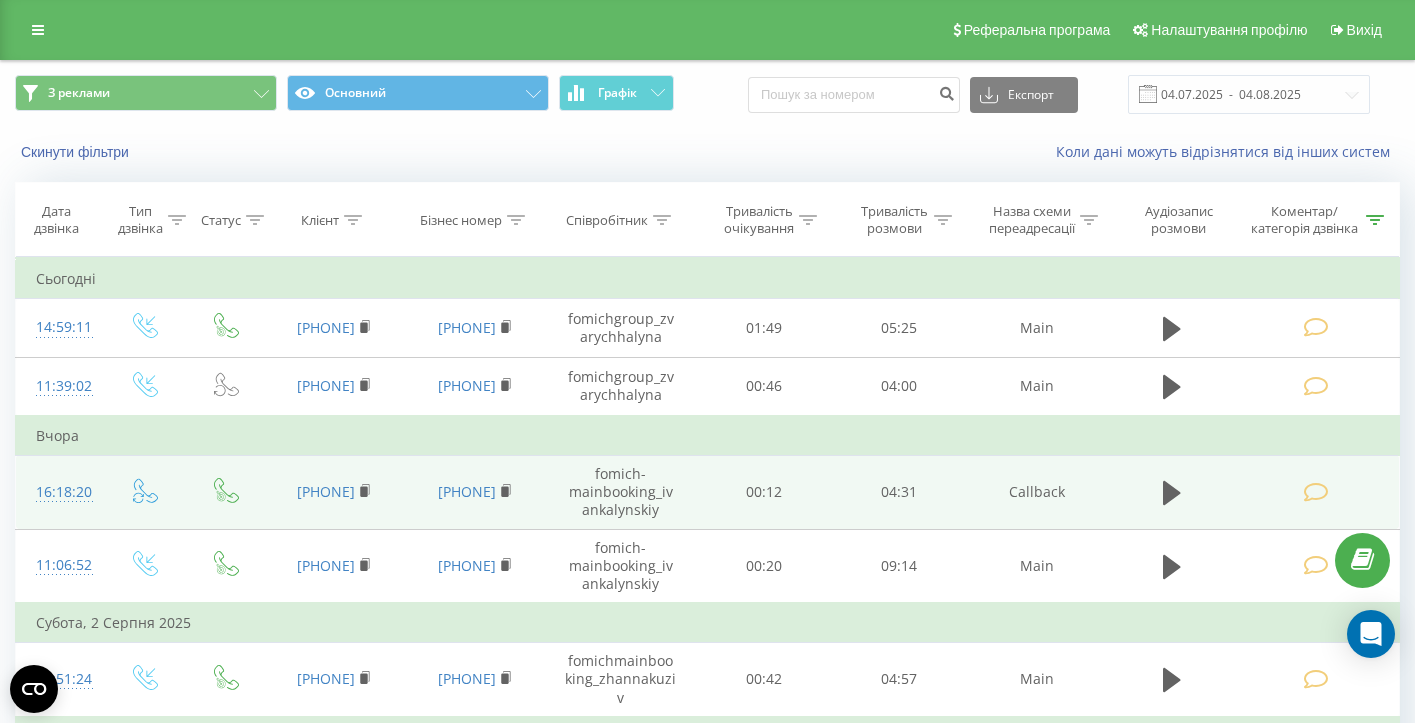 click at bounding box center (1316, 492) 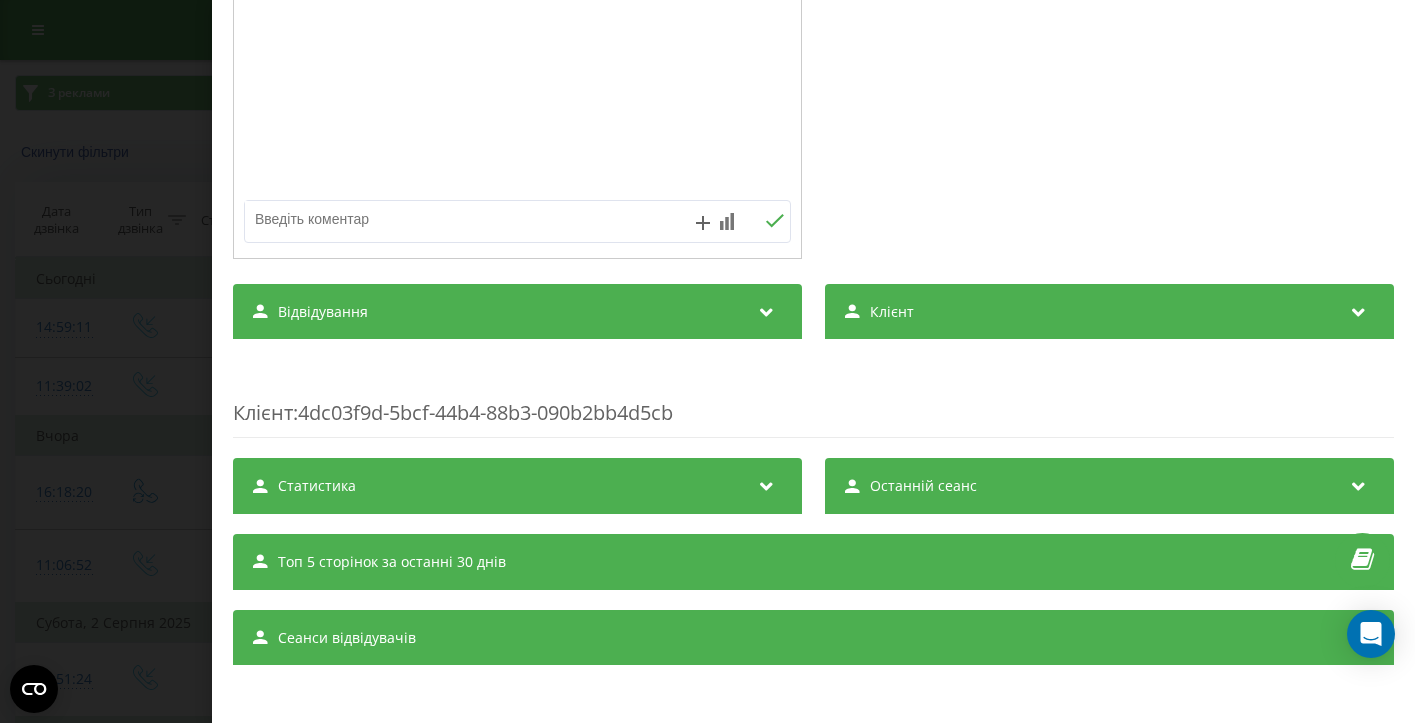 scroll, scrollTop: 417, scrollLeft: 0, axis: vertical 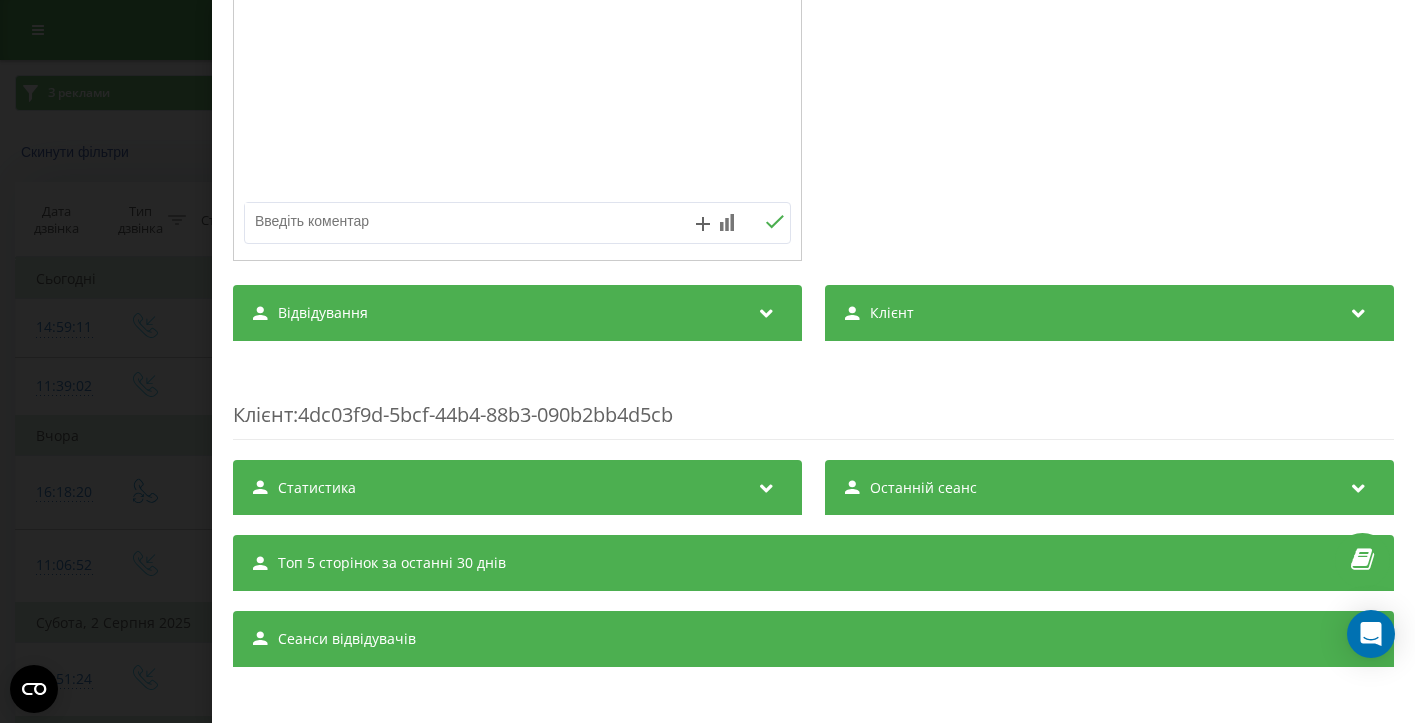 click on "Сеанси відвідувачів" at bounding box center [813, 639] 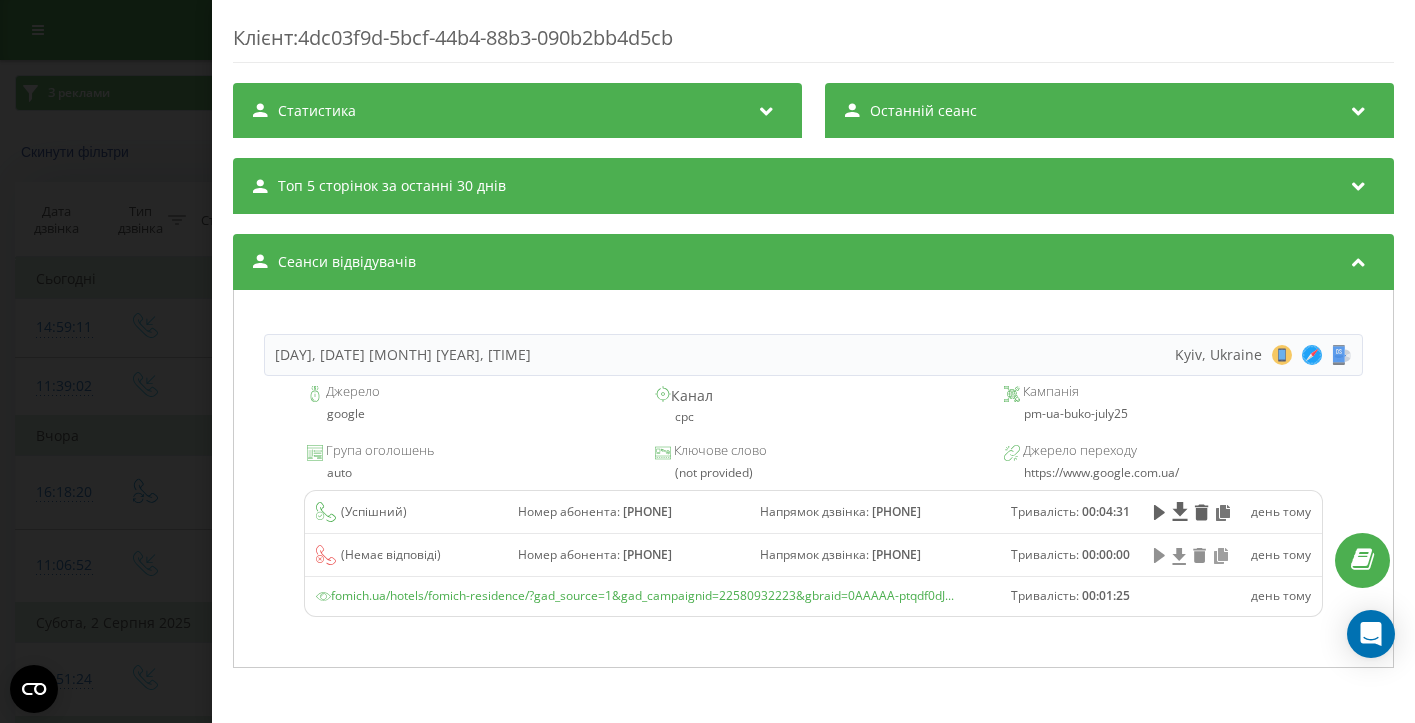 scroll, scrollTop: 793, scrollLeft: 0, axis: vertical 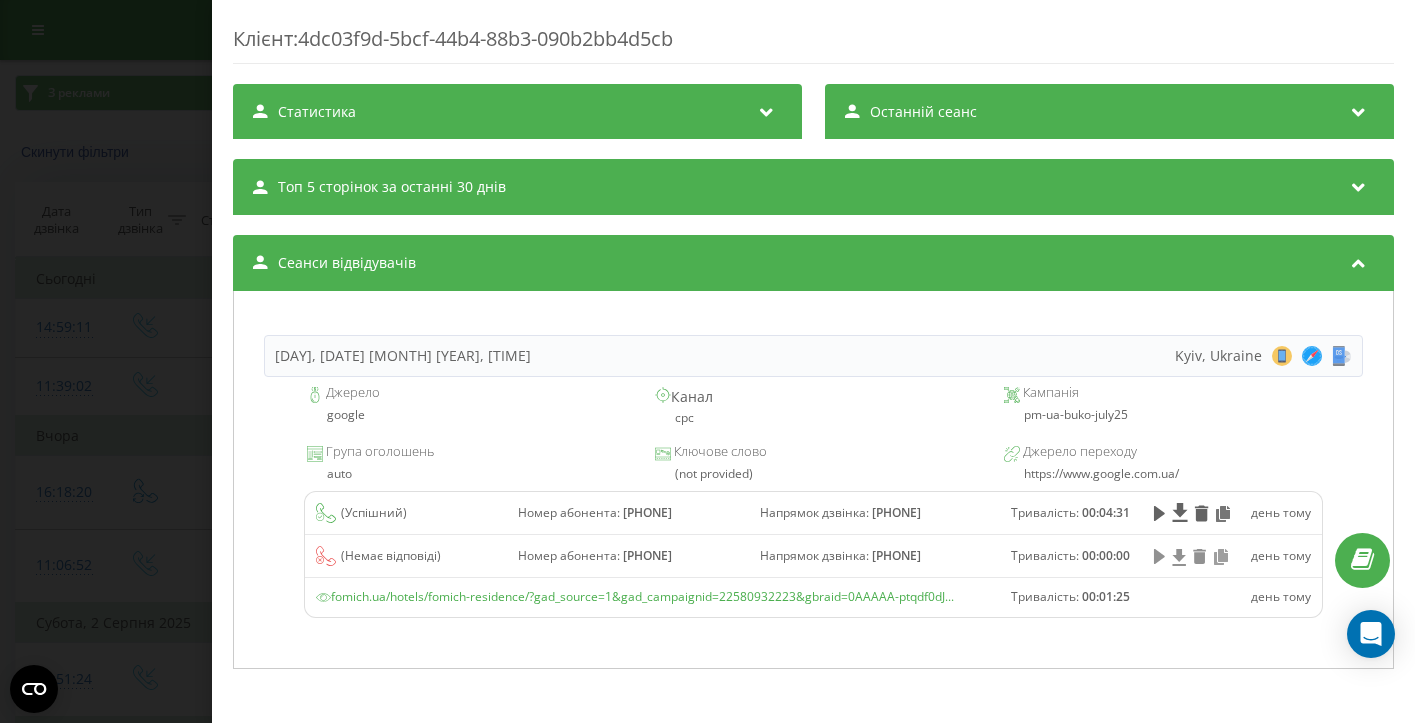 click on "Дзвінок : ua2_-1754227100.11741745 Доброго дня, мене звати [FIRST]. Чи можу вам допомогти? 1 x [TIME] [TIME] Транскрипція [TIME] Доброго дня, мене звати [FIRST]. Чи можу вам допомогти? [TIME] Добрий день, я би хотіла забронювати номер з 18 по 20 серпня. [TIME] Тут кажіть: 'Який готель для себе розглядаєте?' [TIME] Фоміч резиденція. [TIME] Так, і підкажіть також яка кількість осіб планується для відпочинку. [TIME] Нас двоє дорослих і з нами четверо дітей: 16, 11, 5 і маленька дитина 11 місяців вона спить з нами. [TIME] Можу вам запропонувати на цей час - це може бути три місця на бруківці мейни. [TIME] [TIME] [TIME] [TIME]" at bounding box center (707, 361) 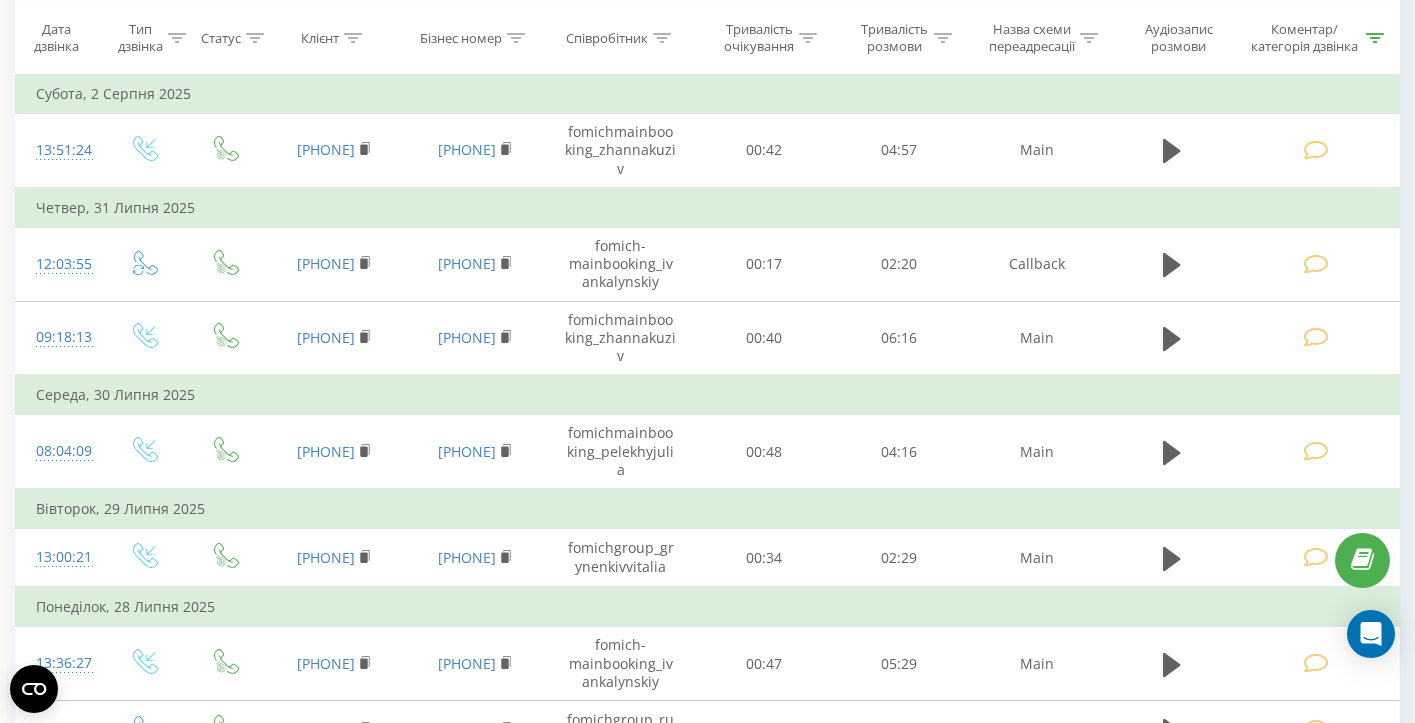 scroll, scrollTop: 600, scrollLeft: 0, axis: vertical 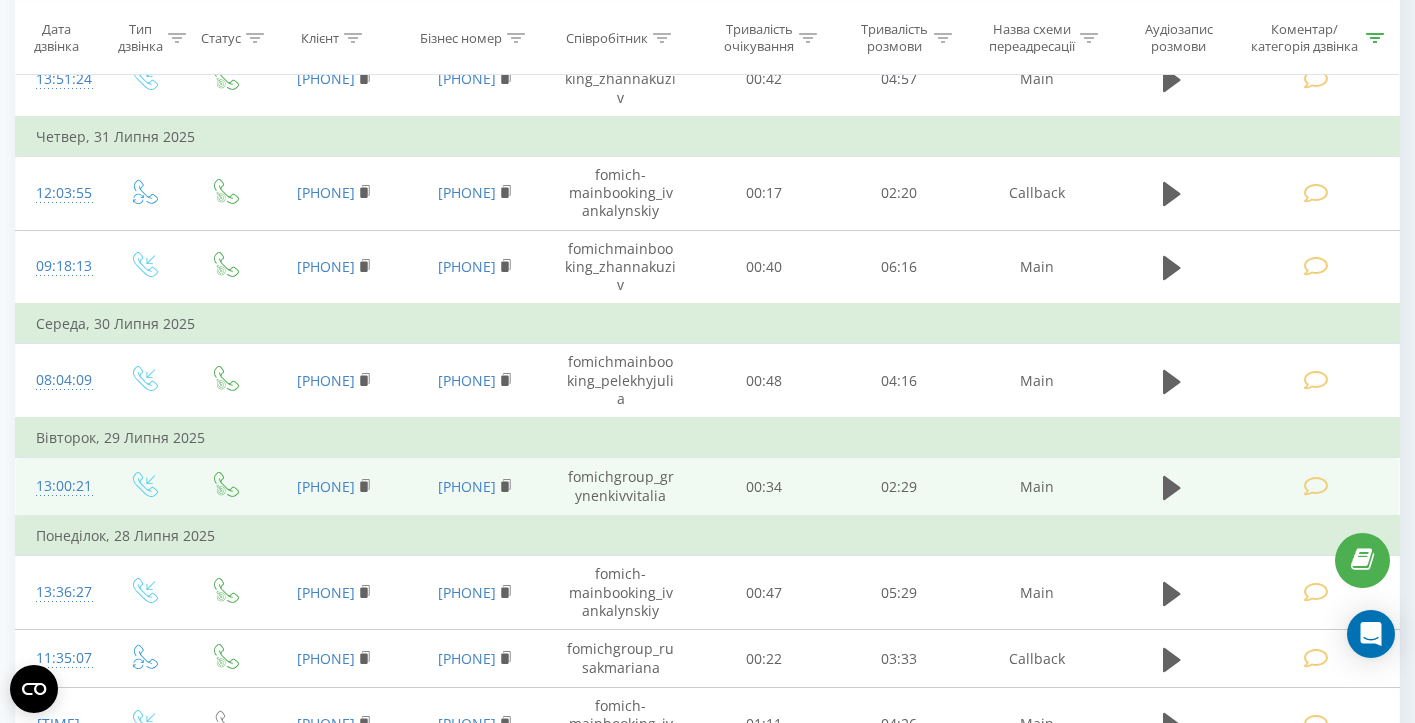 click at bounding box center [1316, 486] 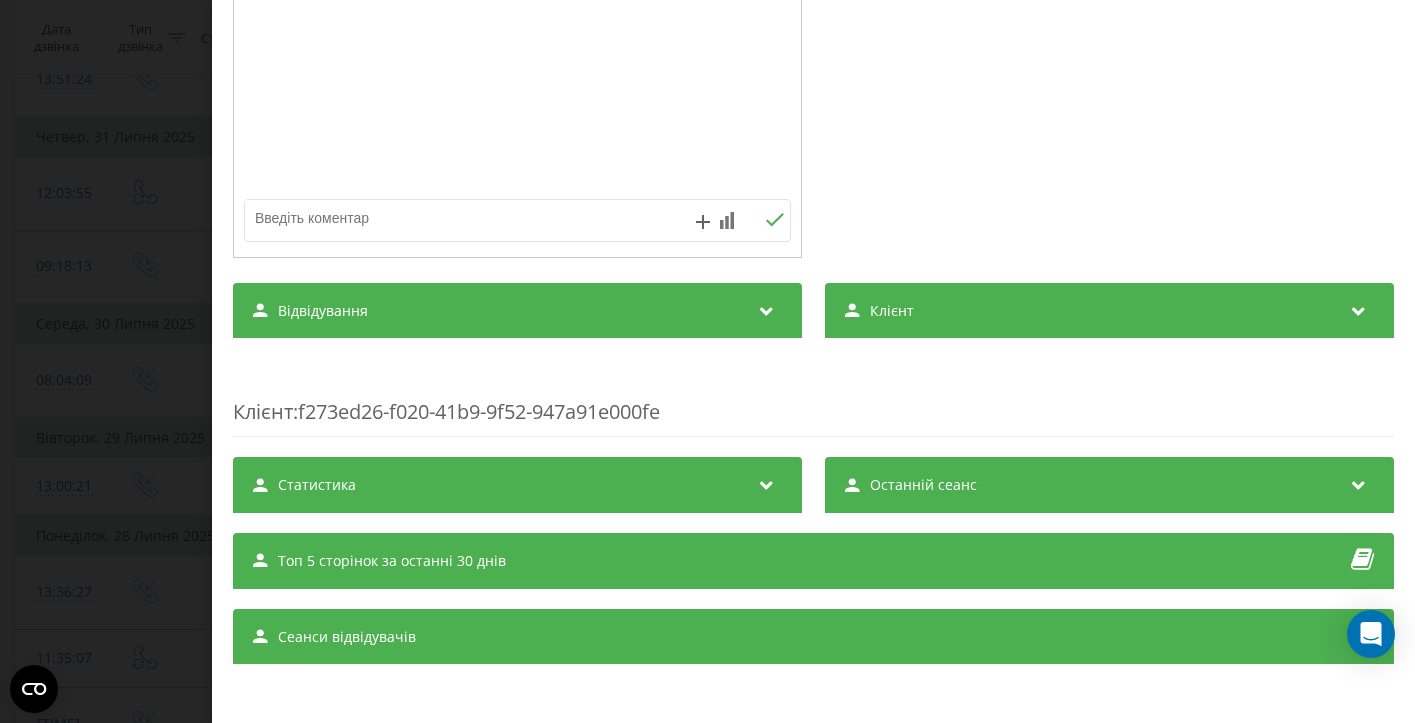 scroll, scrollTop: 417, scrollLeft: 0, axis: vertical 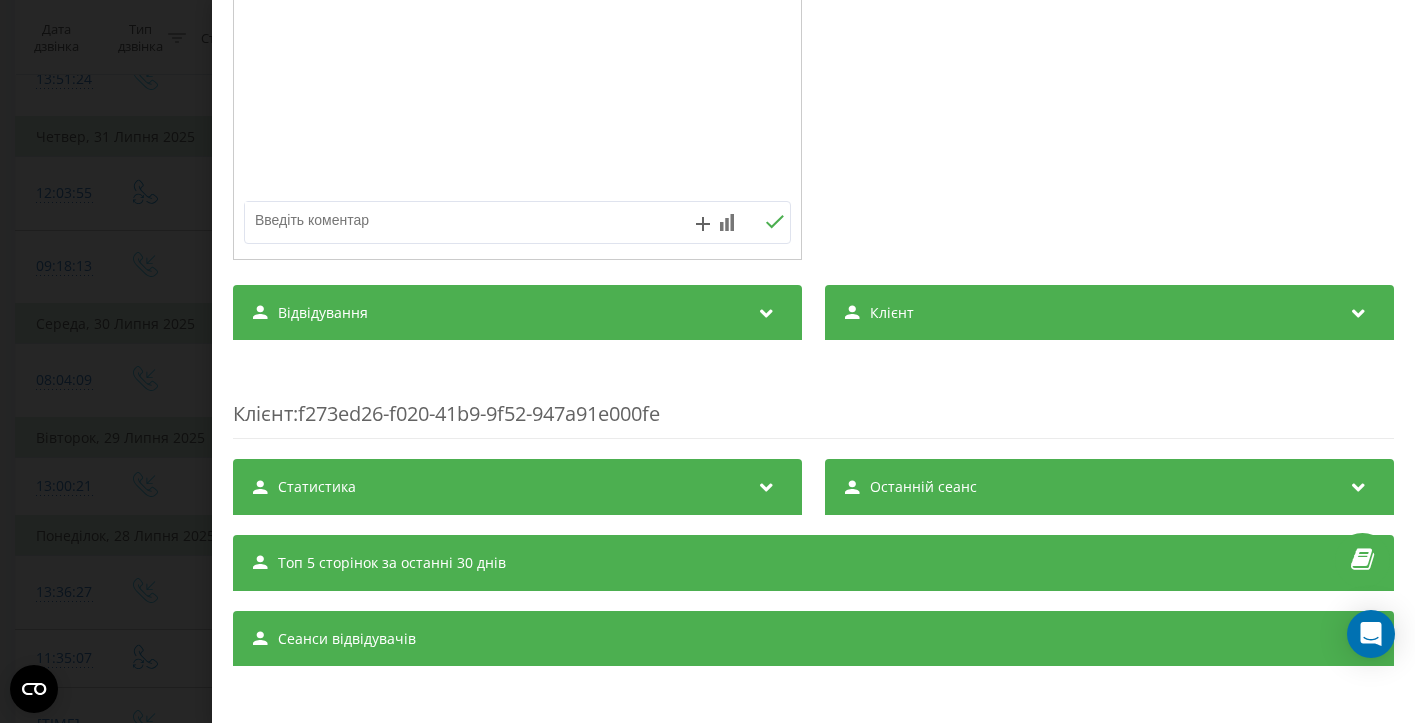 click on "Сеанси відвідувачів" at bounding box center [813, 639] 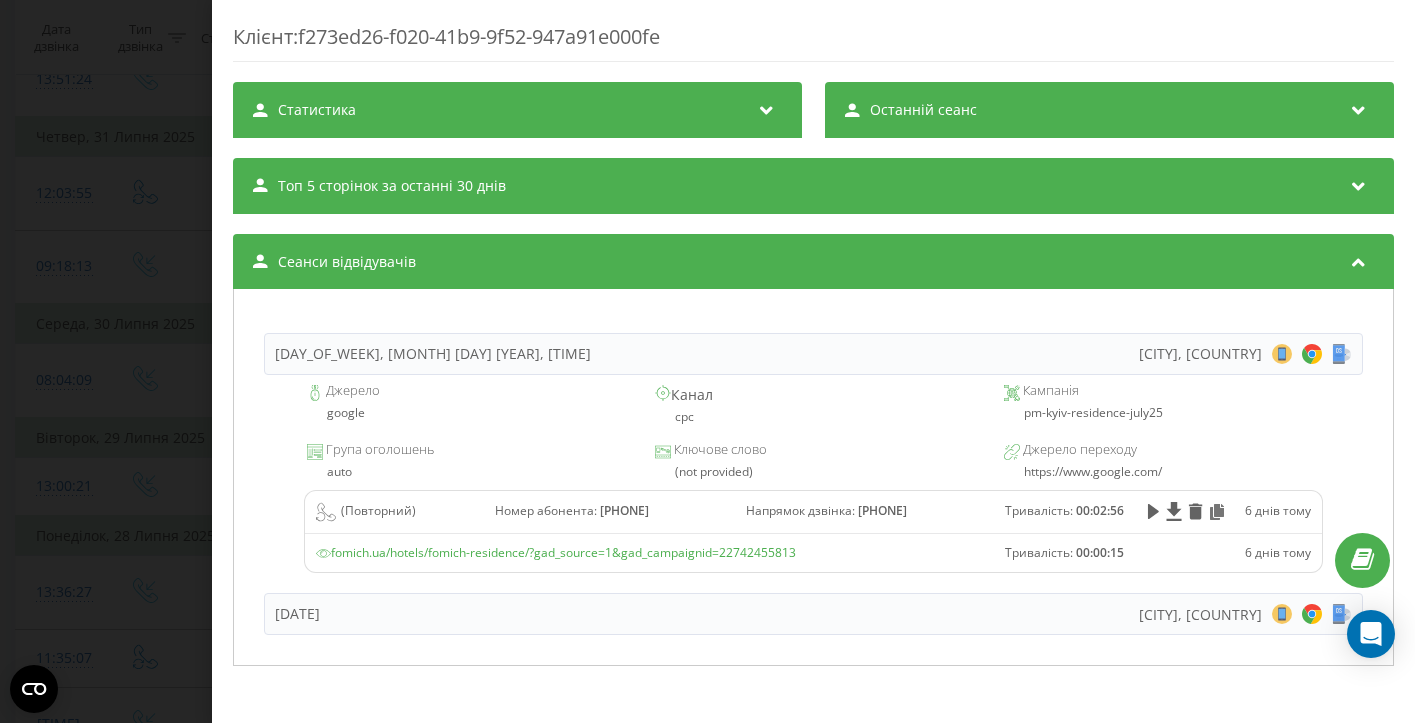 scroll, scrollTop: 792, scrollLeft: 0, axis: vertical 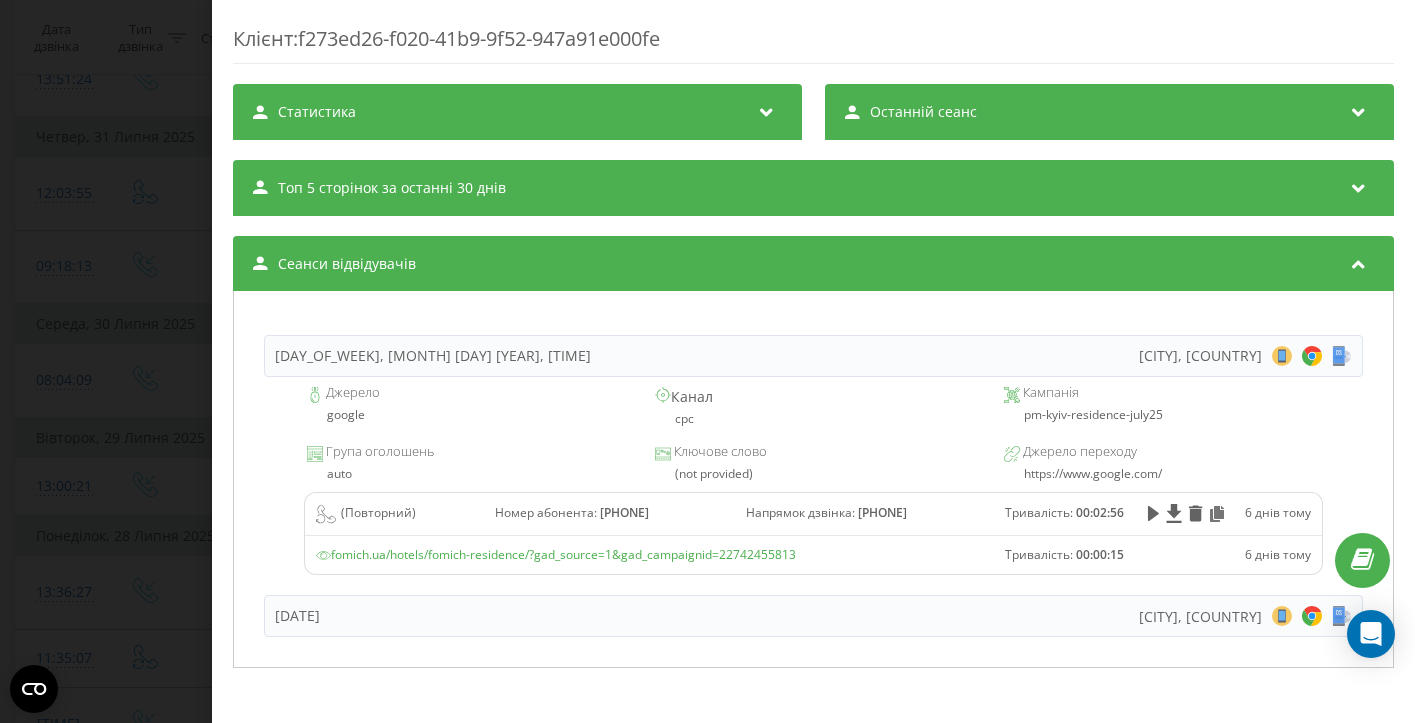 click on "Дзвінок : ua6_-1753783221.10106063 1 x - 02:27 00:00 00:00 Транскрипція 00:00 Доброго дня. 00:04 Артем, 00:04 Доброго дня. 00:05 Підскажіть, цікавить бронювання номеру з 11 по 14 серпня. 00:11 Які є варіанти розміщення у вас? 00:14 ми з вами сьогодні вже спілкувалися, забронювали для вас номер з 11 по 14. 00:16 Так. 00:18 Мене цікавить саме резіденс зараз. 00:22 Тому що я вважаю, що там чи там зараз прийму рішення. 00:27 От мені цікаво по резіденсу. 00:29 Підскажете? 00:31 Так, звісно, але там тільки двокімнатні номери залишились. 00:34 Категорія «двокімнатний делюк» – спальня плюс вітальня може бути на цей період. 3 4" at bounding box center [707, 361] 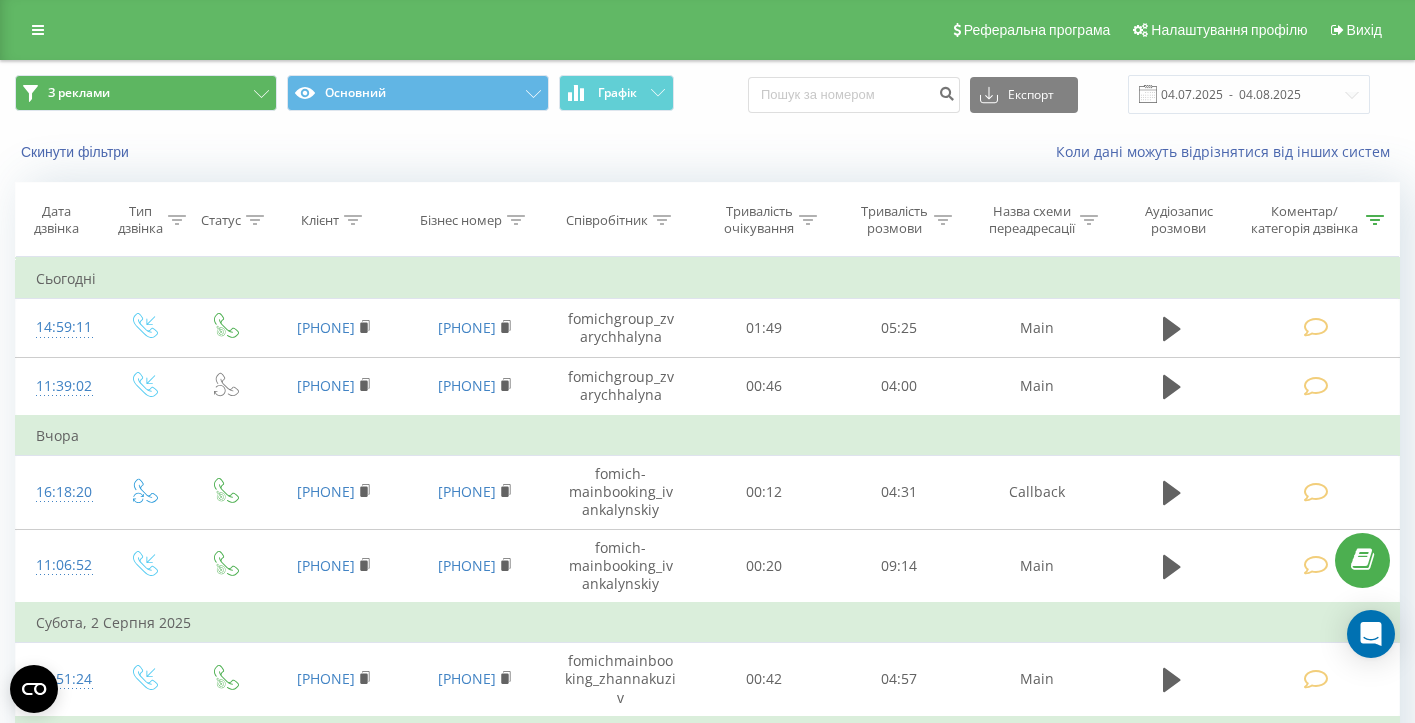 scroll, scrollTop: 0, scrollLeft: 0, axis: both 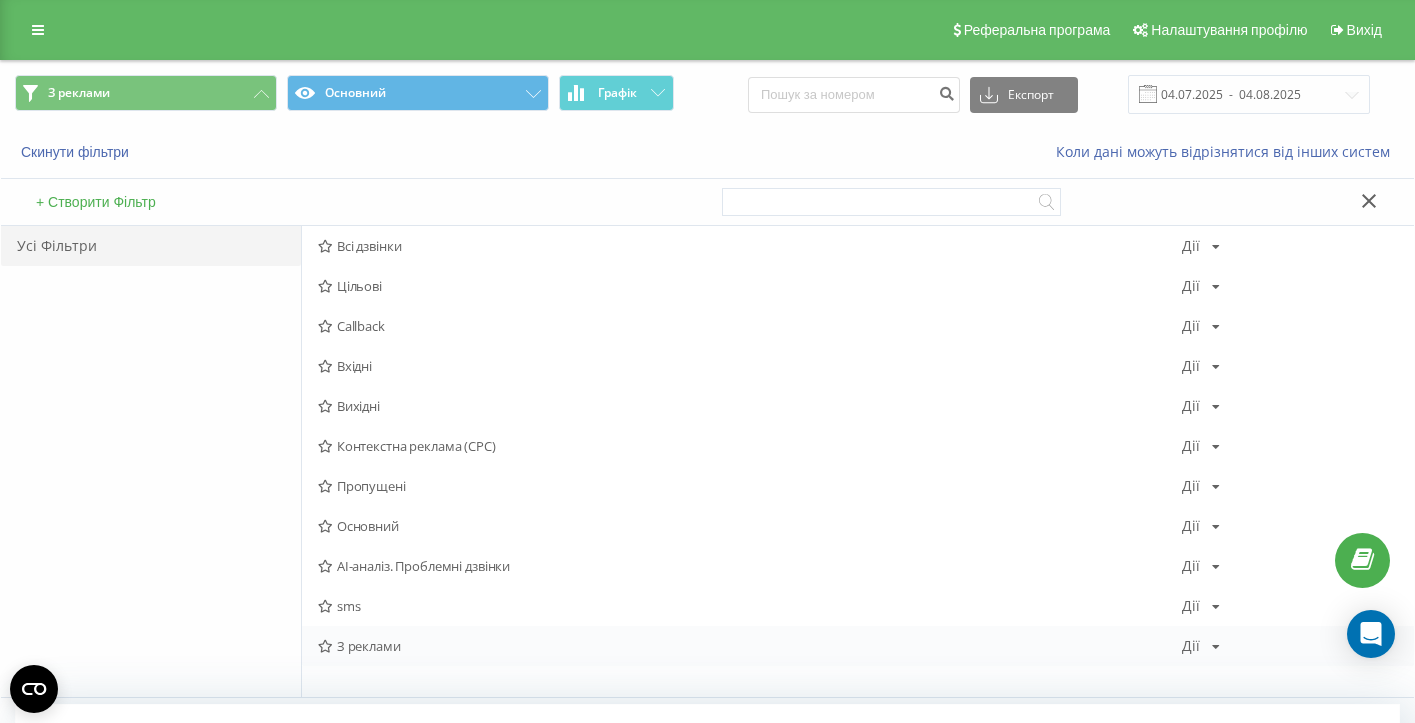 click on "З реклами" at bounding box center [750, 646] 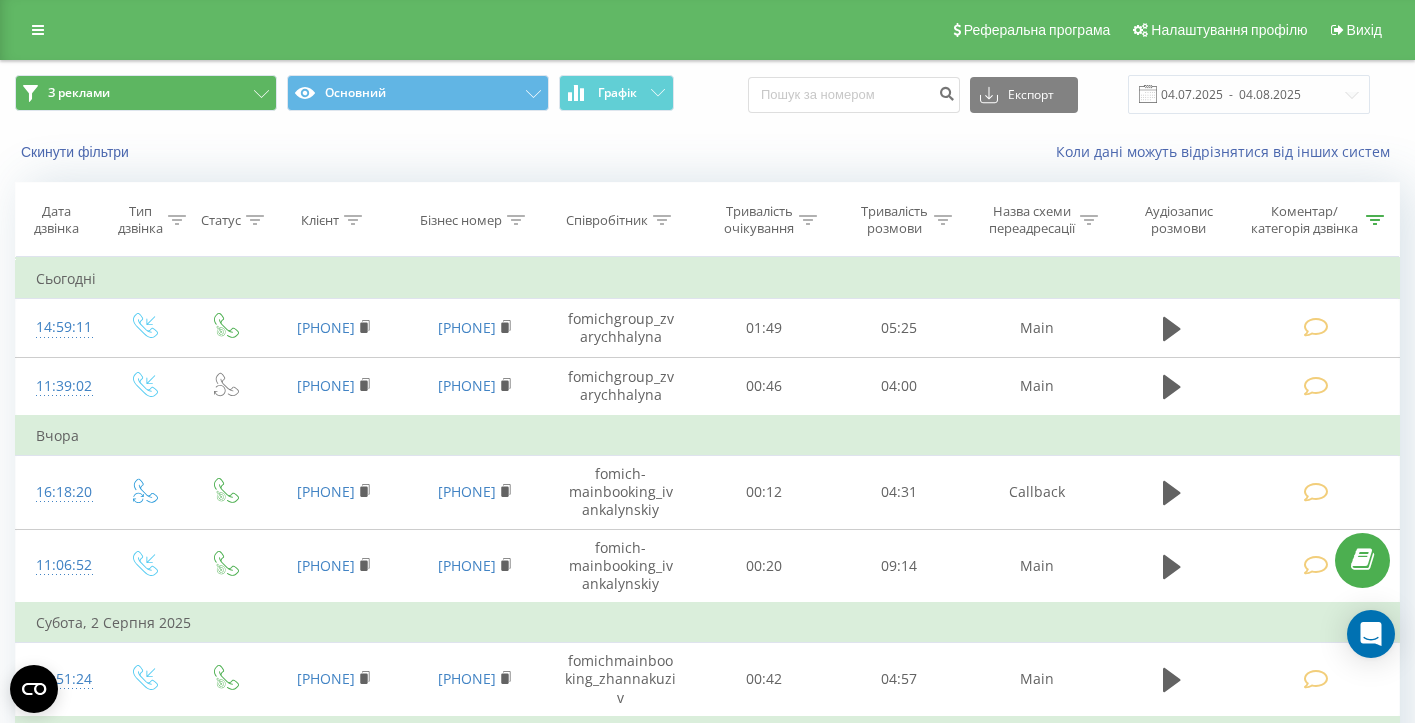 click on "З реклами" at bounding box center [146, 93] 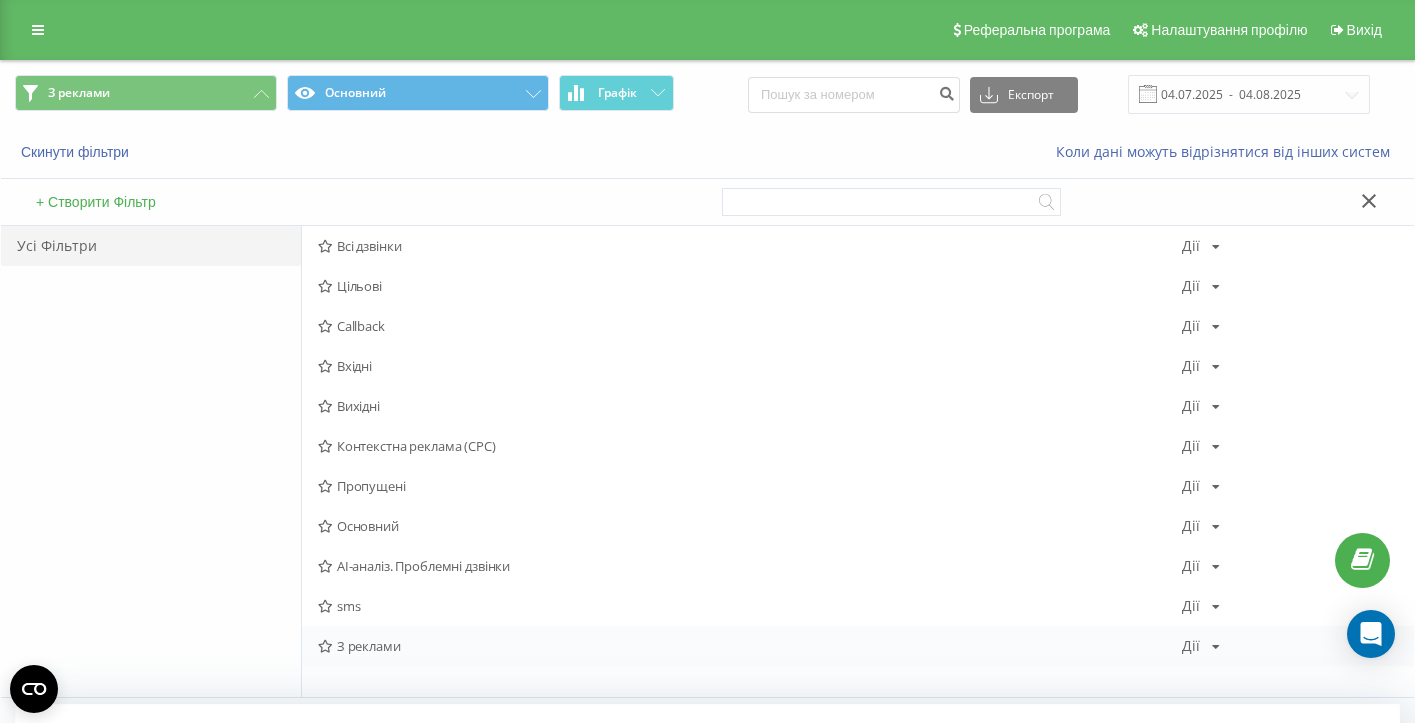 click on "Дії Редагувати Копіювати Видалити За замовчуванням Поділитися" at bounding box center (1201, 646) 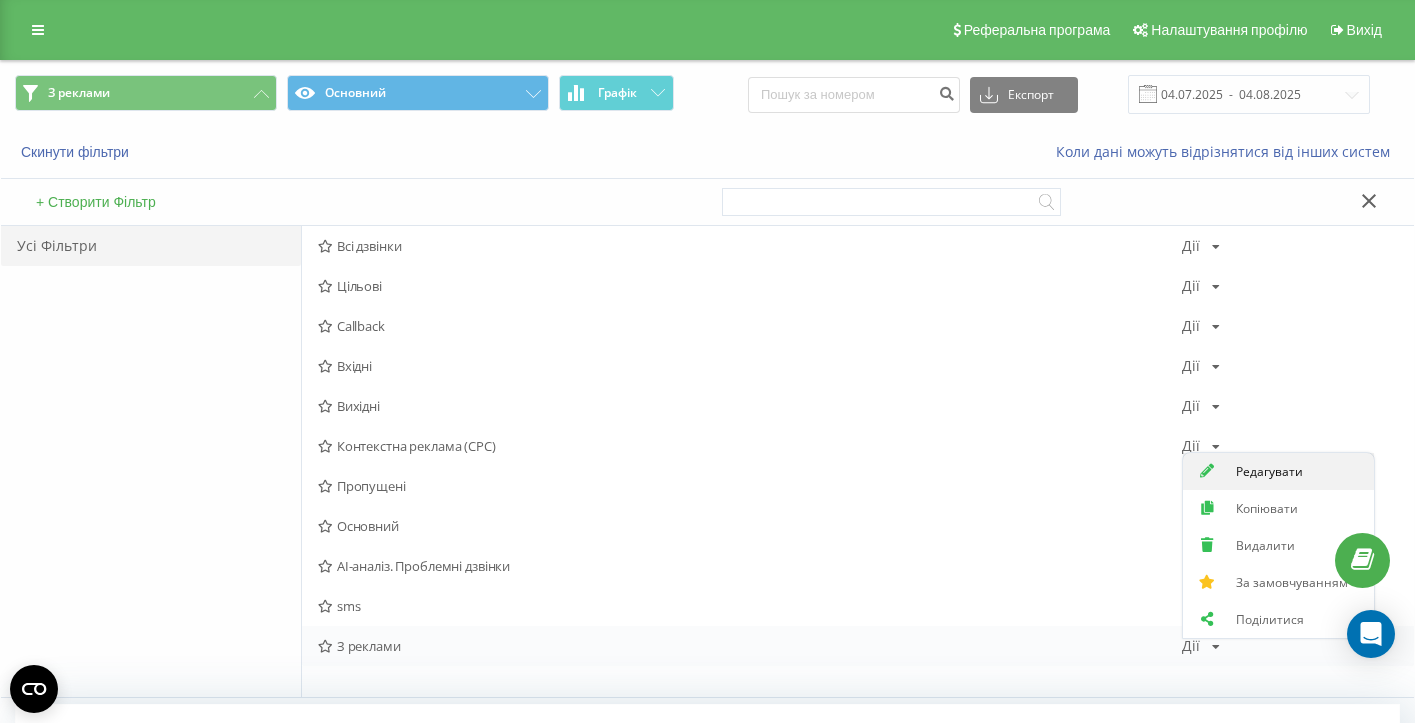 click on "Редагувати" at bounding box center (1269, 471) 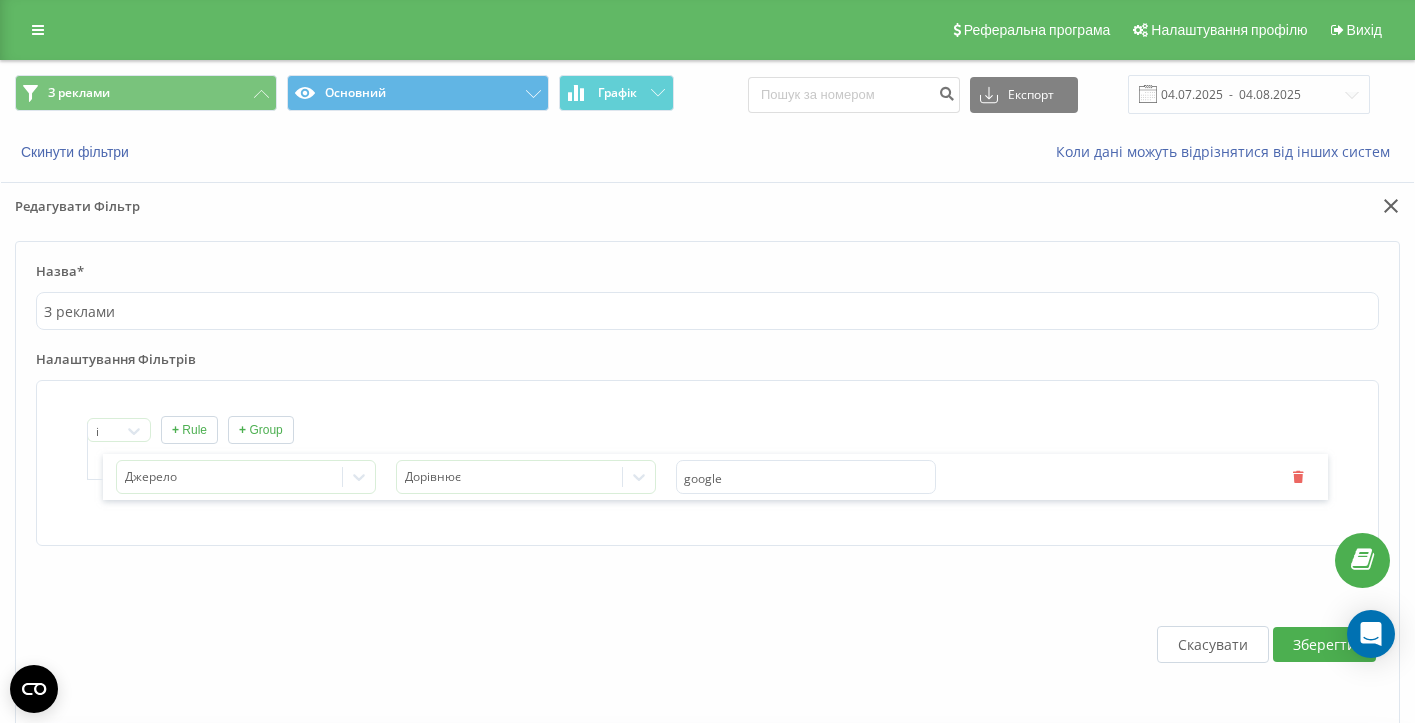 click on "+ Rule" at bounding box center [189, 430] 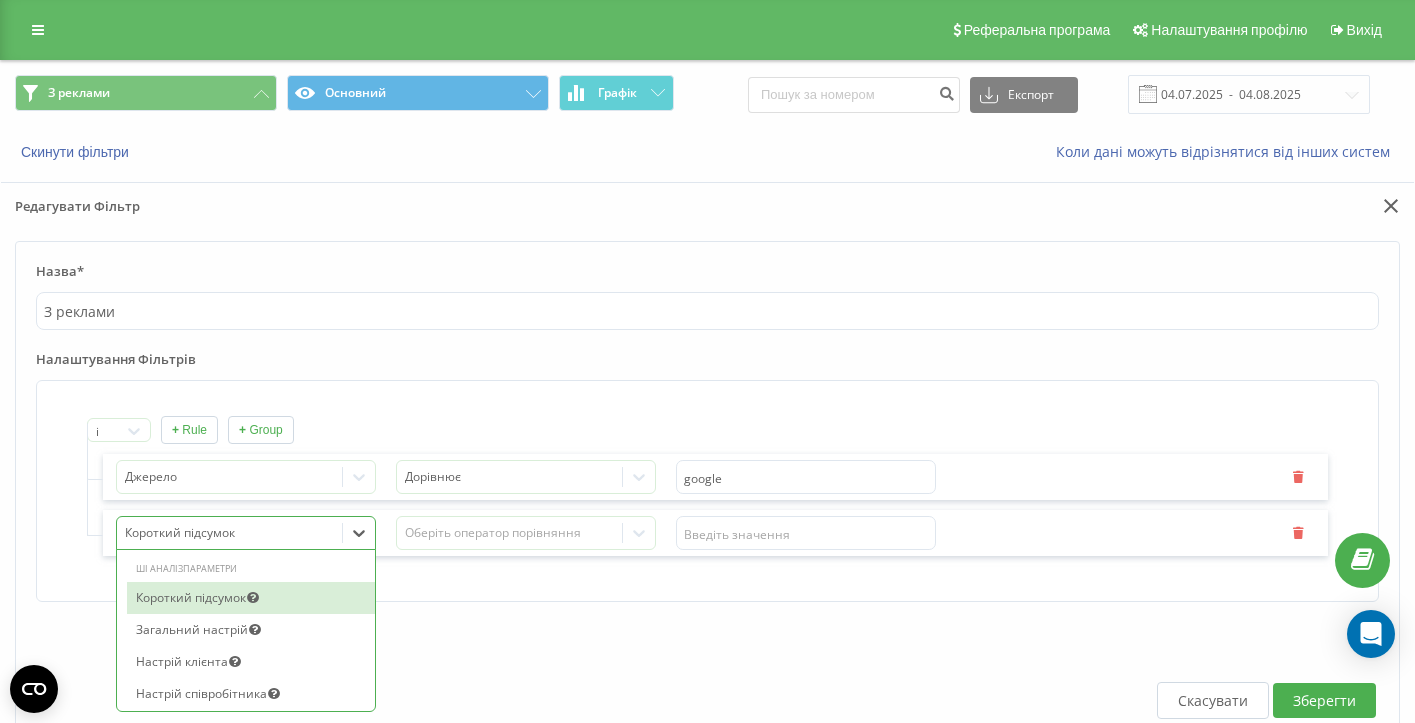 click on "option Короткий підсумок selected, 1 of 73. 73 results available. Use Up and Down to choose options, press Enter to select the currently focused option, press Escape to exit the menu, press Tab to select the option and exit the menu. Короткий підсумок ШІ аналіз параметри Короткий підсумок Загальний настрій Настрій клієнта Настрій співробітника Рекомендовані дії Тема діалогу Оцінка якості діалогу: Відкриття Оцінка якості діалогу: Анамнез Оцінка якості діалогу: Презентація Оцінка якості діалогу: Закриття Оцінка якості діалогу: Оцінка Оцінка якості діалогу: Деталі Ключові моменти діалогу Слова-паразити Нецензурна лексика Ключові слова Custom1 Custom2" at bounding box center [246, 533] 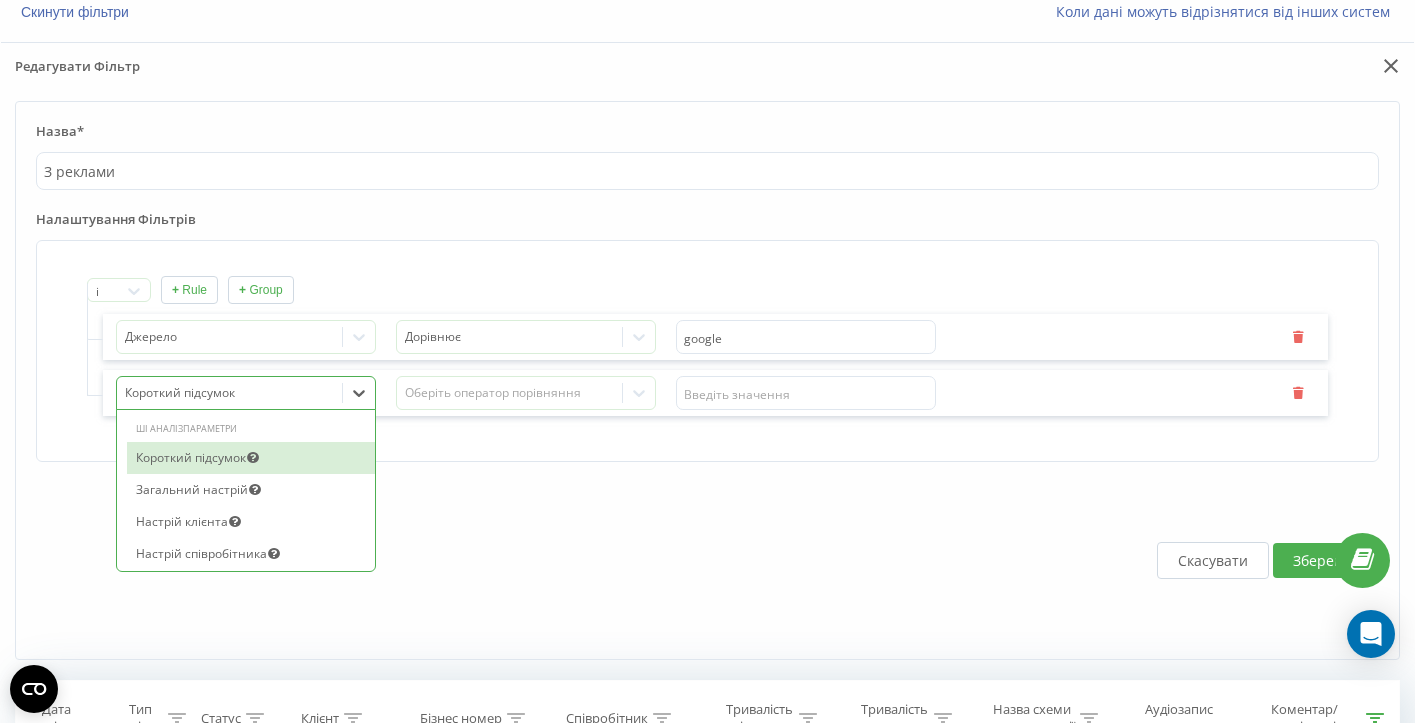 scroll, scrollTop: 141, scrollLeft: 0, axis: vertical 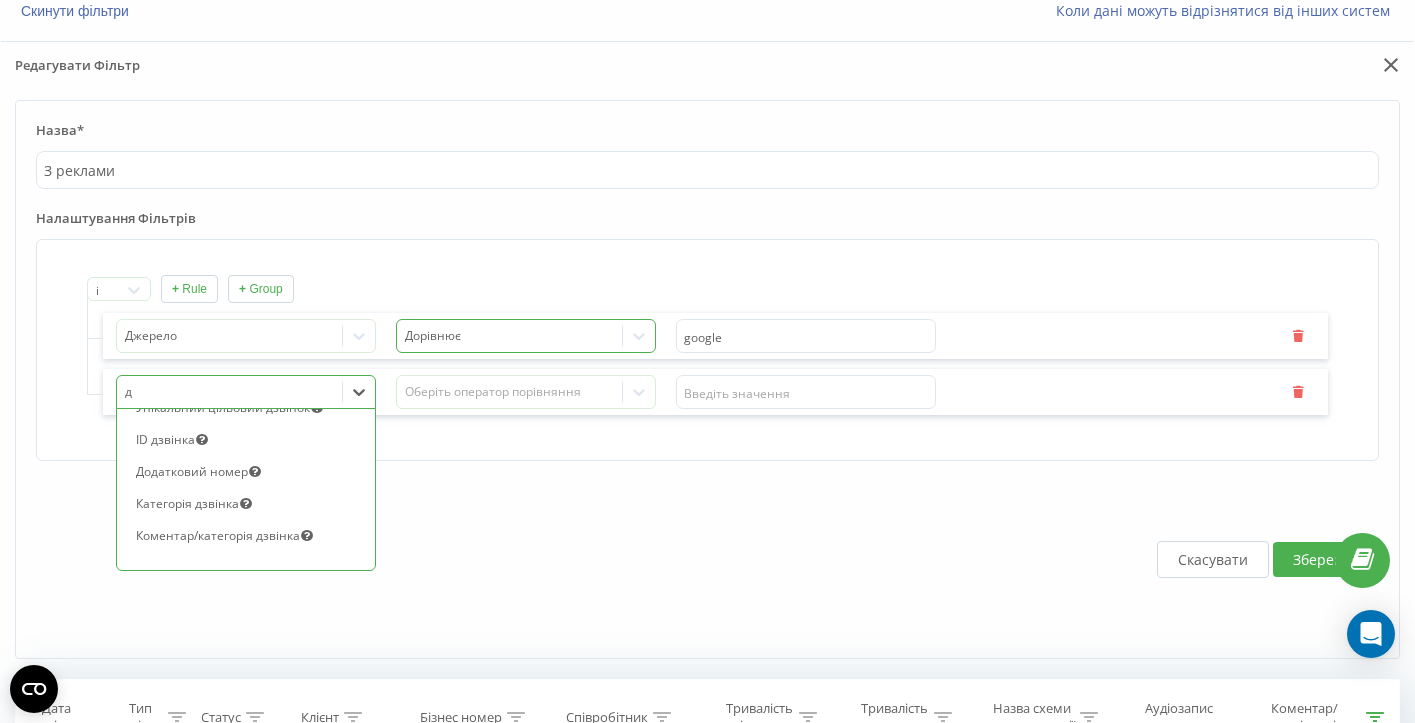 type on "дж" 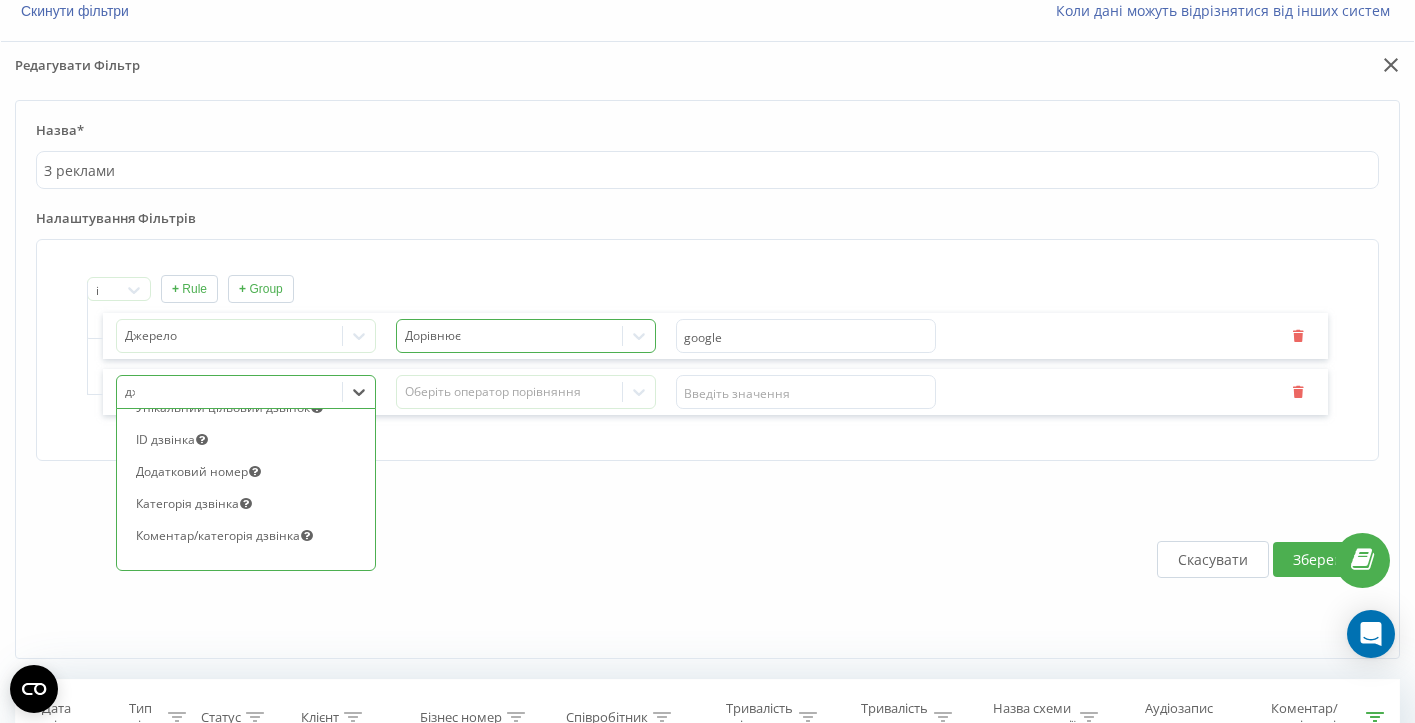 scroll, scrollTop: 0, scrollLeft: 0, axis: both 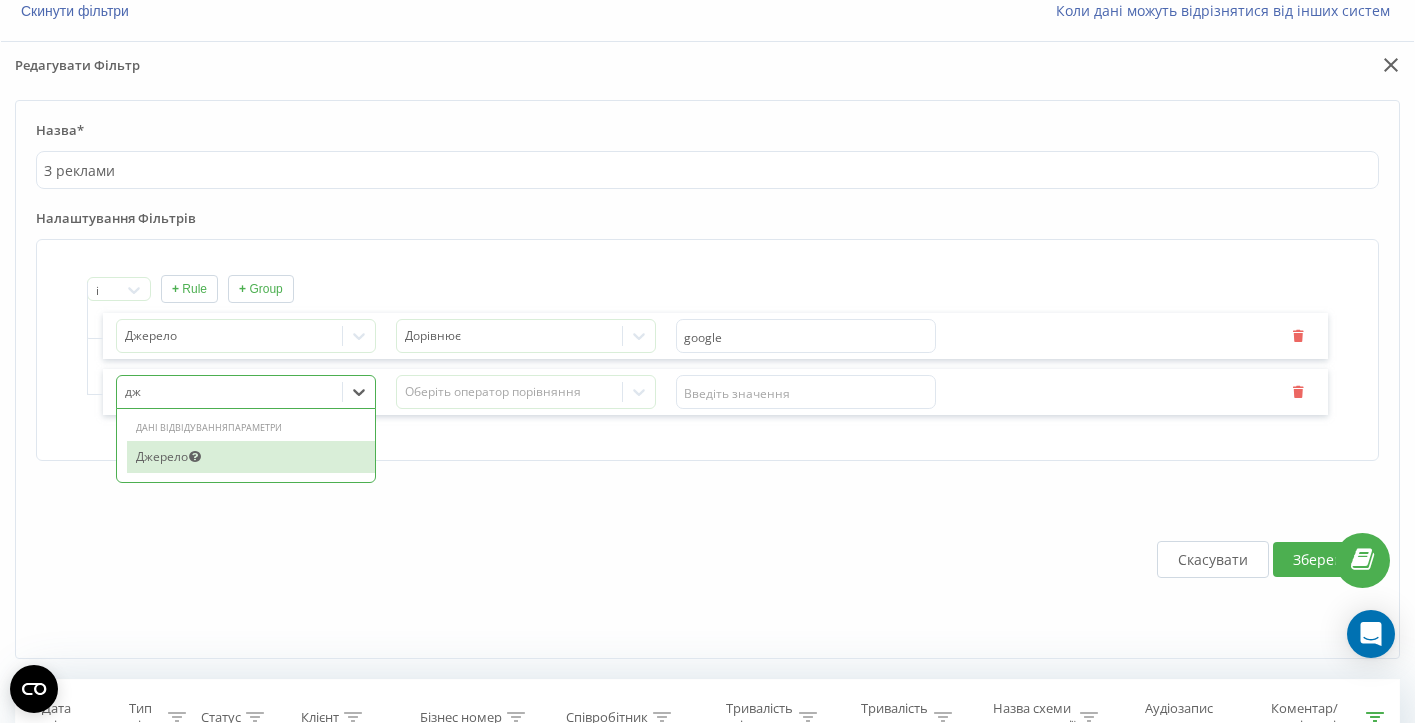 click on "Джерело" at bounding box center (251, 457) 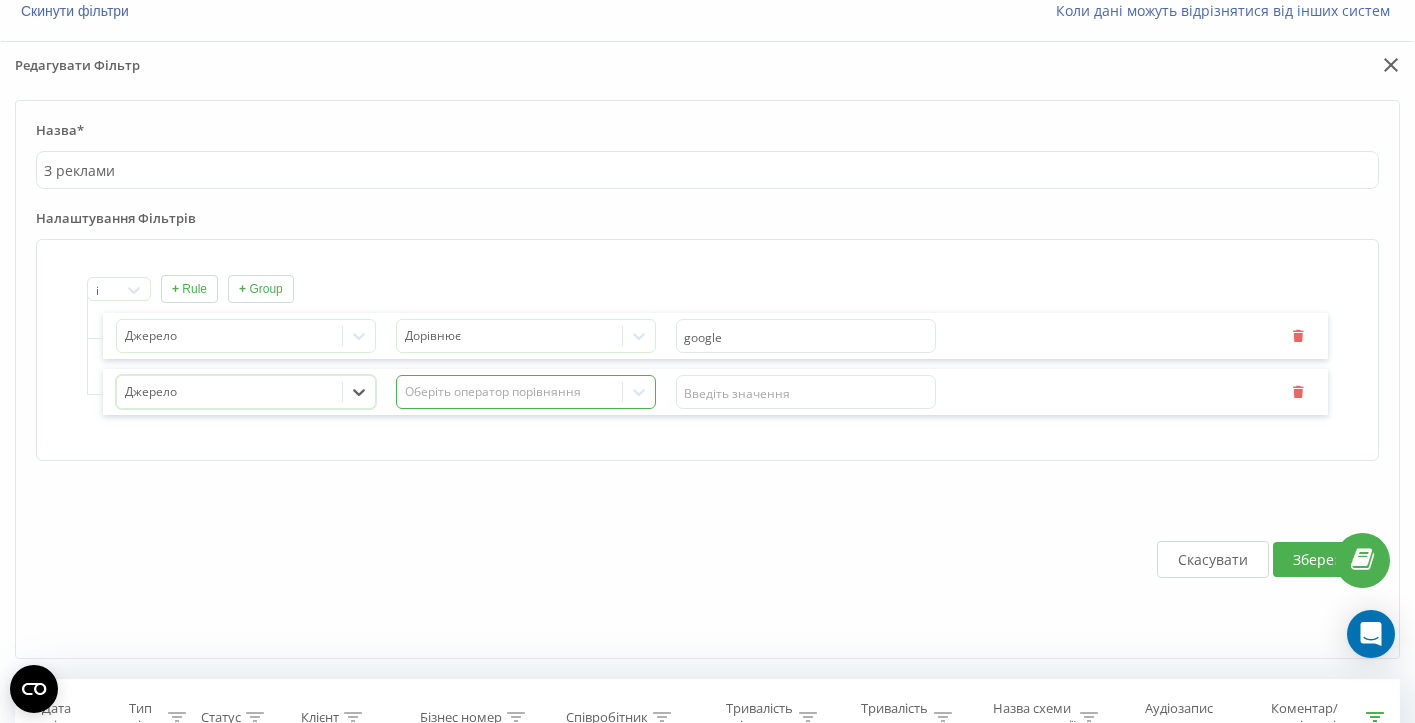 click on "Оберіть оператор порівняння" at bounding box center [510, 392] 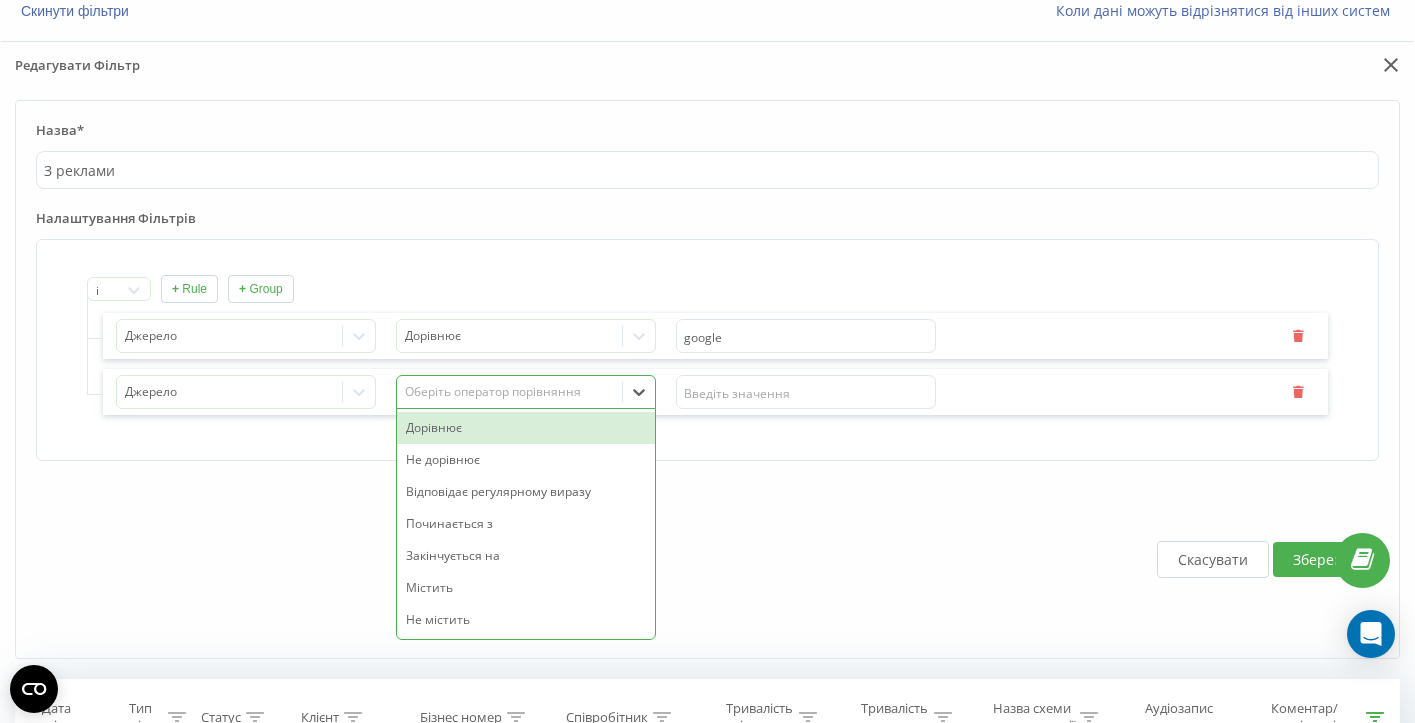 click on "Дорівнює" at bounding box center (526, 428) 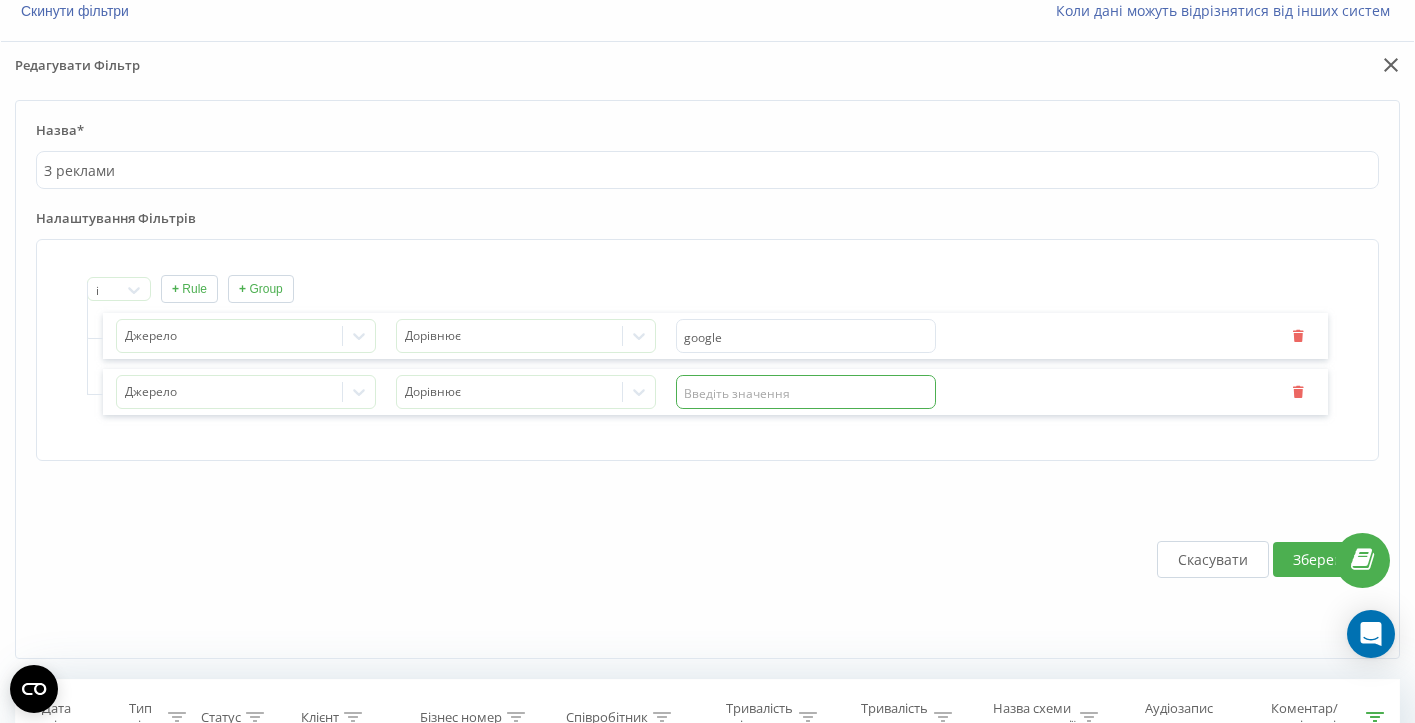 click at bounding box center [806, 392] 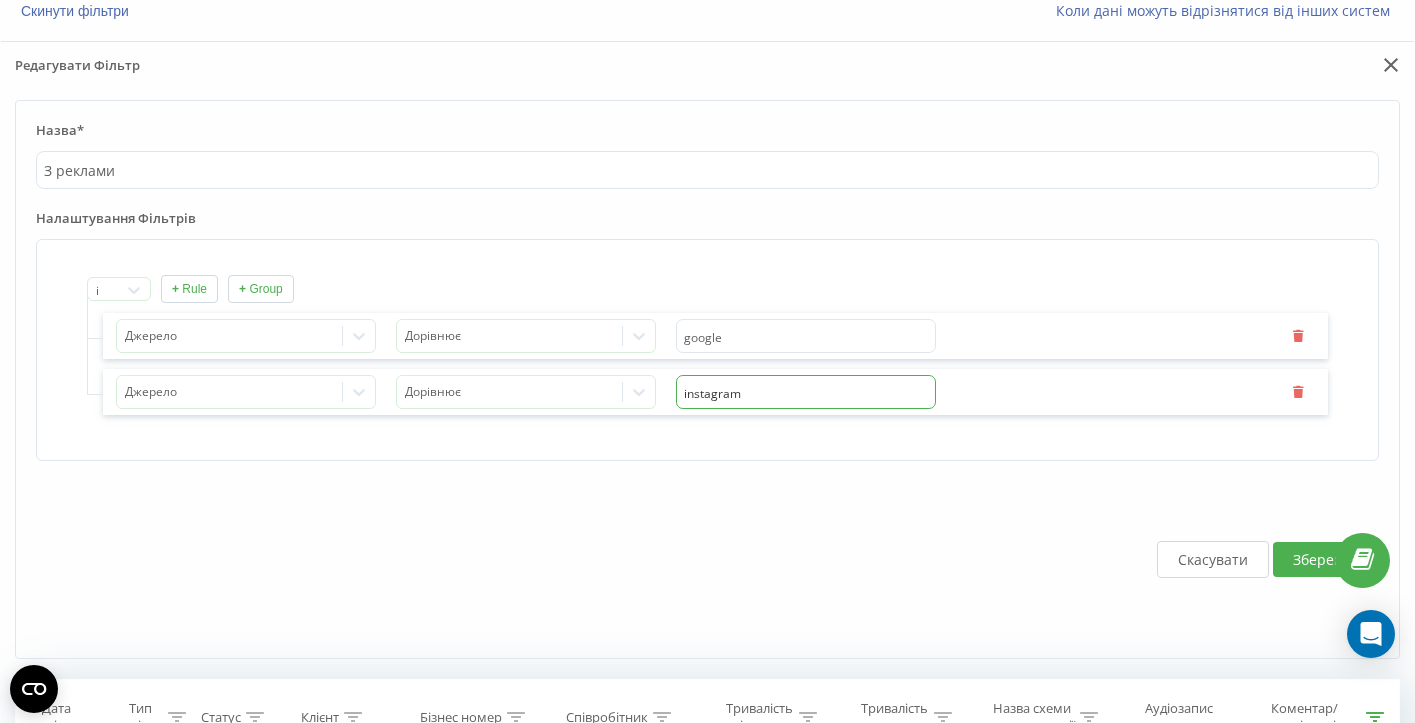 type on "instagram" 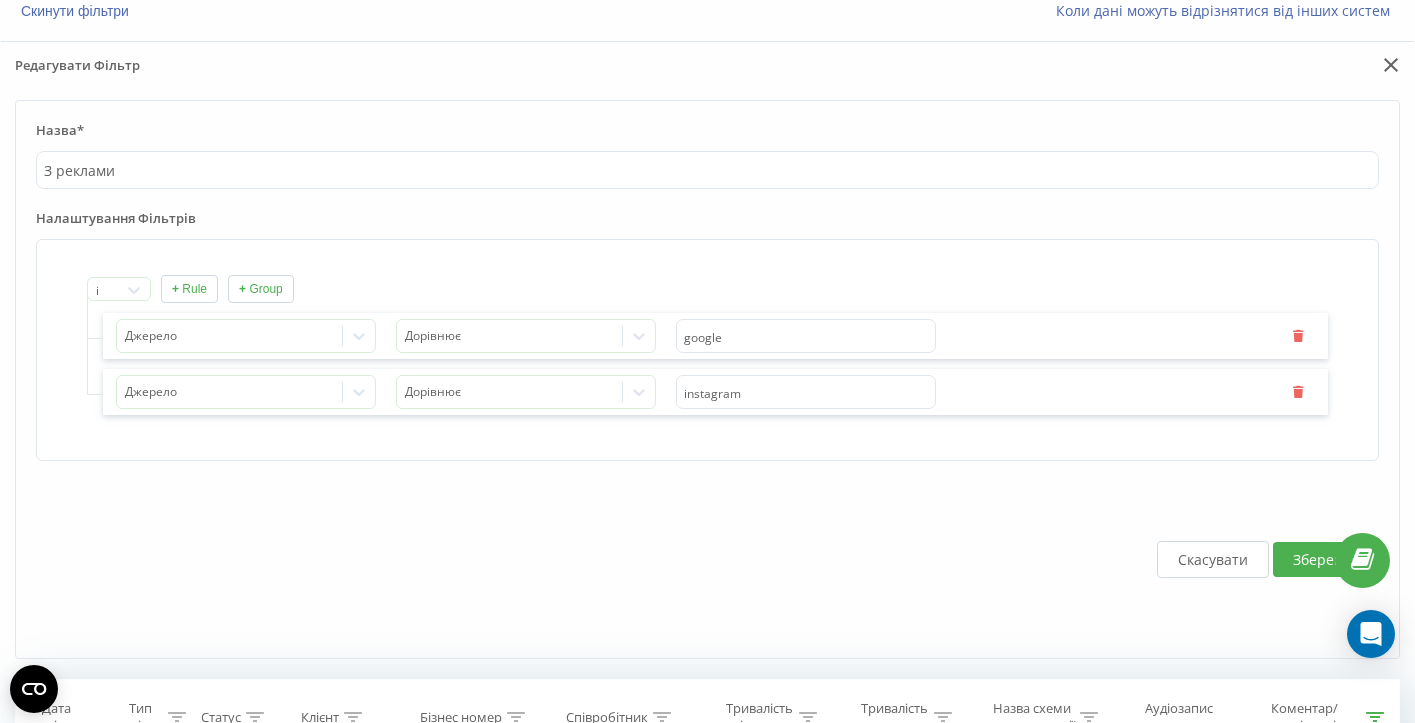 click on "Зберегти" at bounding box center (1324, 559) 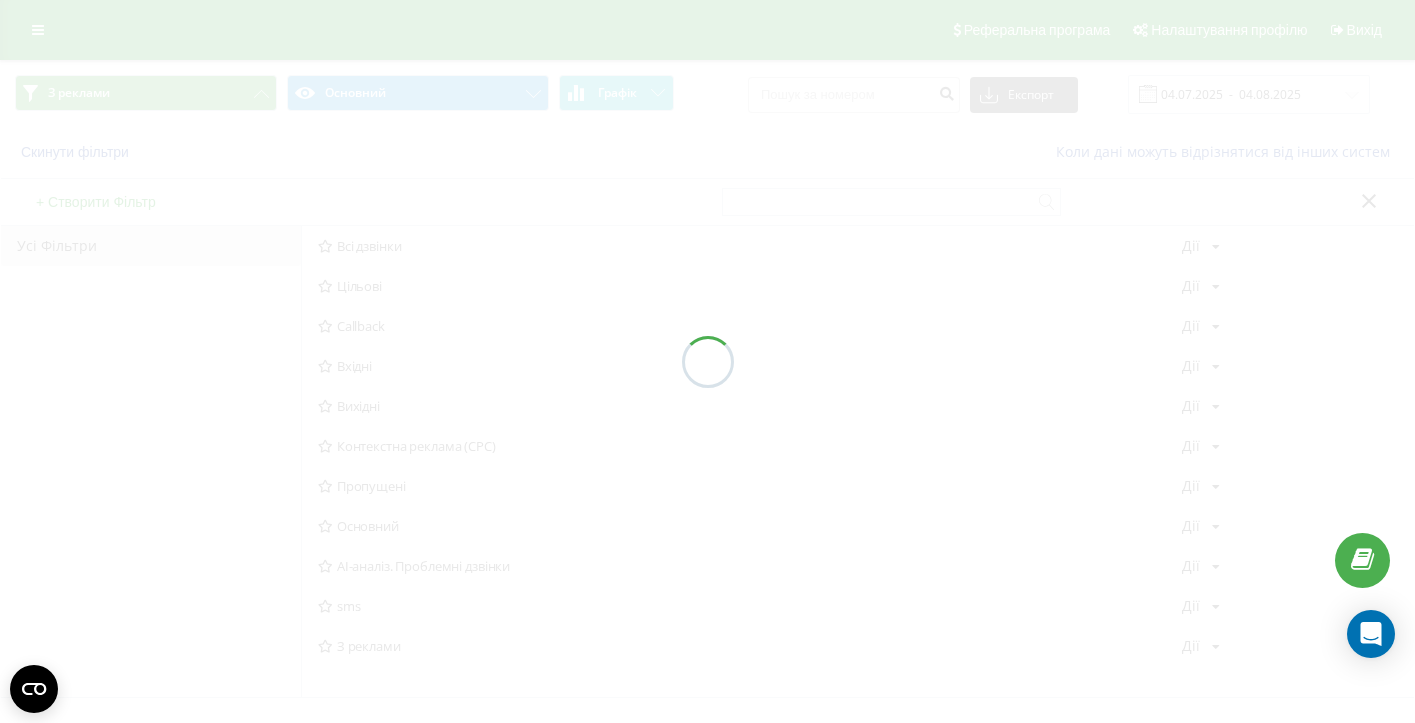 scroll, scrollTop: 0, scrollLeft: 0, axis: both 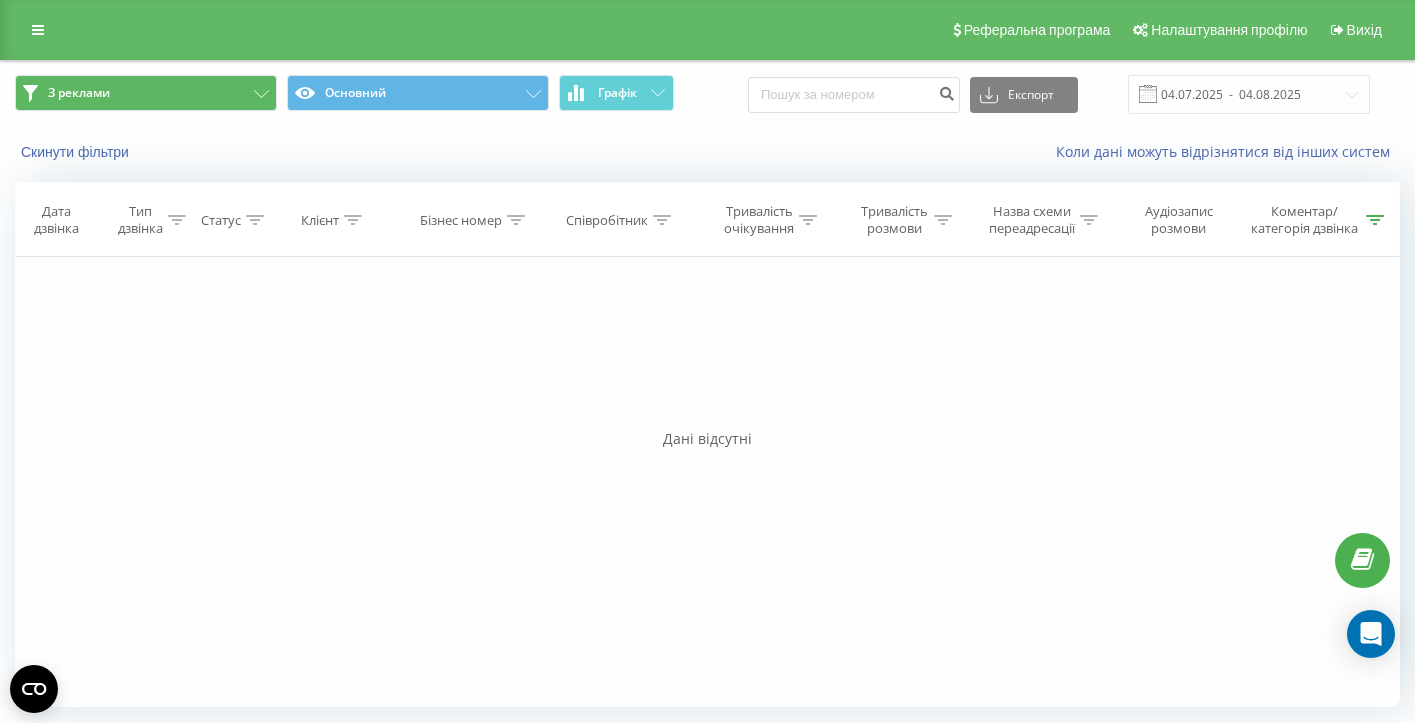 click on "З реклами" at bounding box center [146, 93] 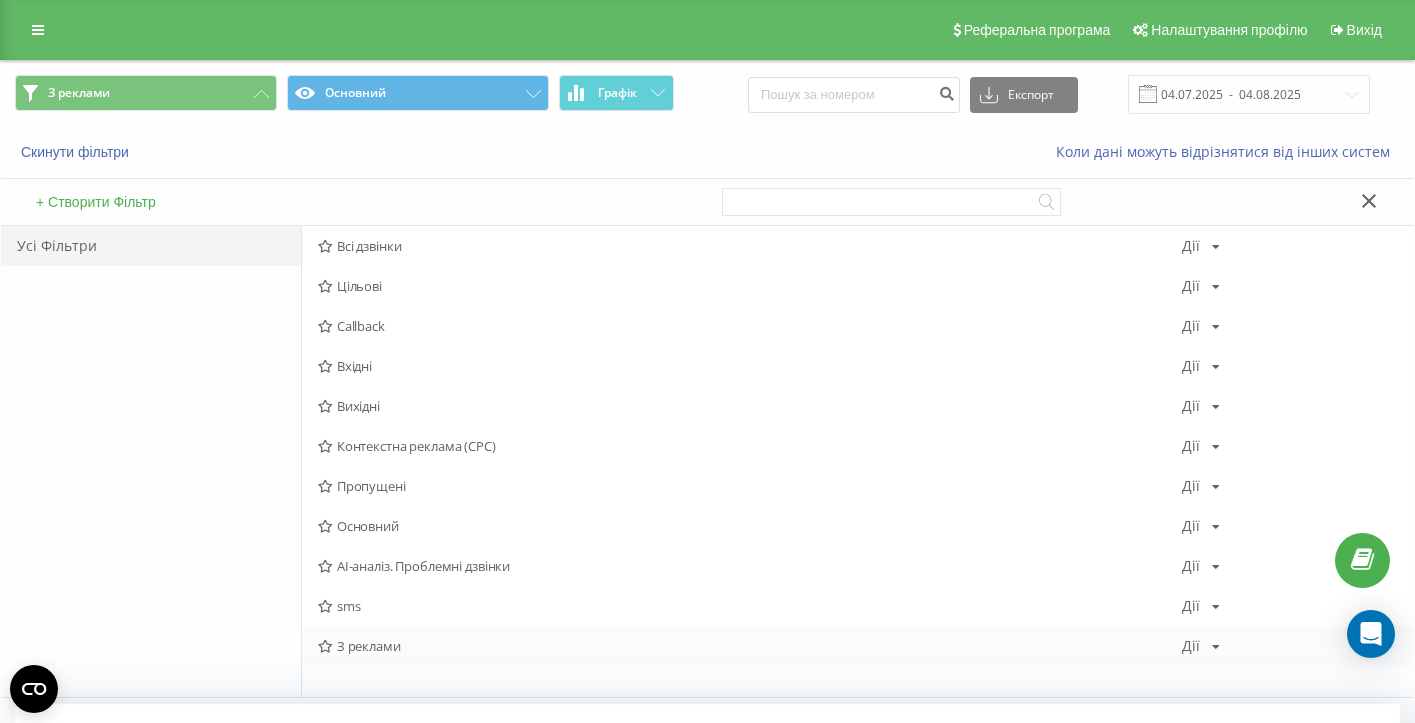 click on "З реклами" at bounding box center [750, 646] 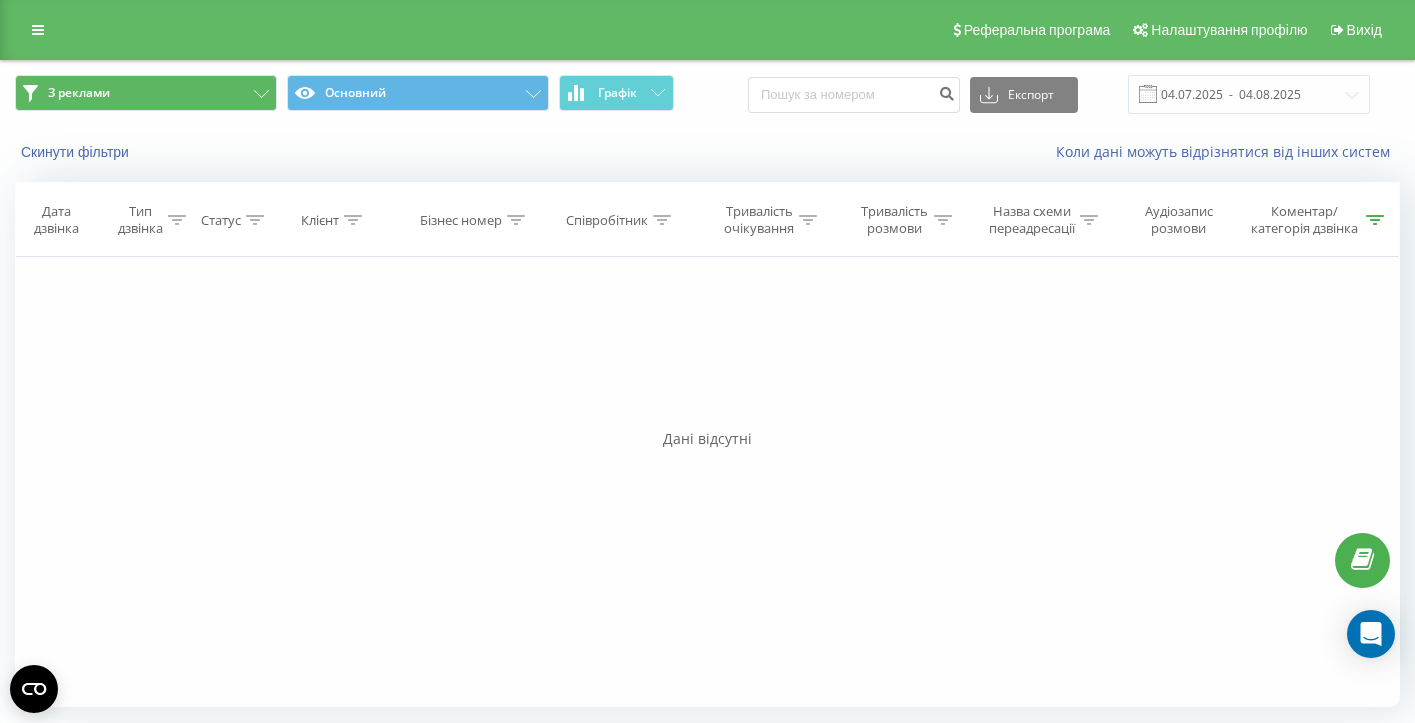 click on "З реклами" at bounding box center [146, 93] 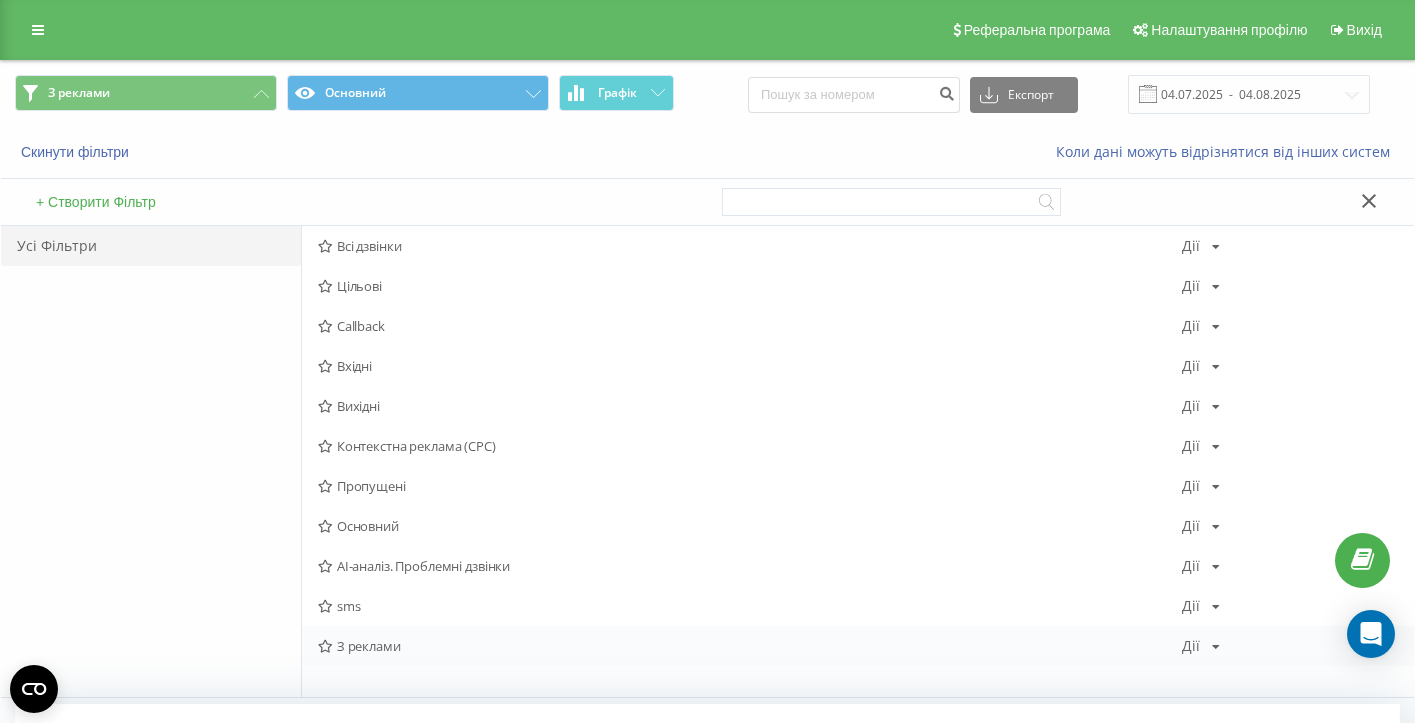 click at bounding box center [1216, 647] 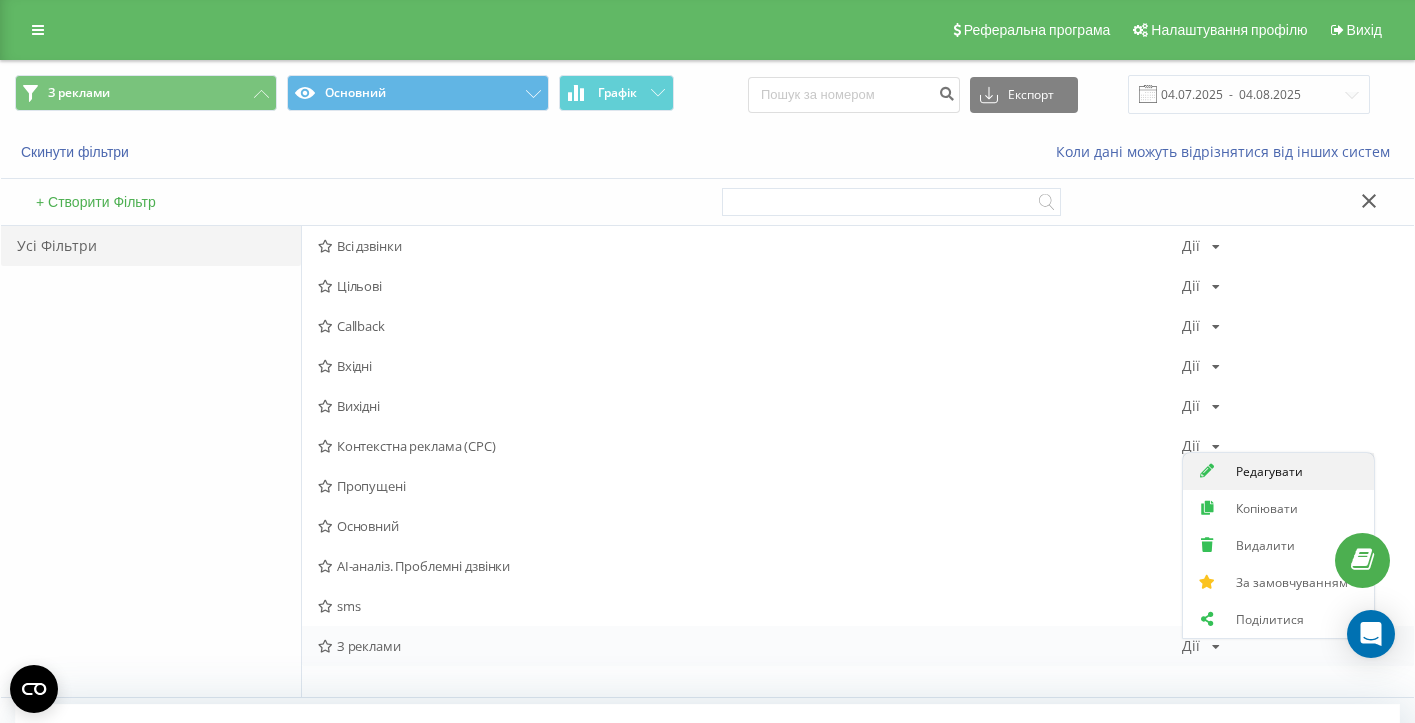 click on "Редагувати" at bounding box center [1269, 471] 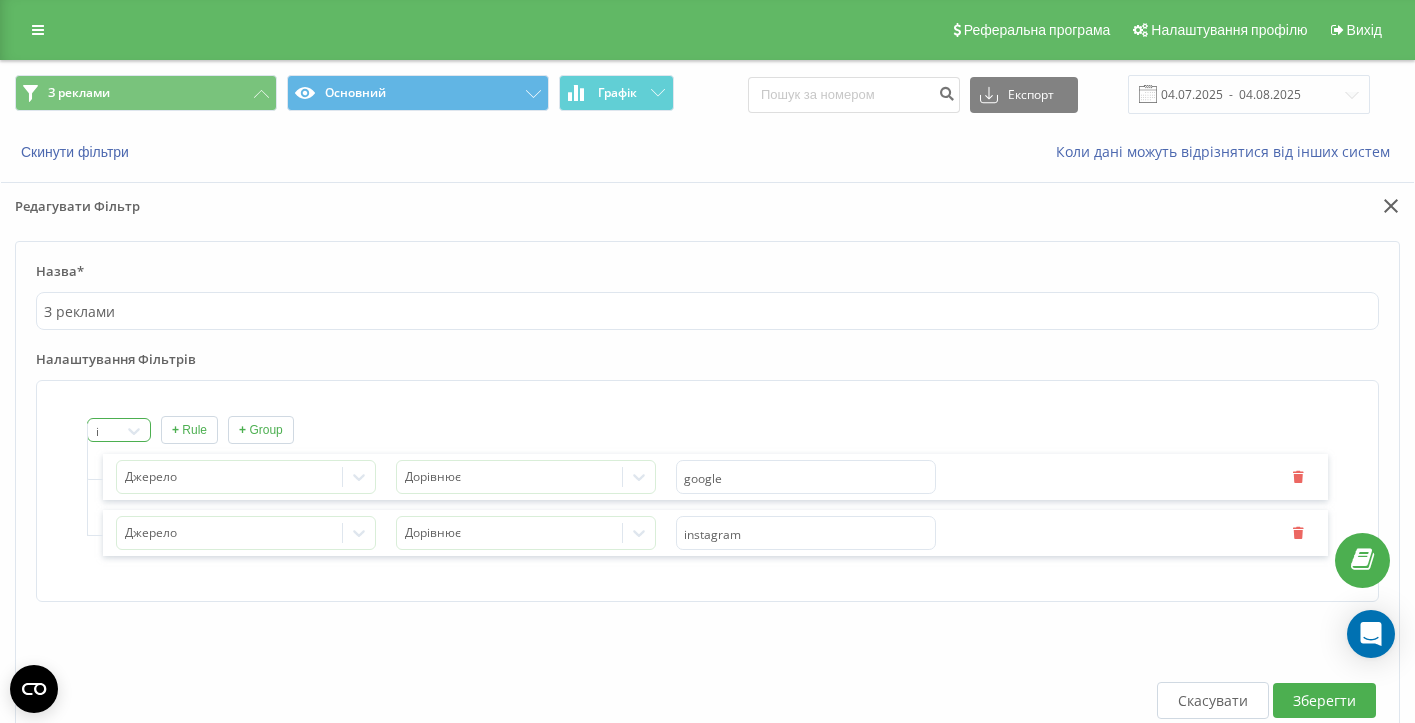 click 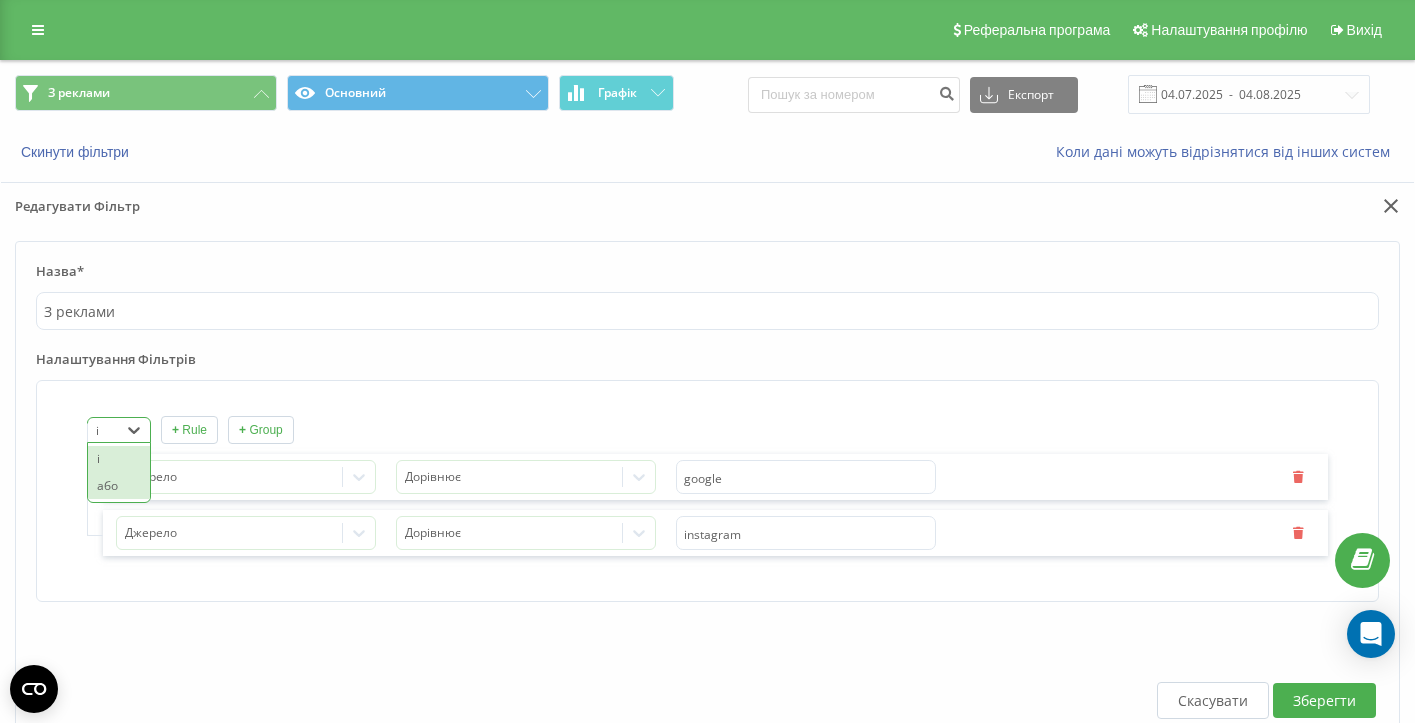 click on "або" at bounding box center [119, 486] 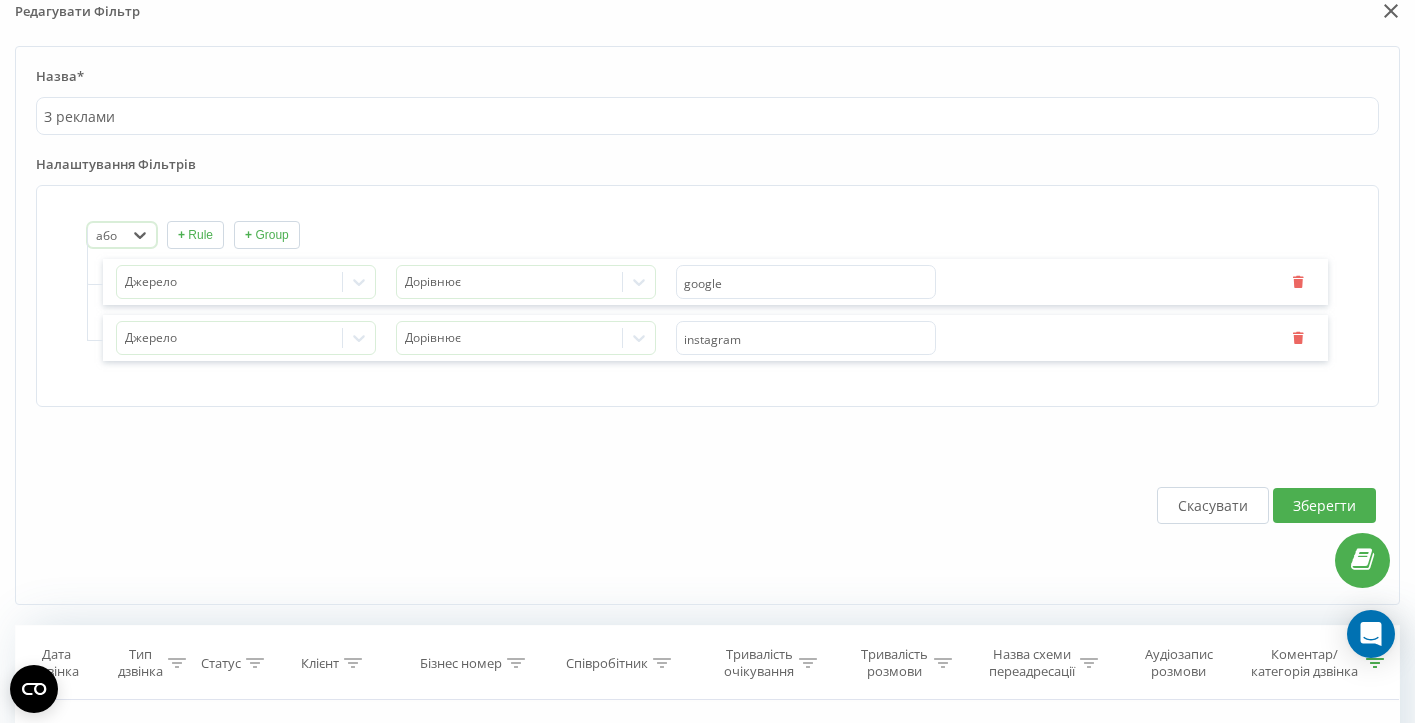 scroll, scrollTop: 225, scrollLeft: 0, axis: vertical 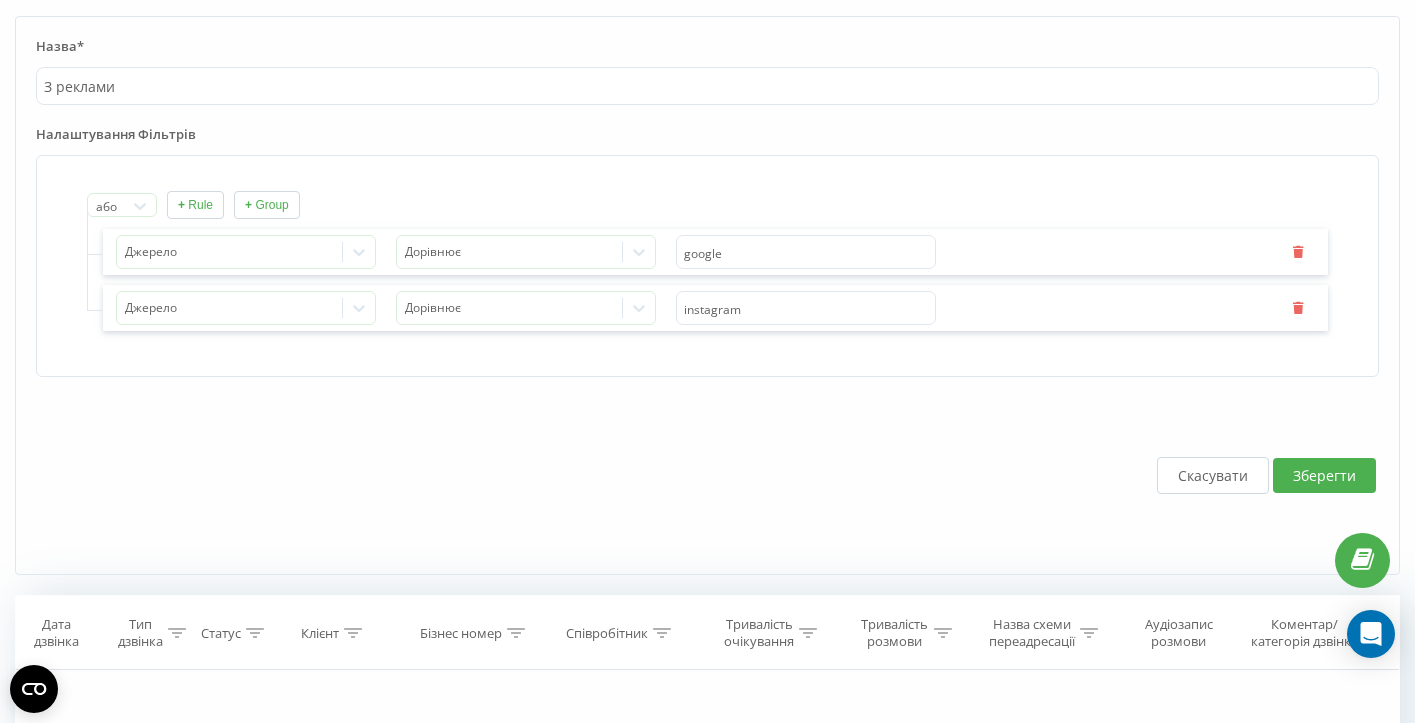 click on "Зберегти" at bounding box center (1324, 475) 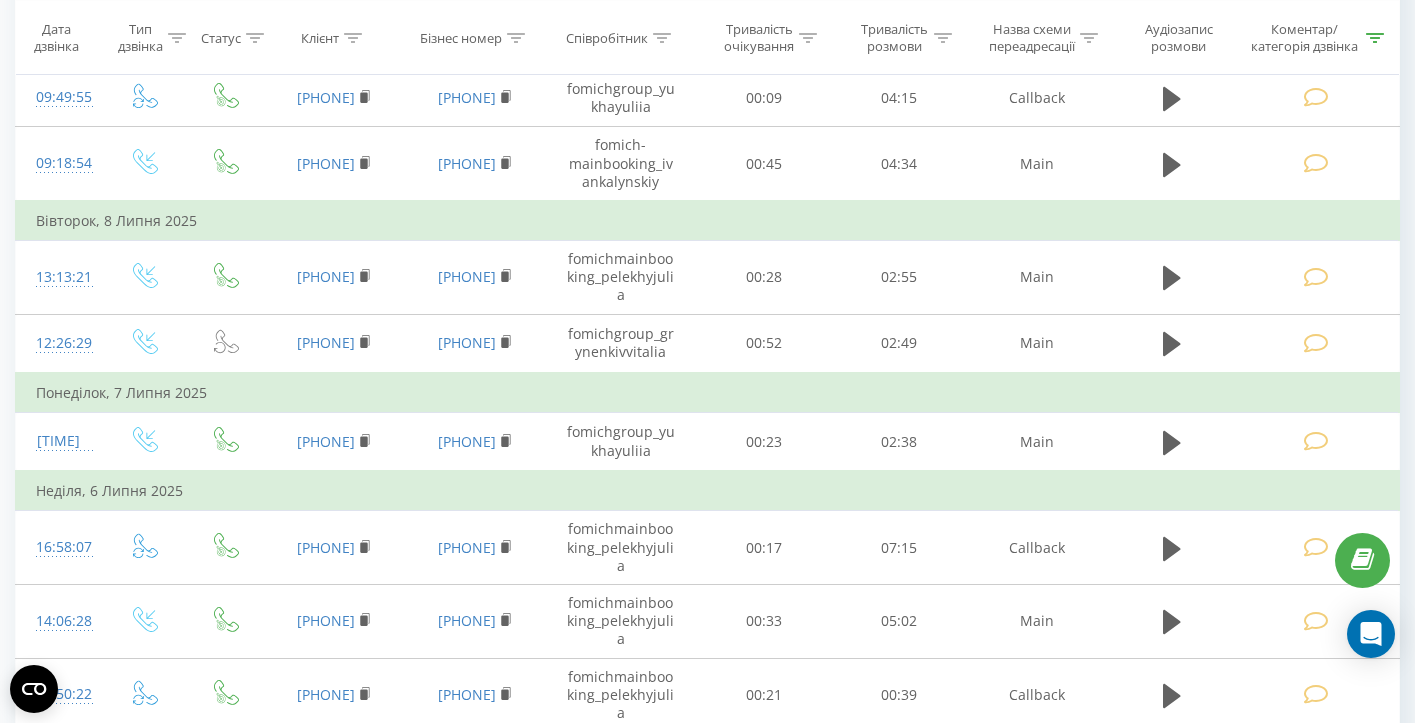 scroll, scrollTop: 5007, scrollLeft: 0, axis: vertical 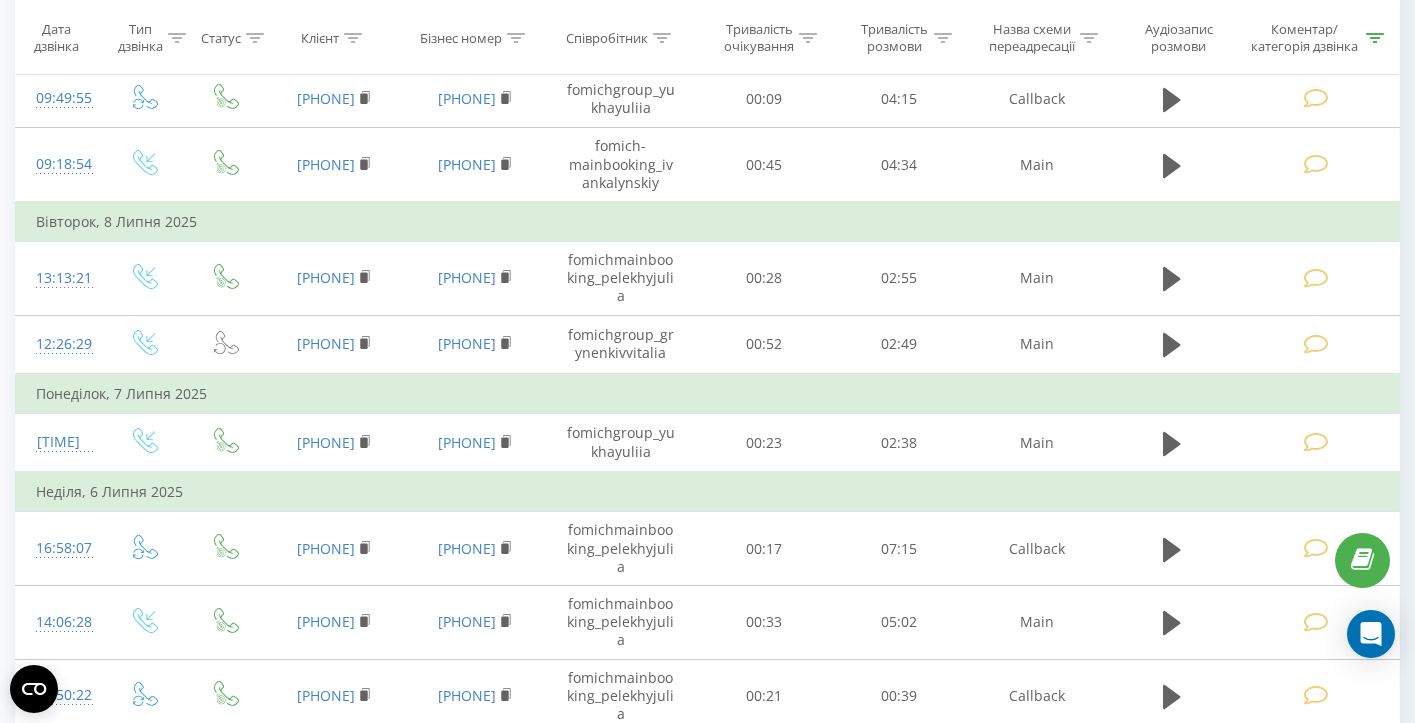 click at bounding box center (1318, 942) 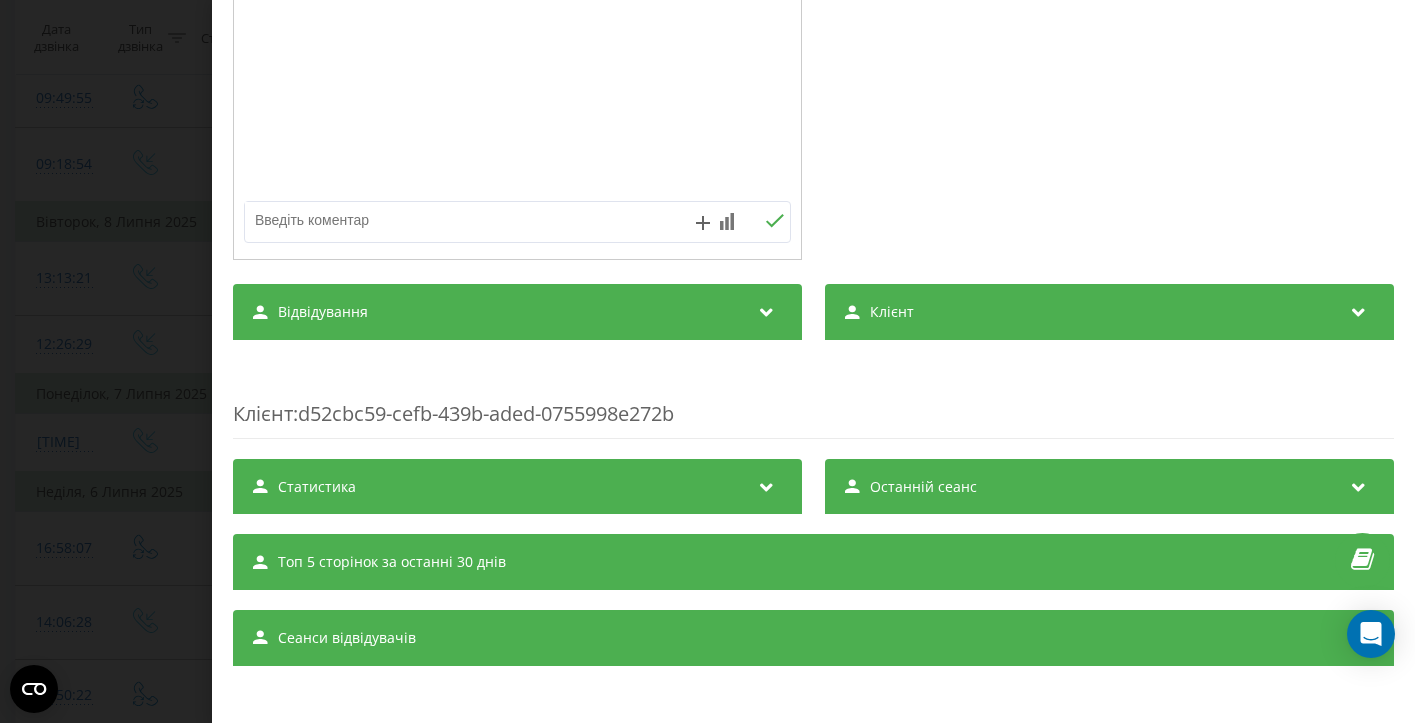 scroll, scrollTop: 417, scrollLeft: 0, axis: vertical 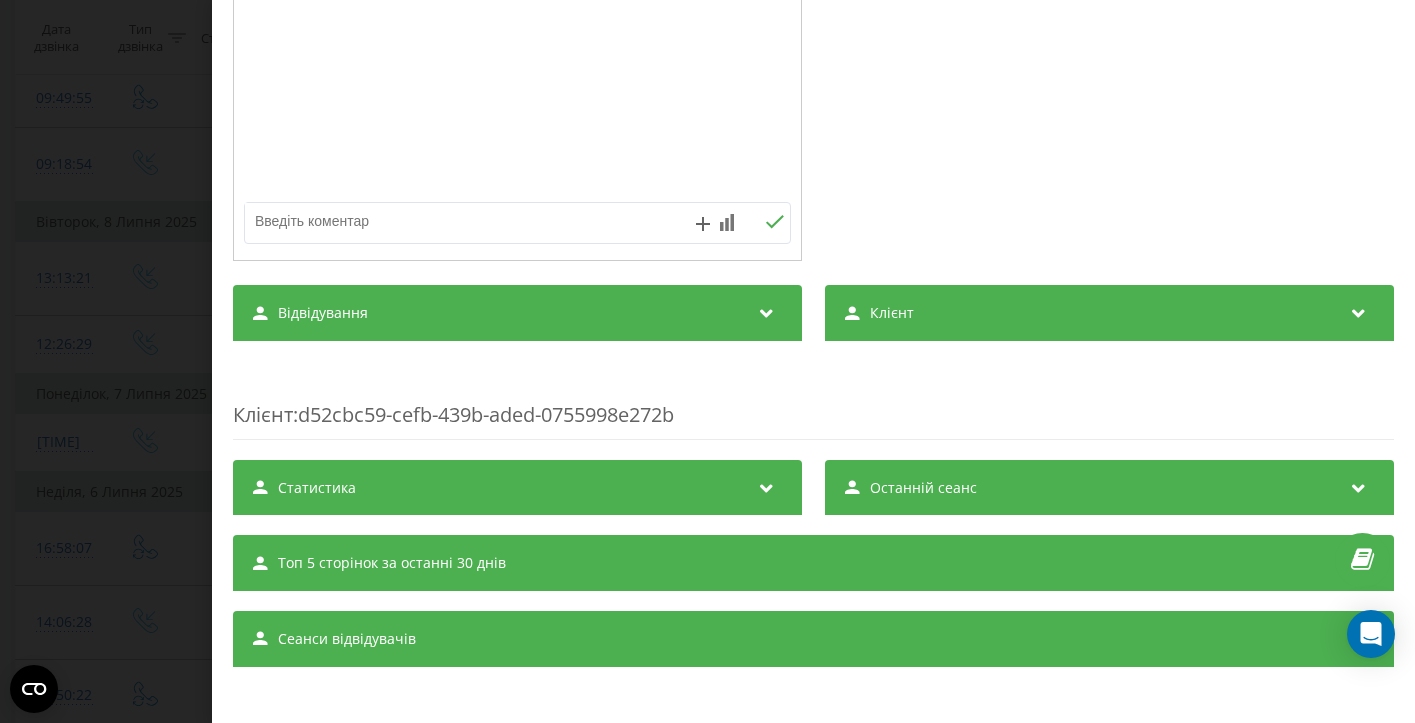 click on "Сеанси відвідувачів" at bounding box center (813, 639) 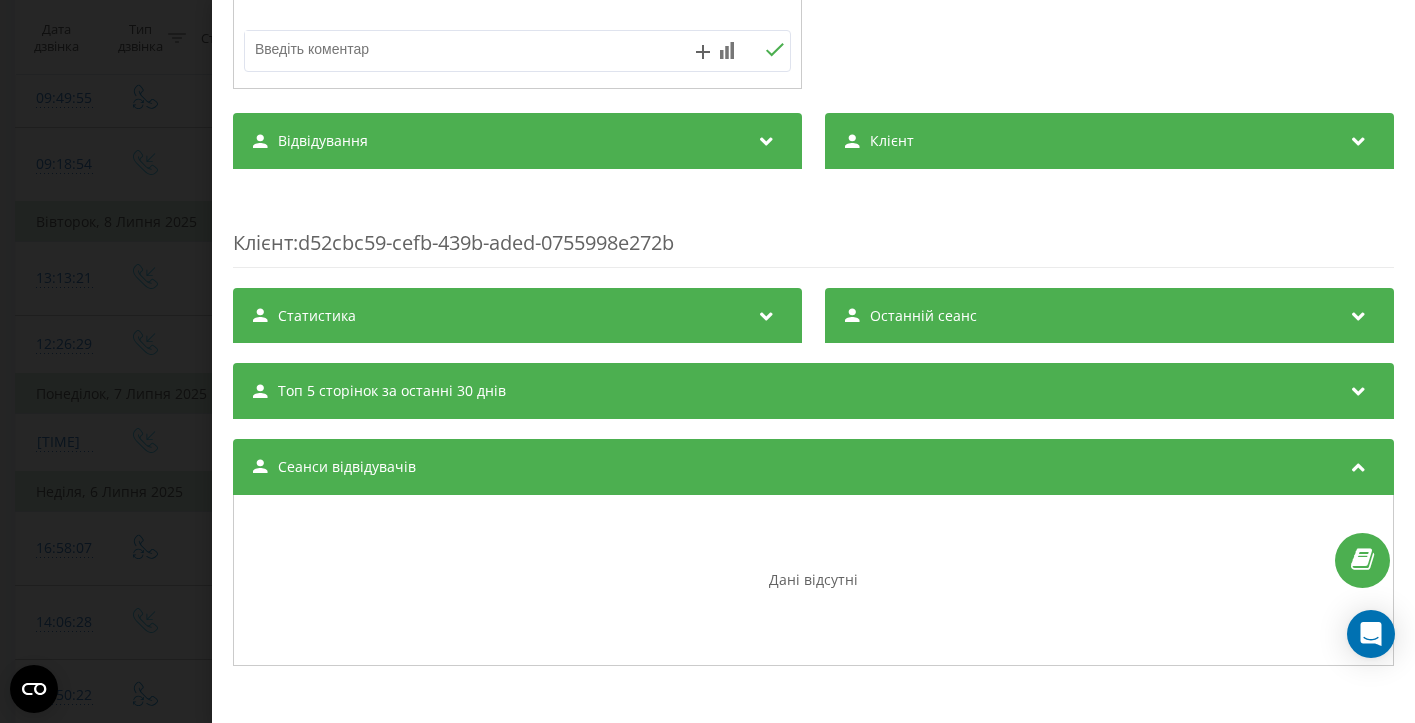 scroll, scrollTop: 588, scrollLeft: 0, axis: vertical 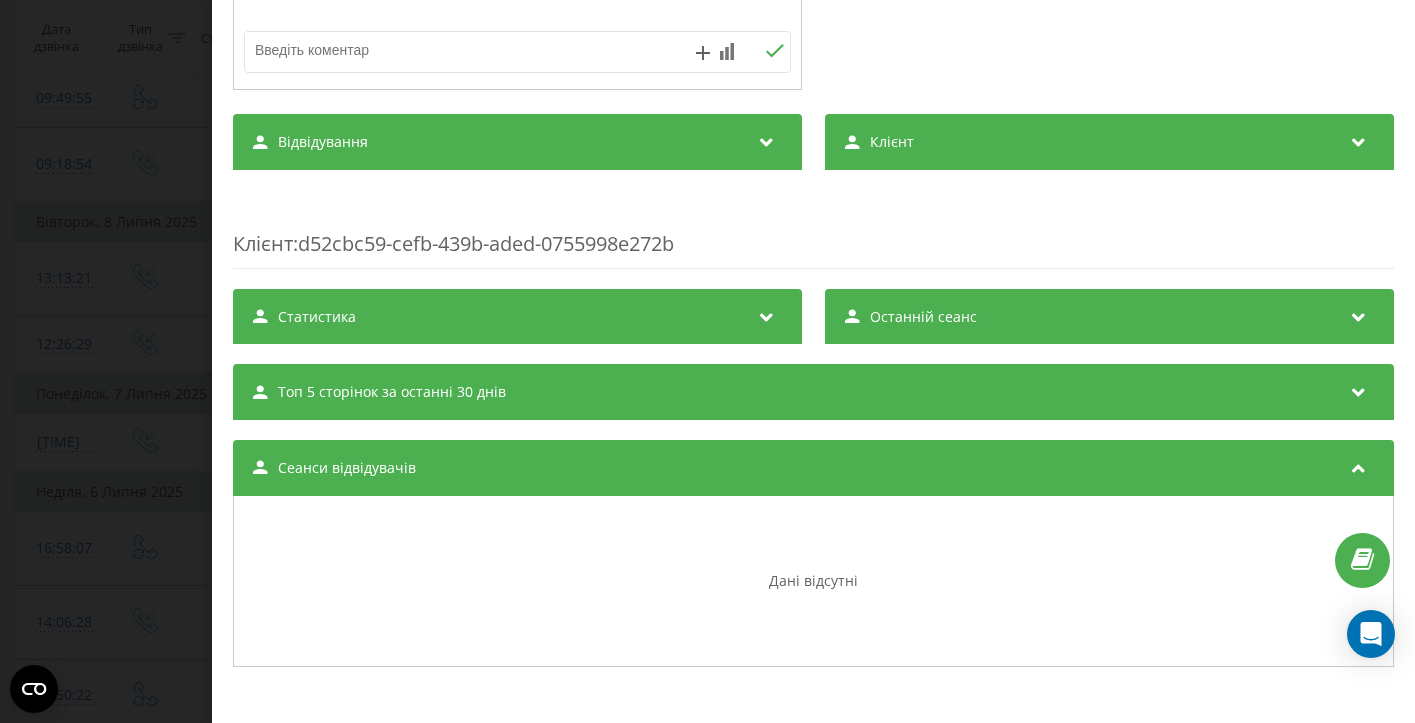 click on "Сеанси відвідувачів" at bounding box center [813, 468] 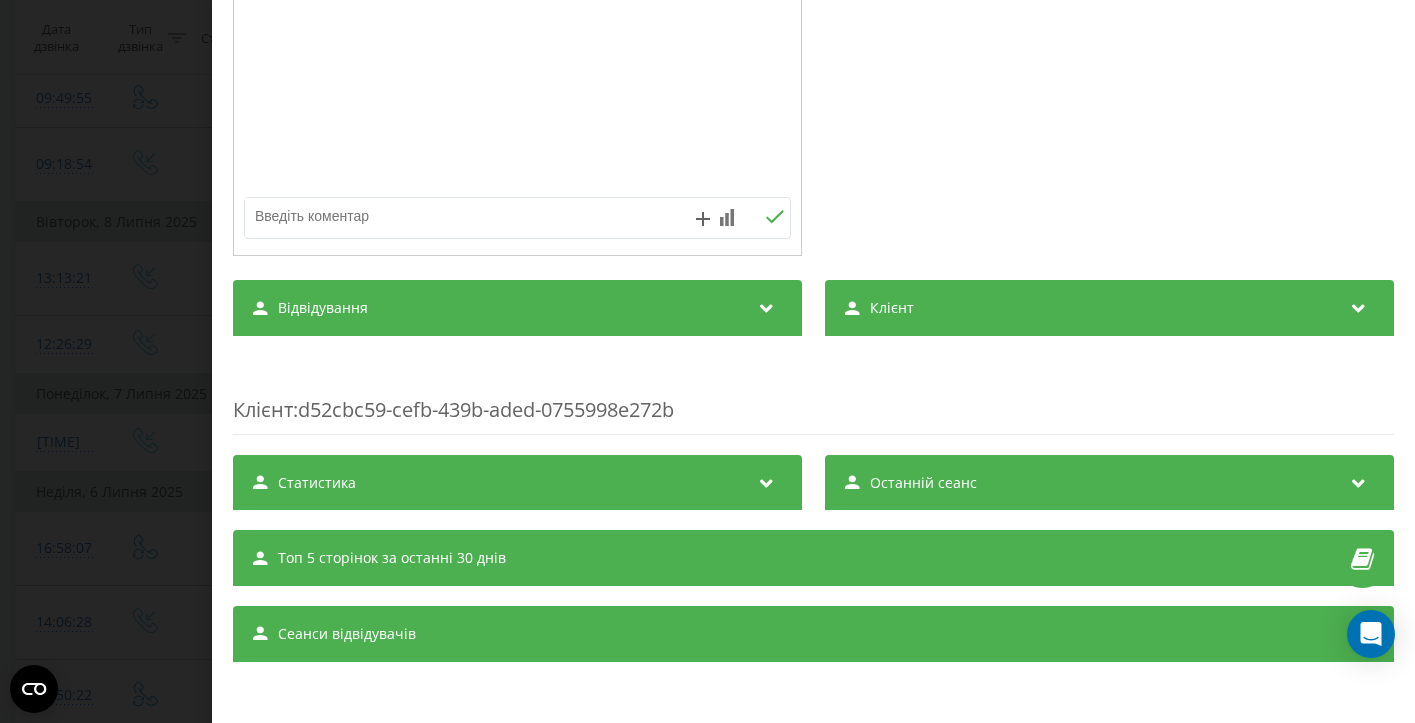 scroll, scrollTop: 417, scrollLeft: 0, axis: vertical 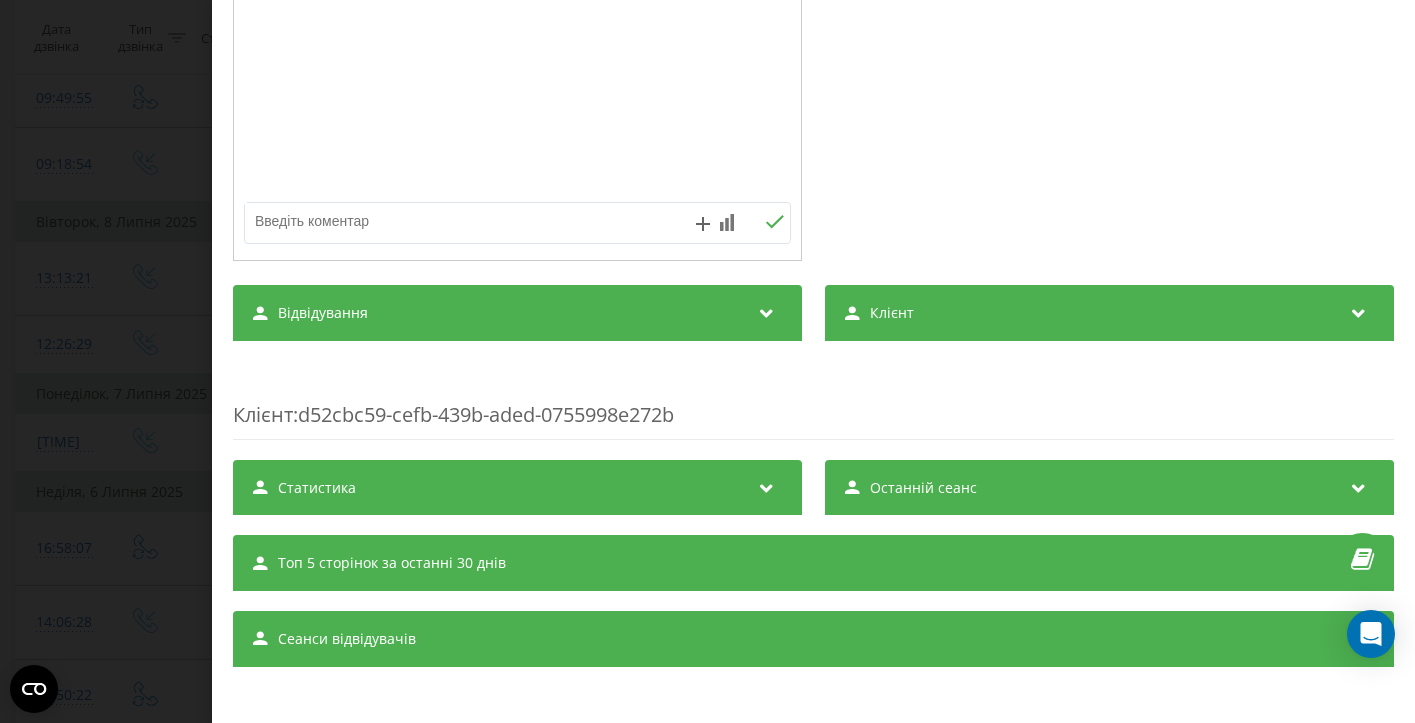 click on "Дзвінок : ua14_-1751615993.14511451 Поміж готел-груп та прогодями назвати Іван, чи можу вам допомогти? Так а вже ж. 1 x - 10:49 00:00 00:00 Транскрипція 00:00 Поміж готел-груп та прогодями назвати Іван, чи можу вам допомогти? Так а вже ж. 00:00 Доброго дня, будь ласка хотіла б задати декілька запитань щодо бронювання. Можна? 00:11 Дивіться я знайшила ваш готель тут на блокінгу так і в принципи 00:18 Хотілось би уточнити: У нас просто великая кулькість - двое детей и трое дорослих 00:24 Чим можна якщо обронувати номери наприклад два напівлюкса щоб вони бути поряд 00:30 00:30 Дивіться, ага. Марина? 3" at bounding box center (707, 361) 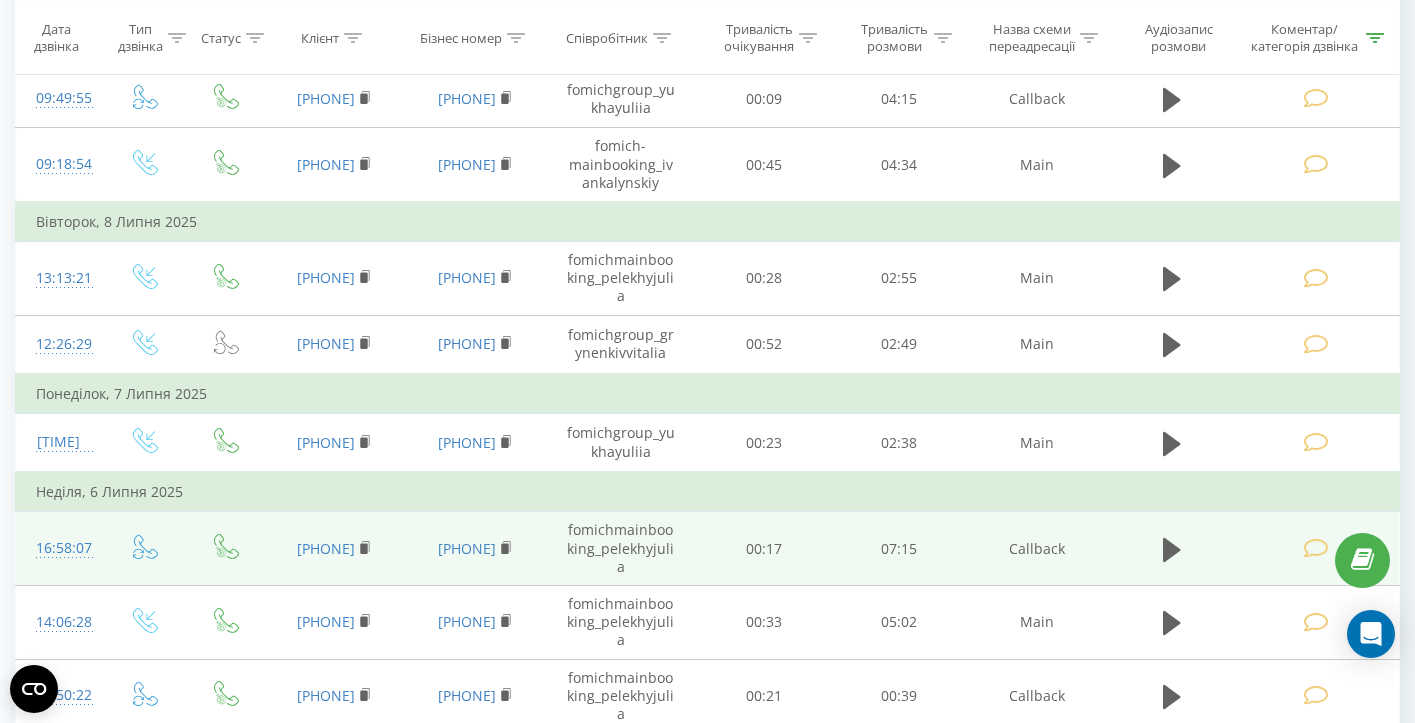 click at bounding box center (1316, 548) 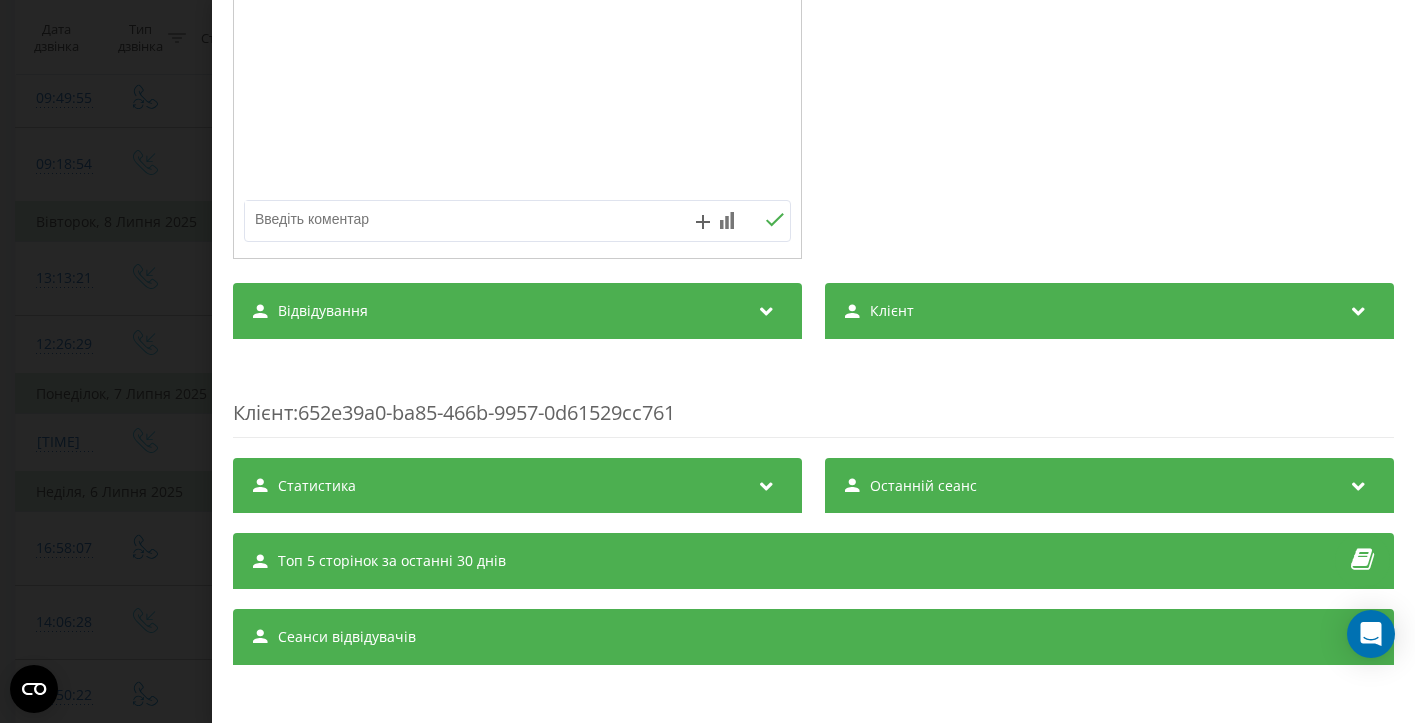 scroll, scrollTop: 417, scrollLeft: 0, axis: vertical 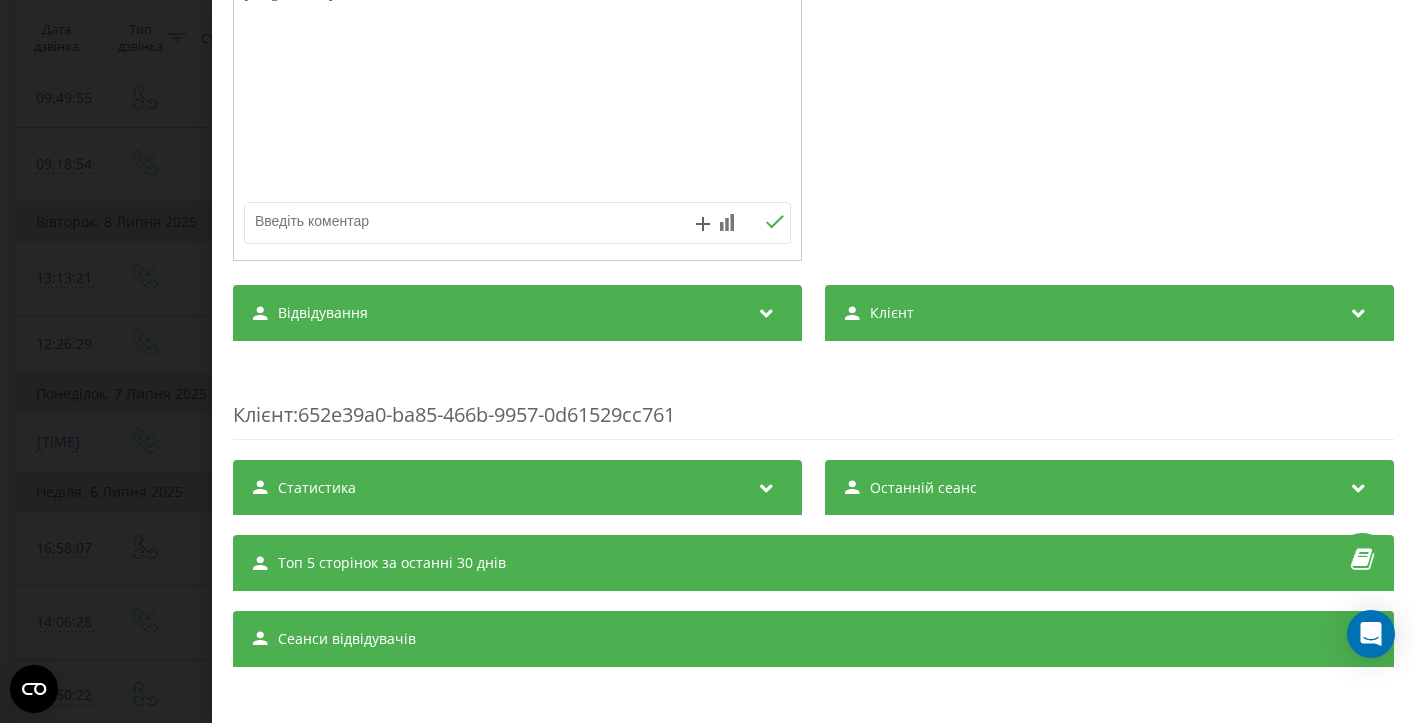 click on "Сеанси відвідувачів" at bounding box center (813, 639) 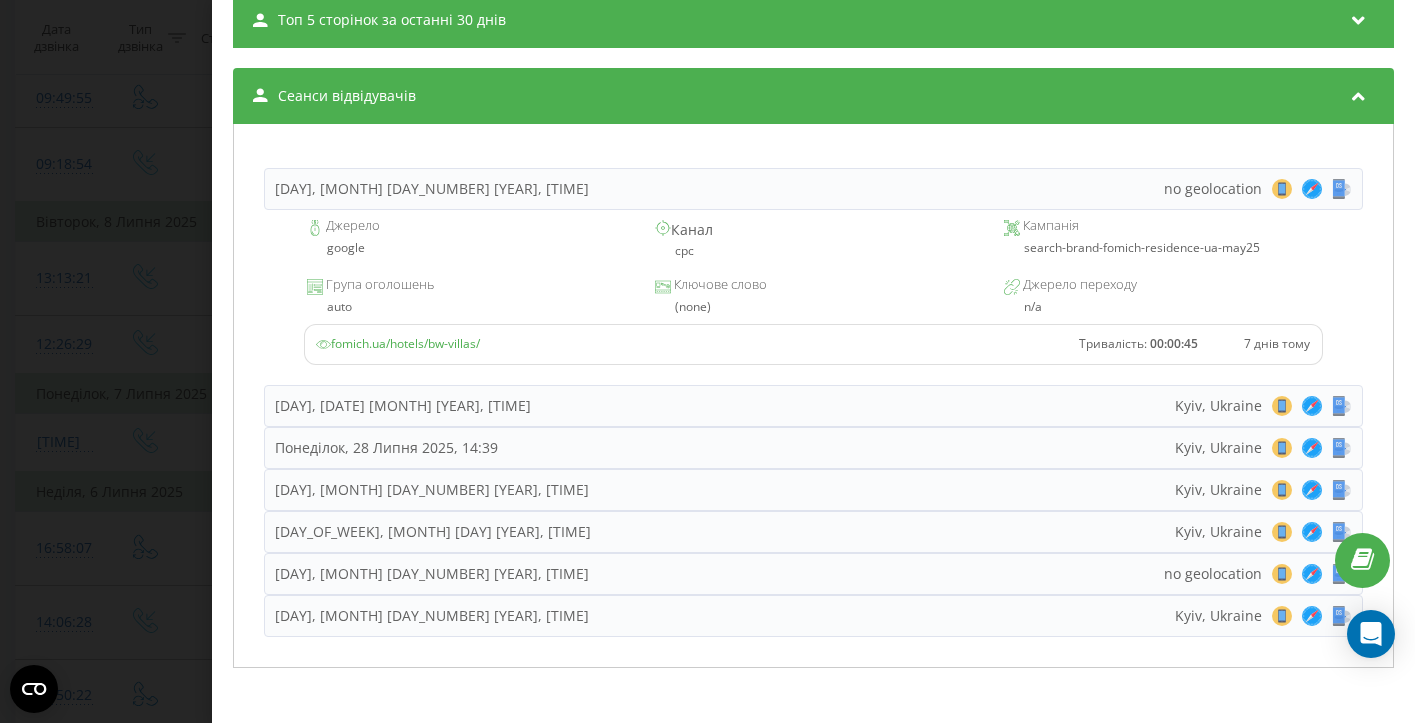 scroll, scrollTop: 959, scrollLeft: 0, axis: vertical 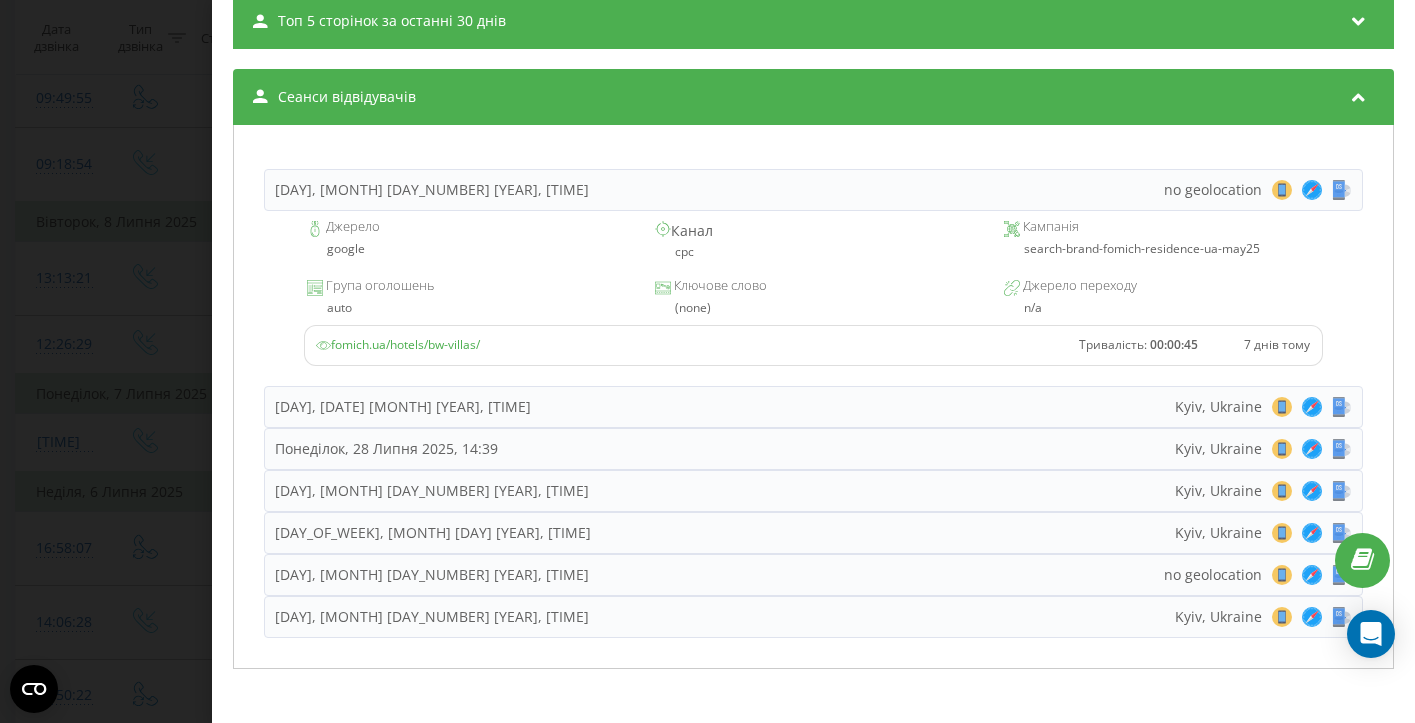 click on "Дзвінок : ua2_-1751810287.6655137 Фомічко. 1 x - 07:22 00:00 00:00 Транскрипція 00:00 Фомічко. 00:00 Добрий день. Я хотіла б дізнатись, а Ви можете розказати про вещь? Спрощу ще я ця готею ЛАЙ: Так дивіться...Я хочу приїхать на 4 ночі 00:07 Менеджер Юлія, доброго дня! 00:20 Ну так в принципі можемо проконсультувати 00:30 Готель для відпочинку в Буковелі. 00:30 Готель, щоб недалеко було їхати від залізниці. Щоб був великий басейн, ну типу, щоб там була змога покопатись... Ну короче саме великий басейн. Кімната? Нормально у вас всі хороші кимнати на парах 00:43 Зрозумієте, а наскільки хочіть? 00:54 01:00 3 4" at bounding box center [707, 361] 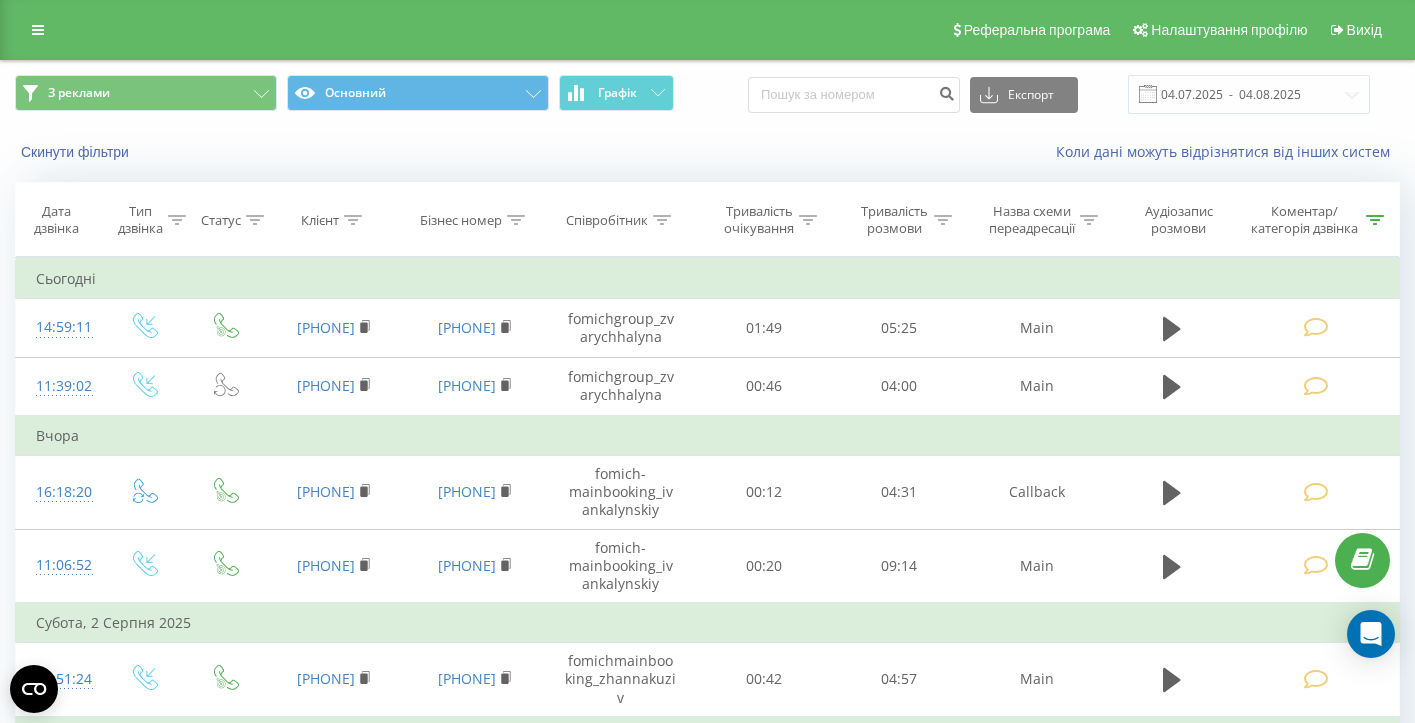 scroll, scrollTop: 0, scrollLeft: 0, axis: both 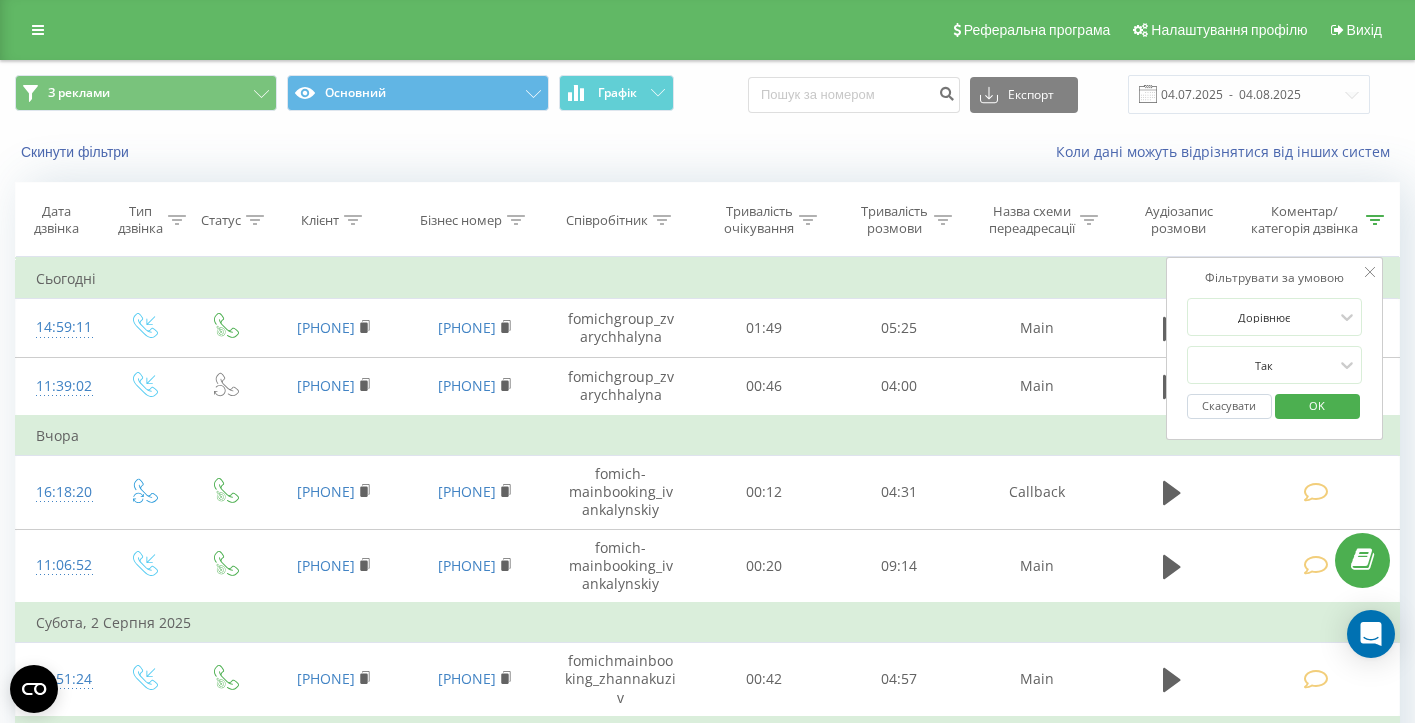click 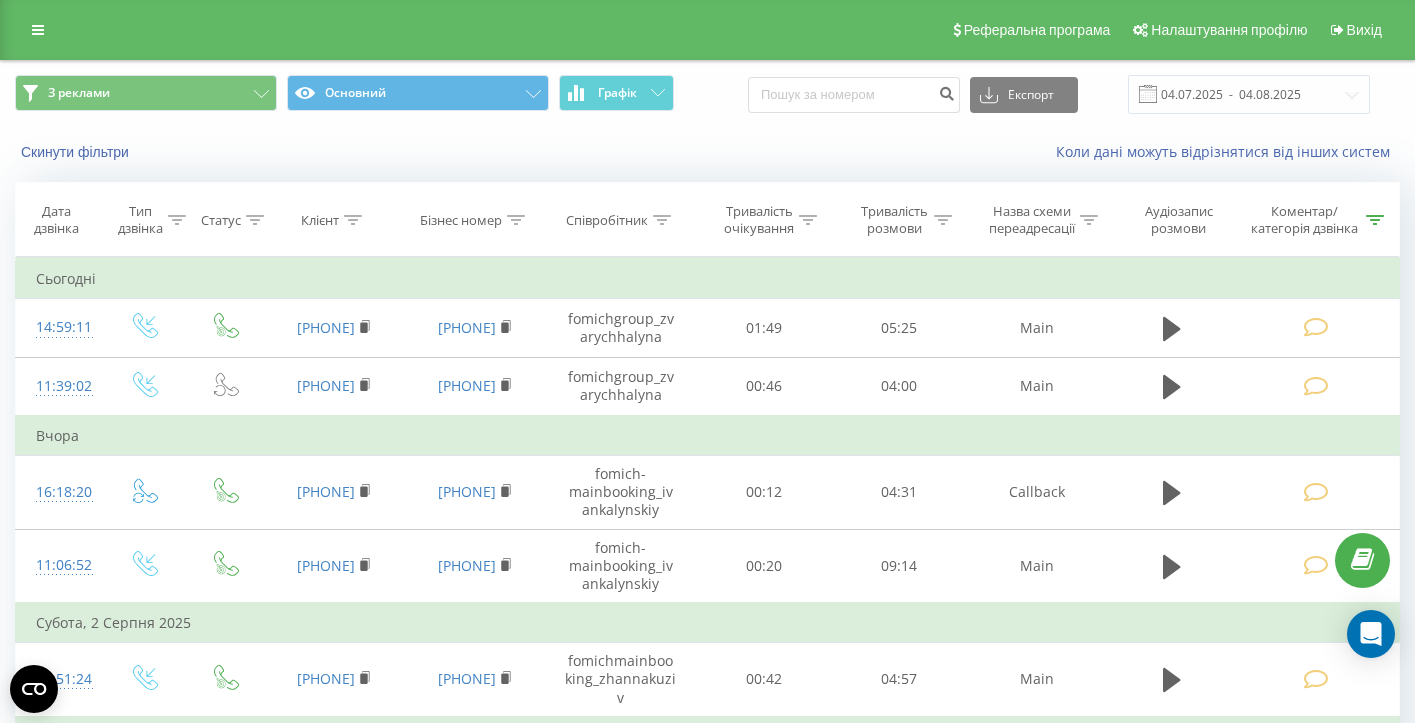 click on "Коментар/категорія дзвінка" at bounding box center [1315, 220] 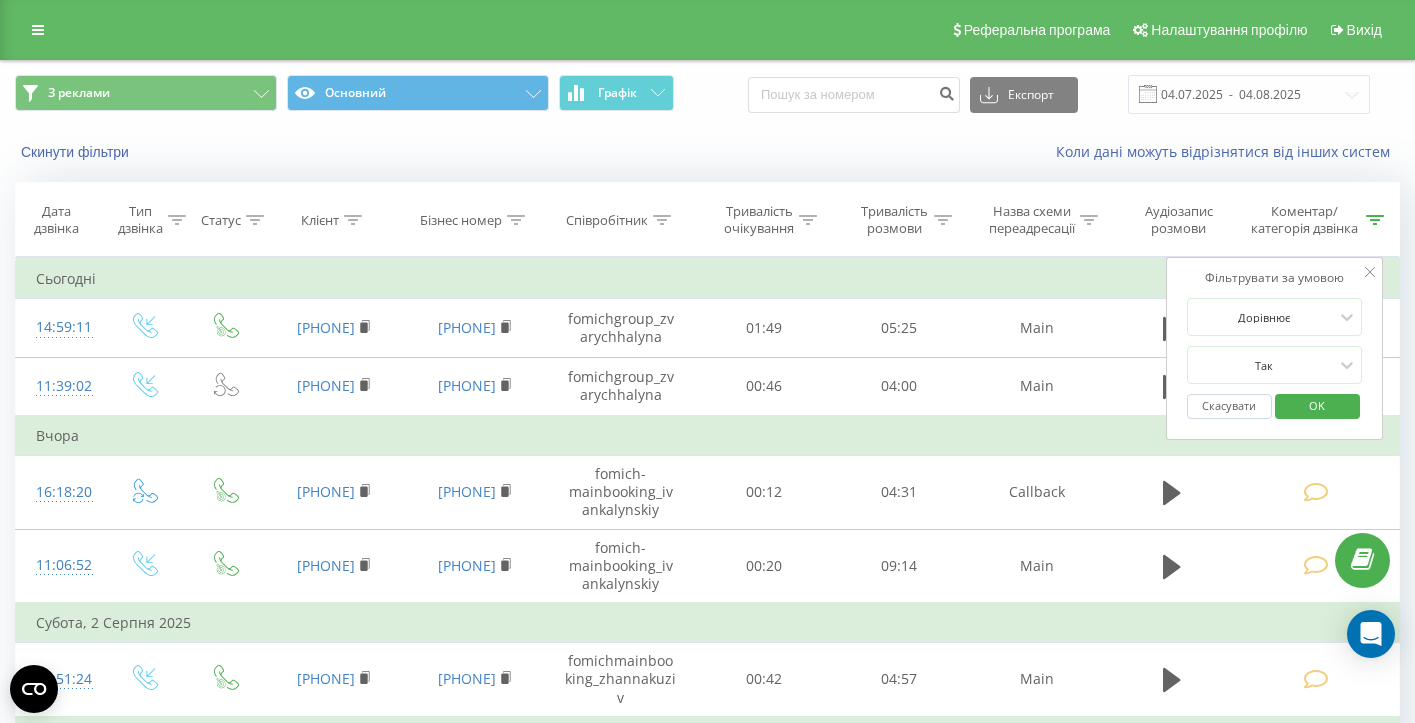 click on "Скасувати" at bounding box center [1229, 406] 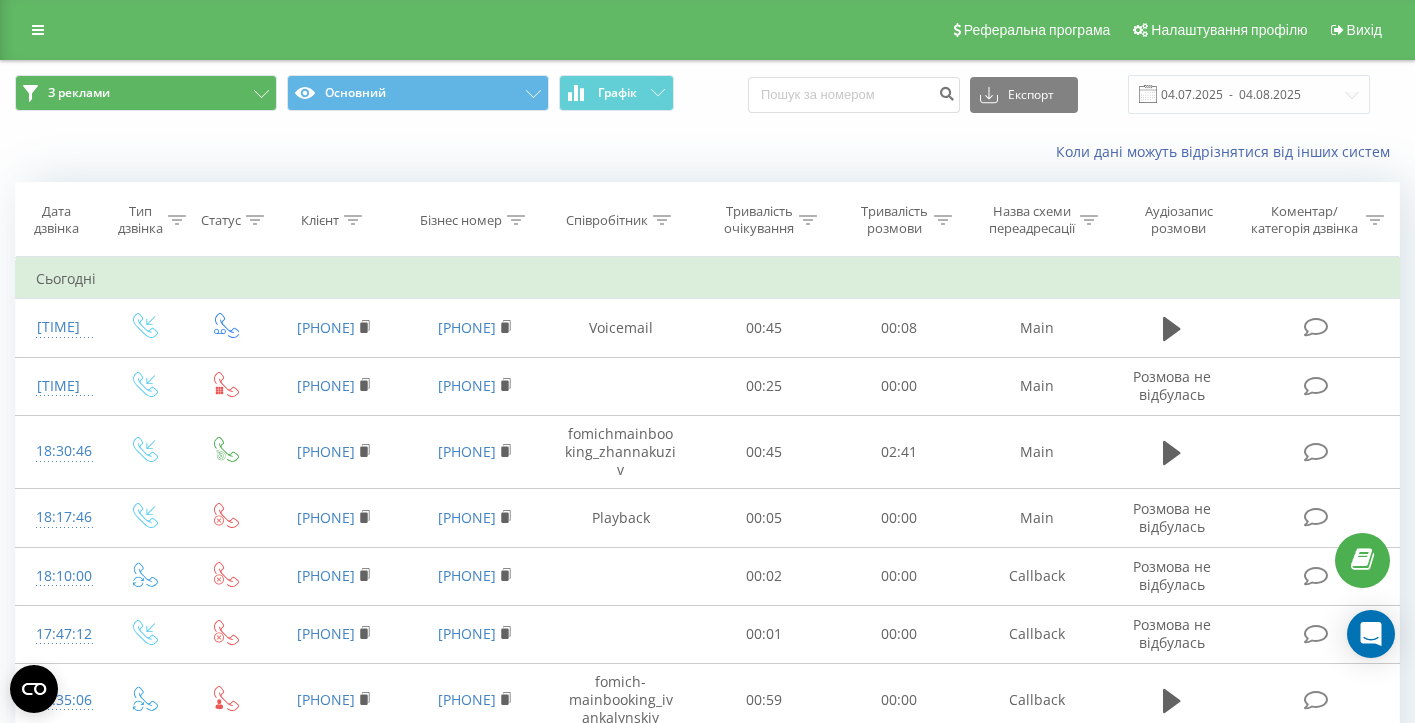 click on "З реклами" at bounding box center [146, 93] 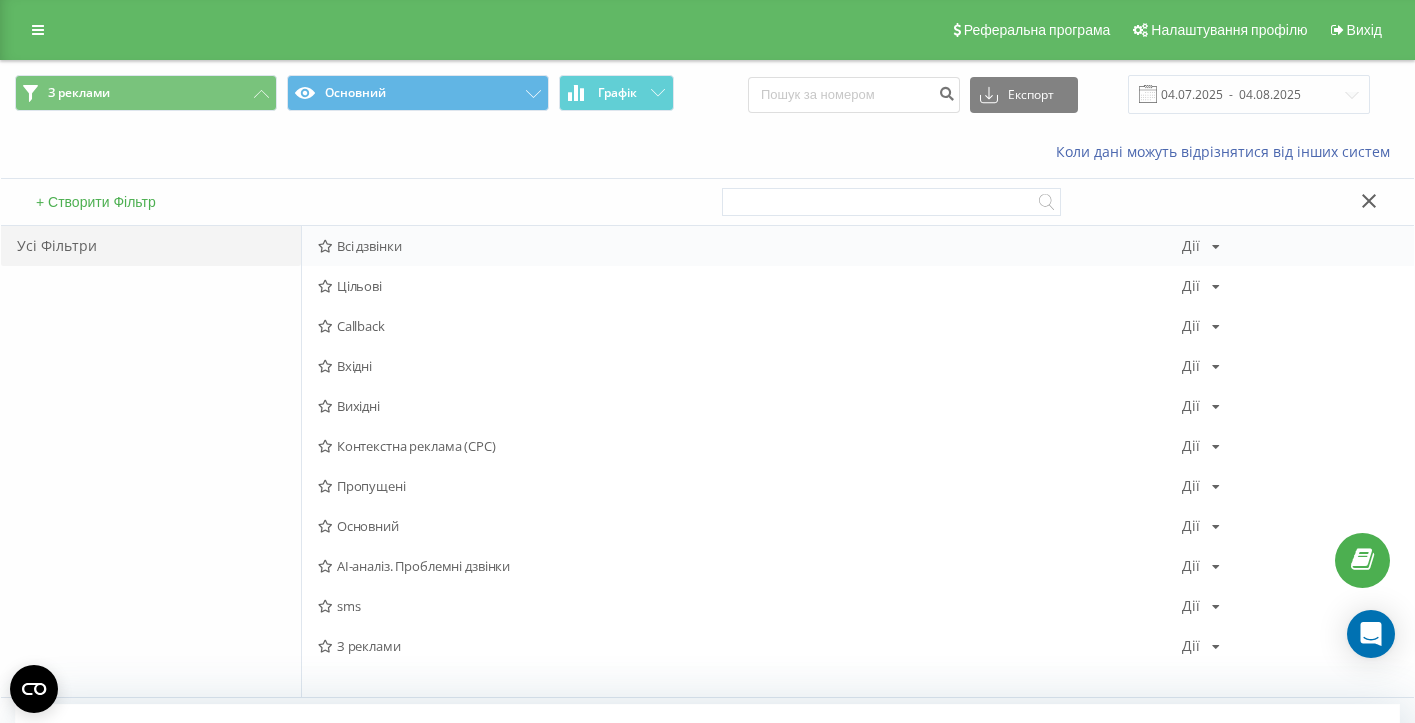 click on "Всі дзвінки" at bounding box center [750, 246] 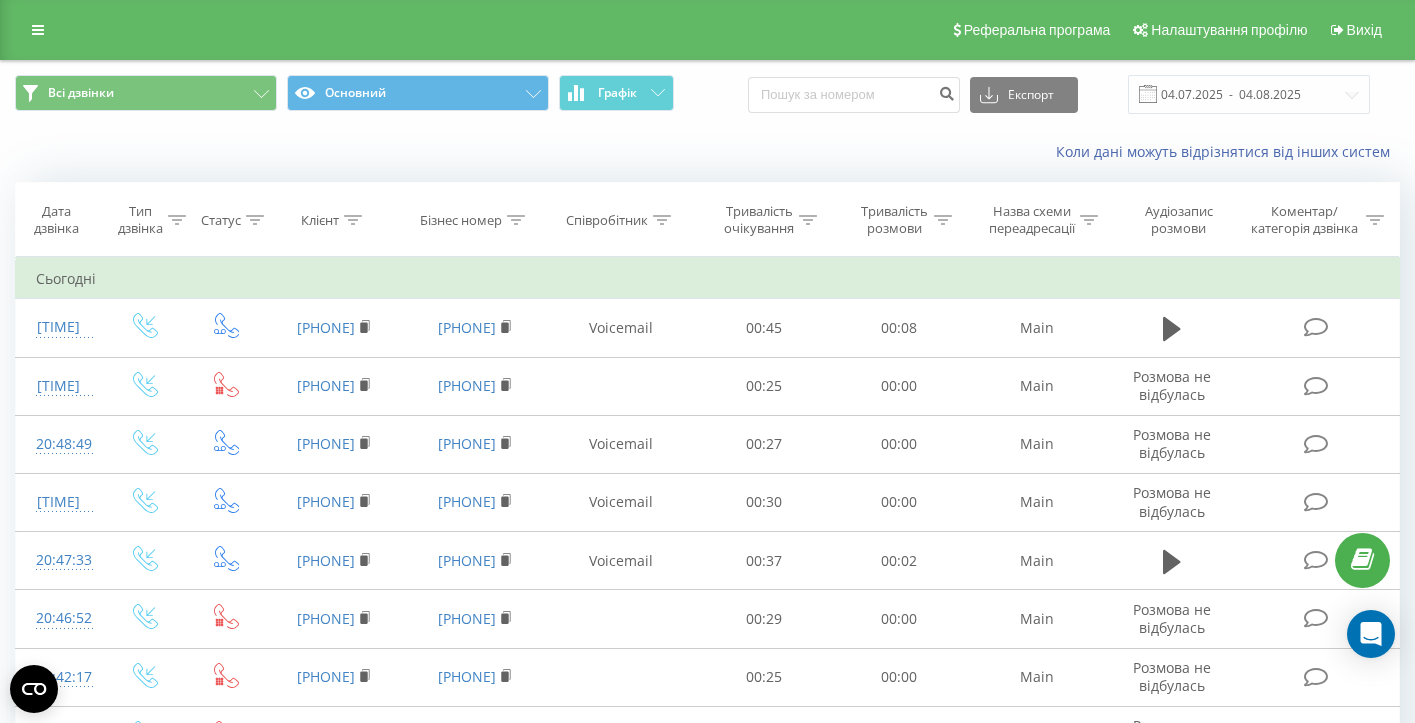 scroll, scrollTop: 0, scrollLeft: 0, axis: both 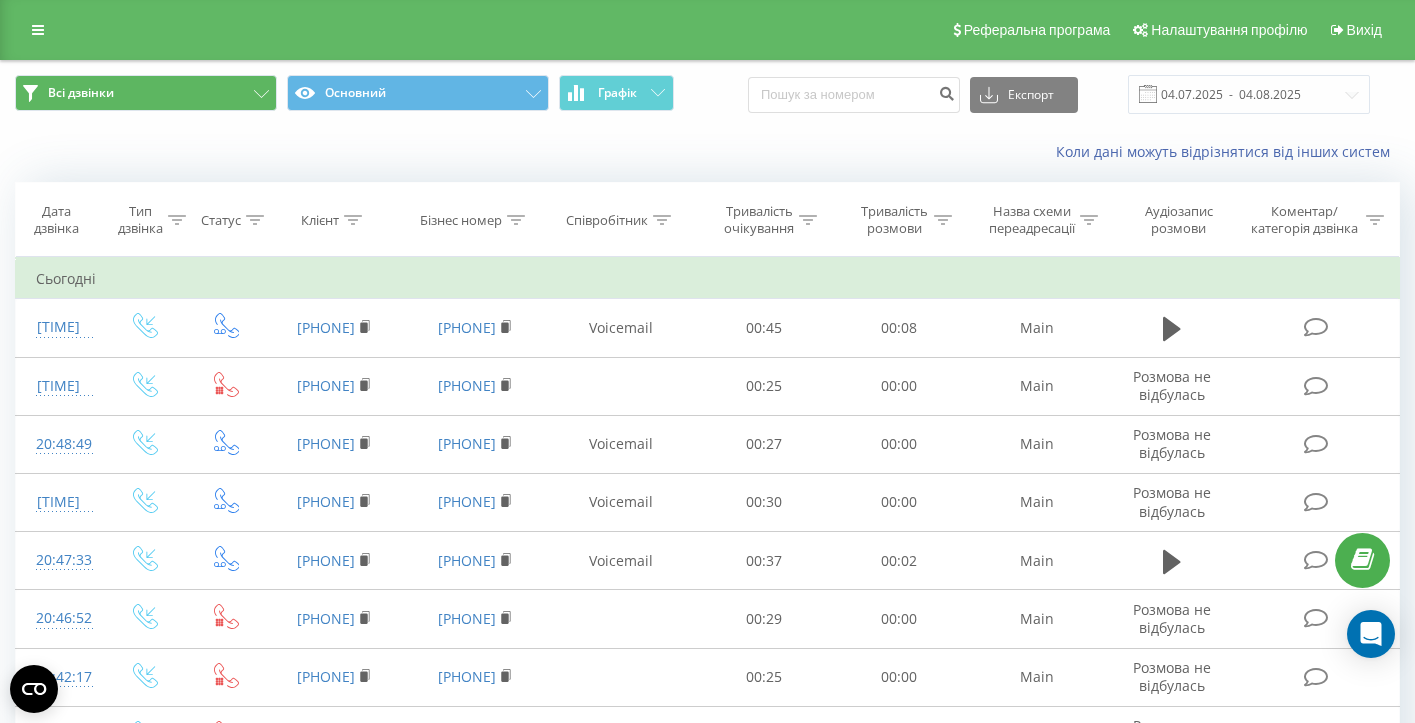 click on "Всі дзвінки" at bounding box center (81, 93) 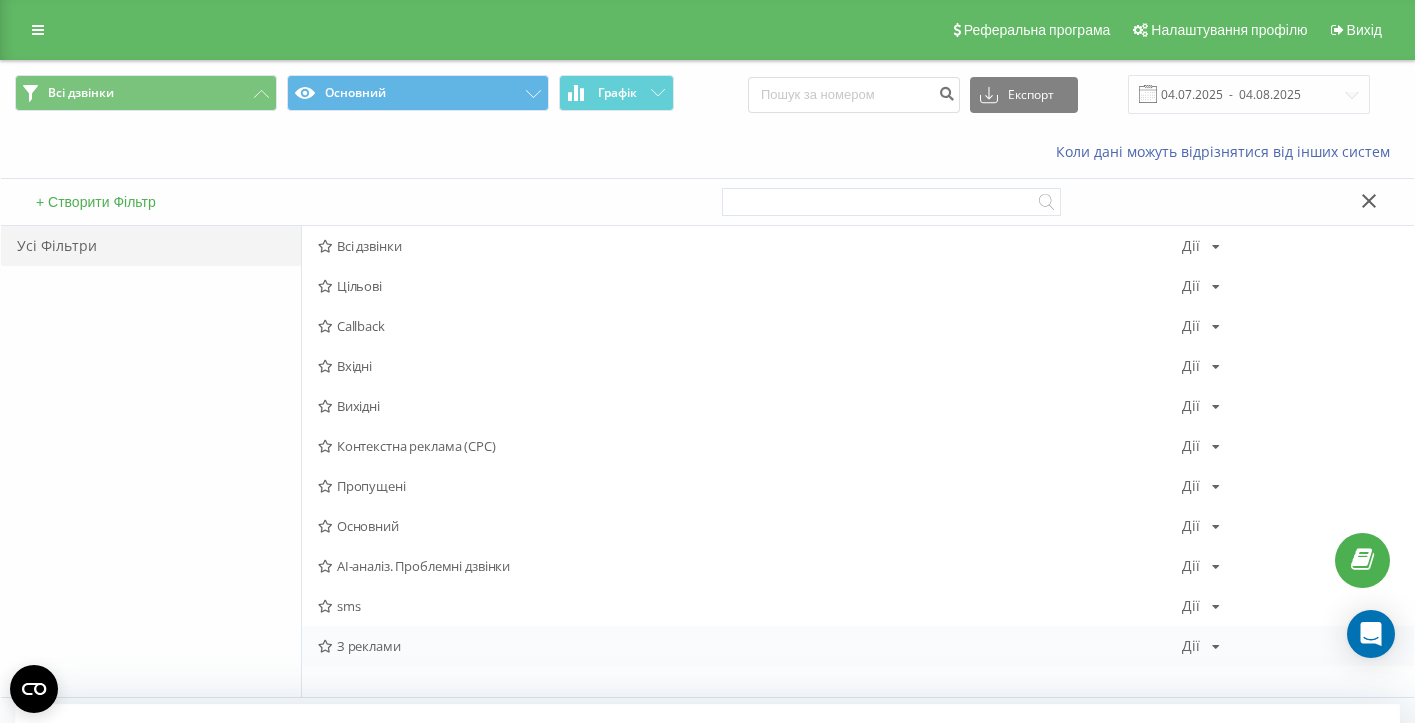 click on "З реклами" at bounding box center (750, 646) 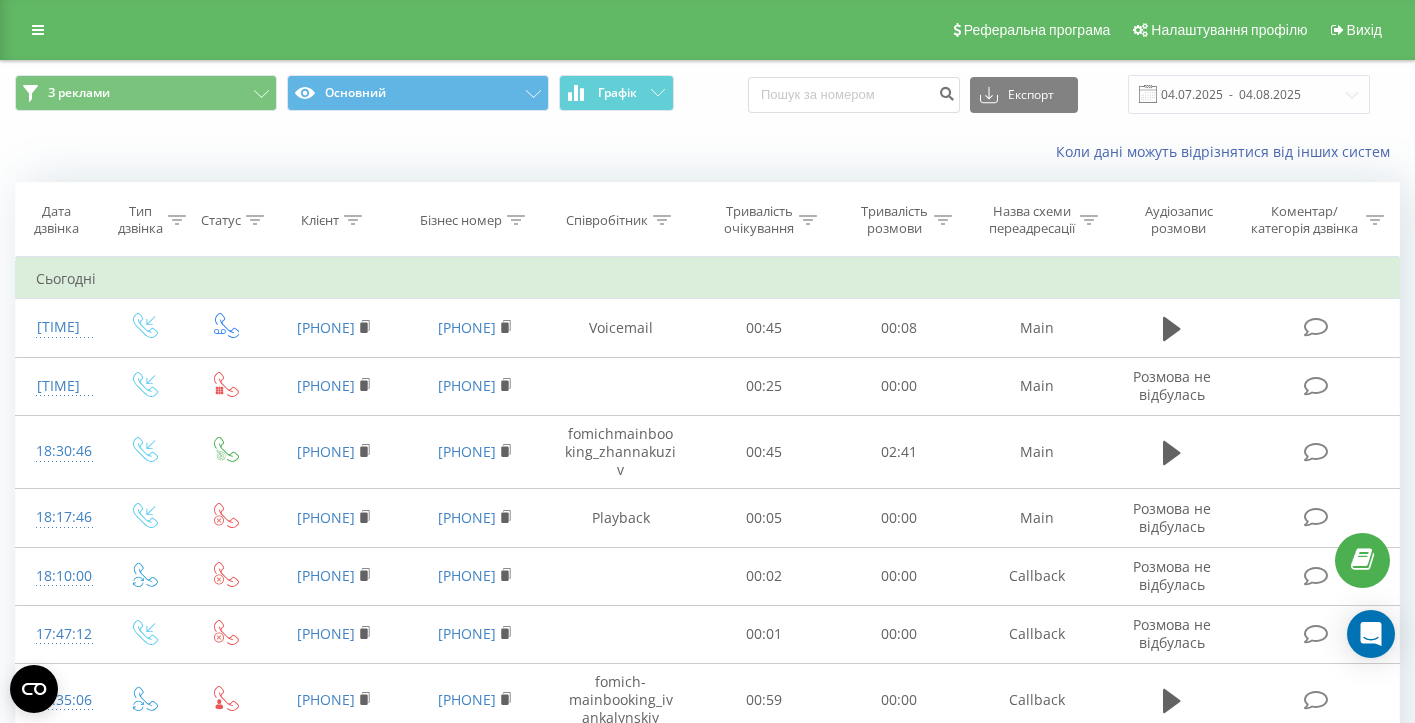 scroll, scrollTop: 0, scrollLeft: 0, axis: both 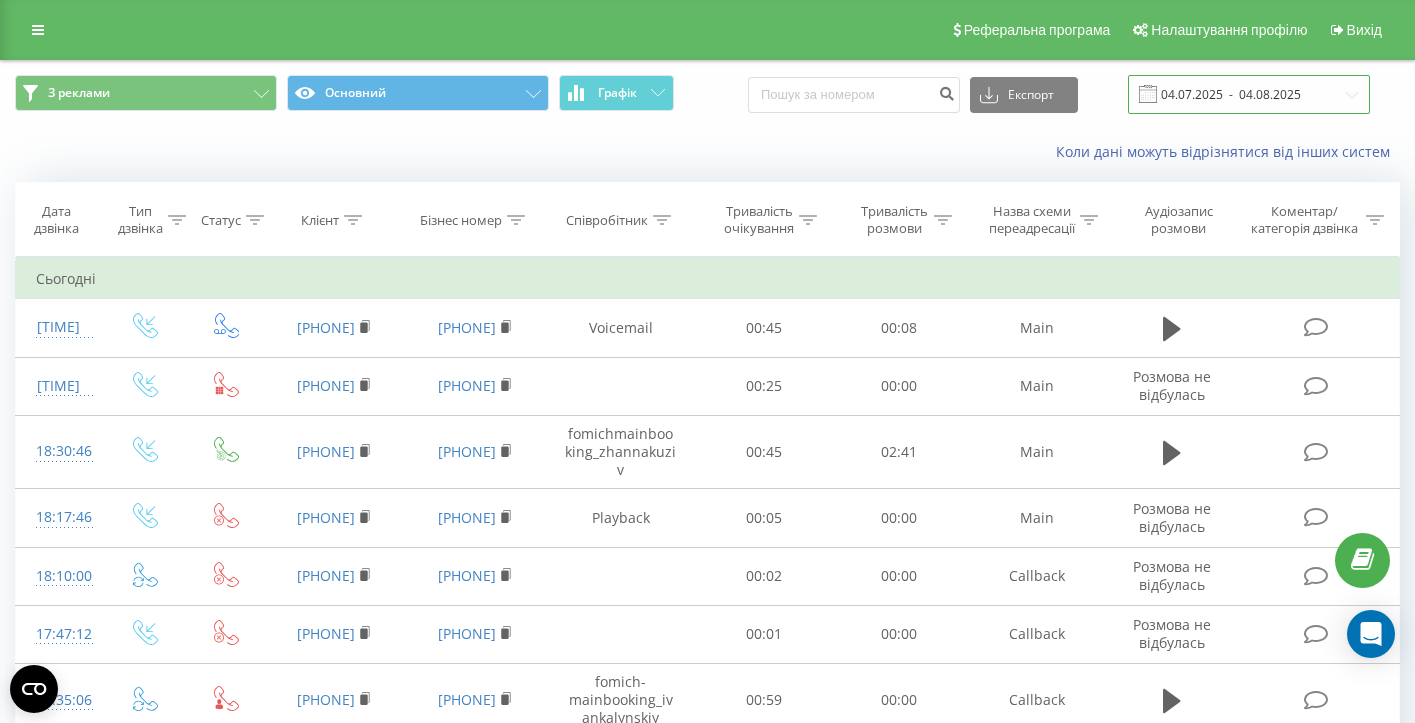 click on "04.07.2025  -  04.08.2025" at bounding box center (1249, 94) 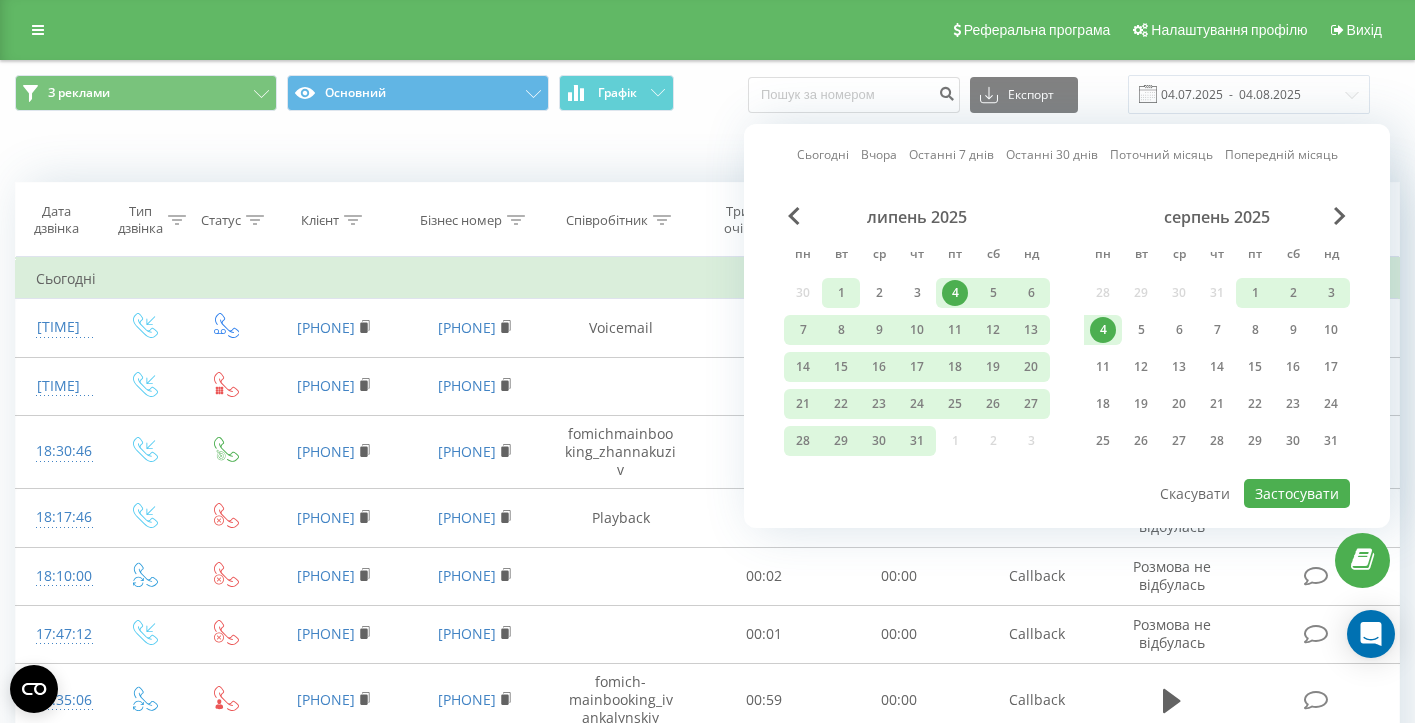 click on "1" at bounding box center [841, 293] 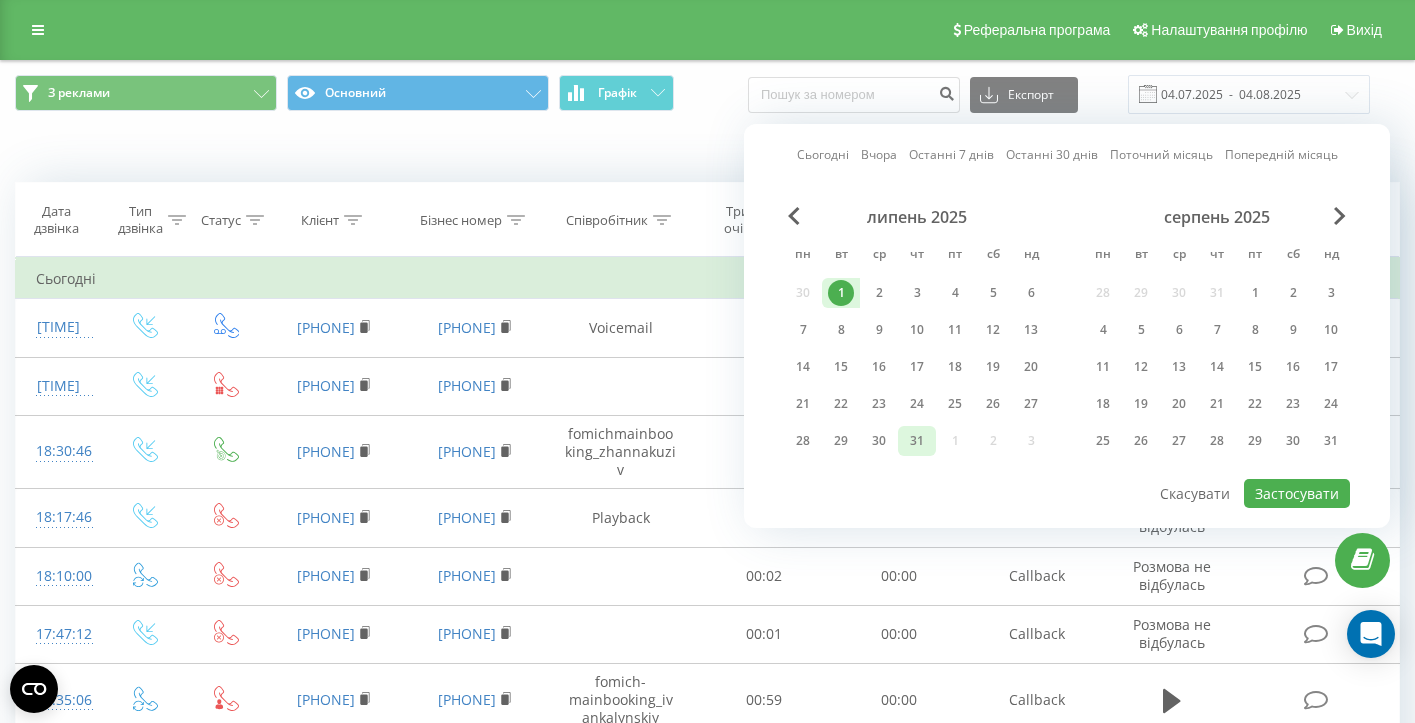 click on "31" at bounding box center (917, 441) 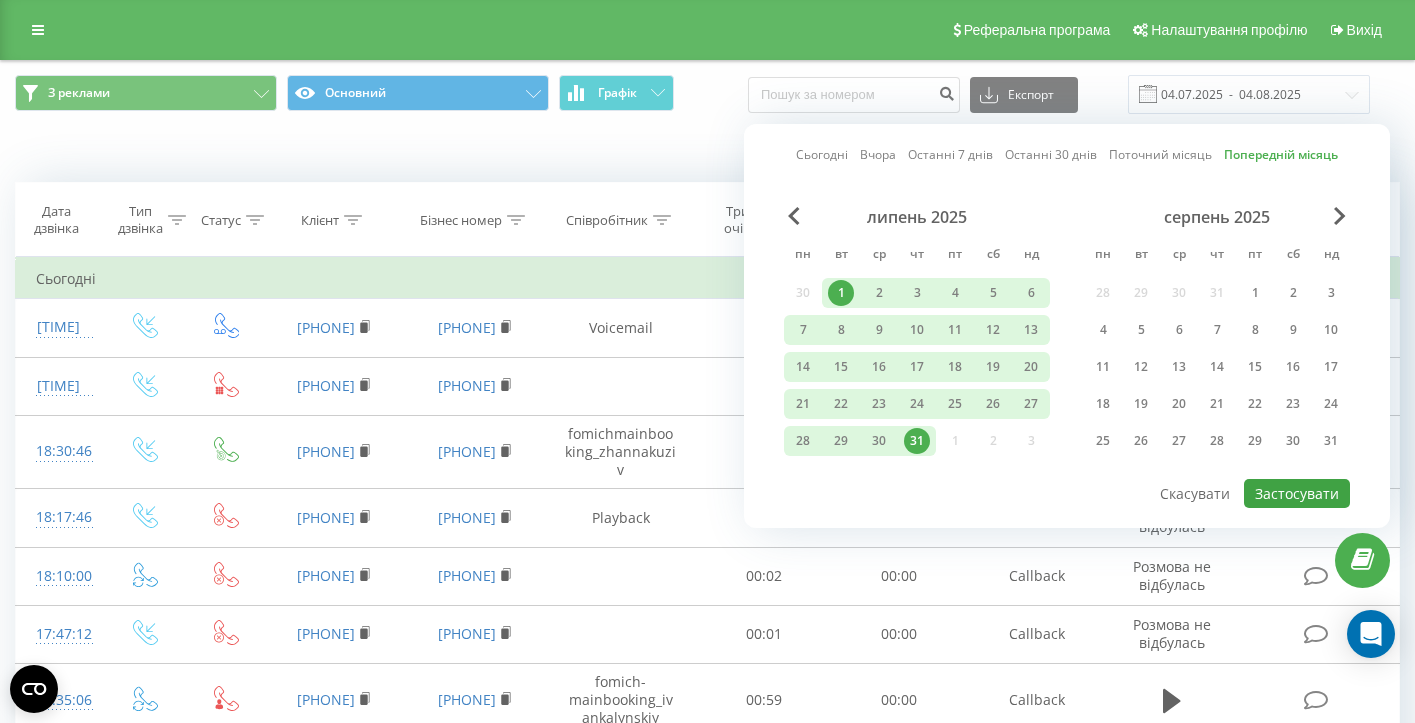 click on "Застосувати" at bounding box center (1297, 493) 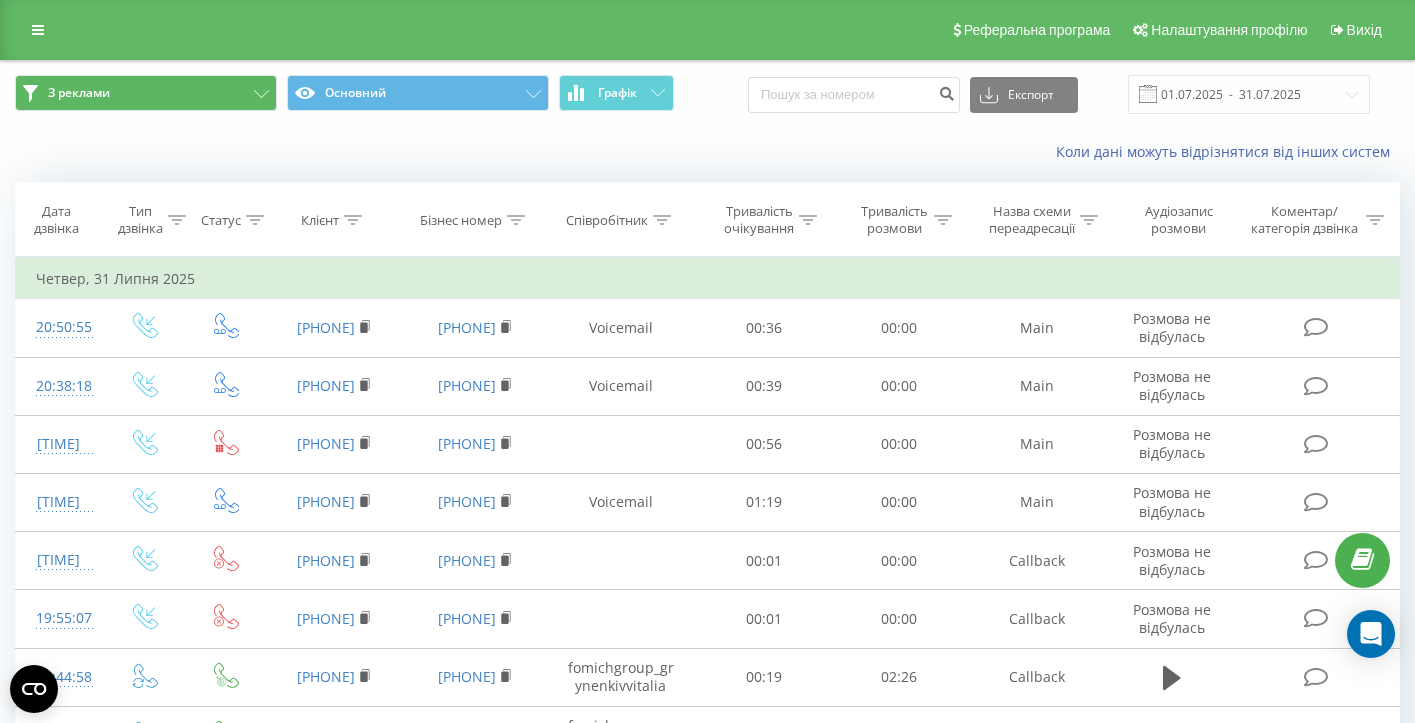 click on "З реклами" at bounding box center [146, 93] 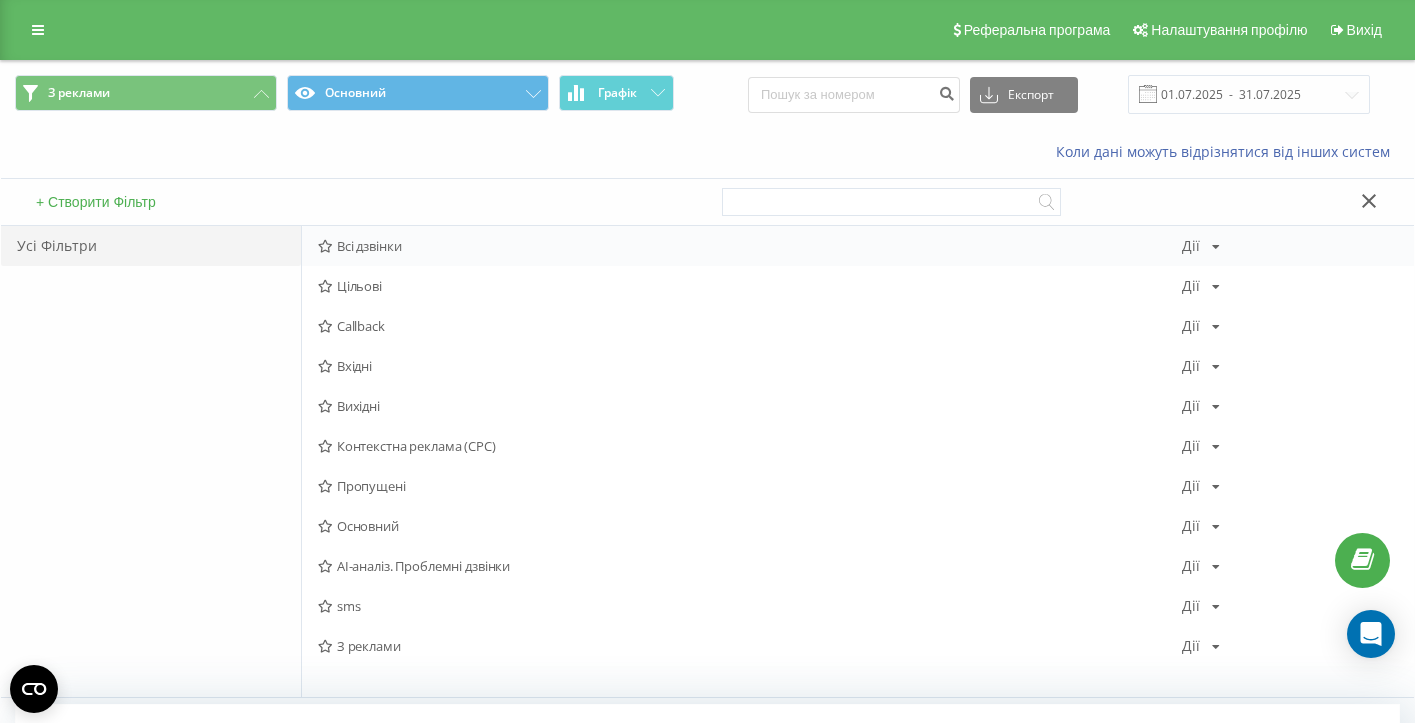 click on "Всі дзвінки" at bounding box center [750, 246] 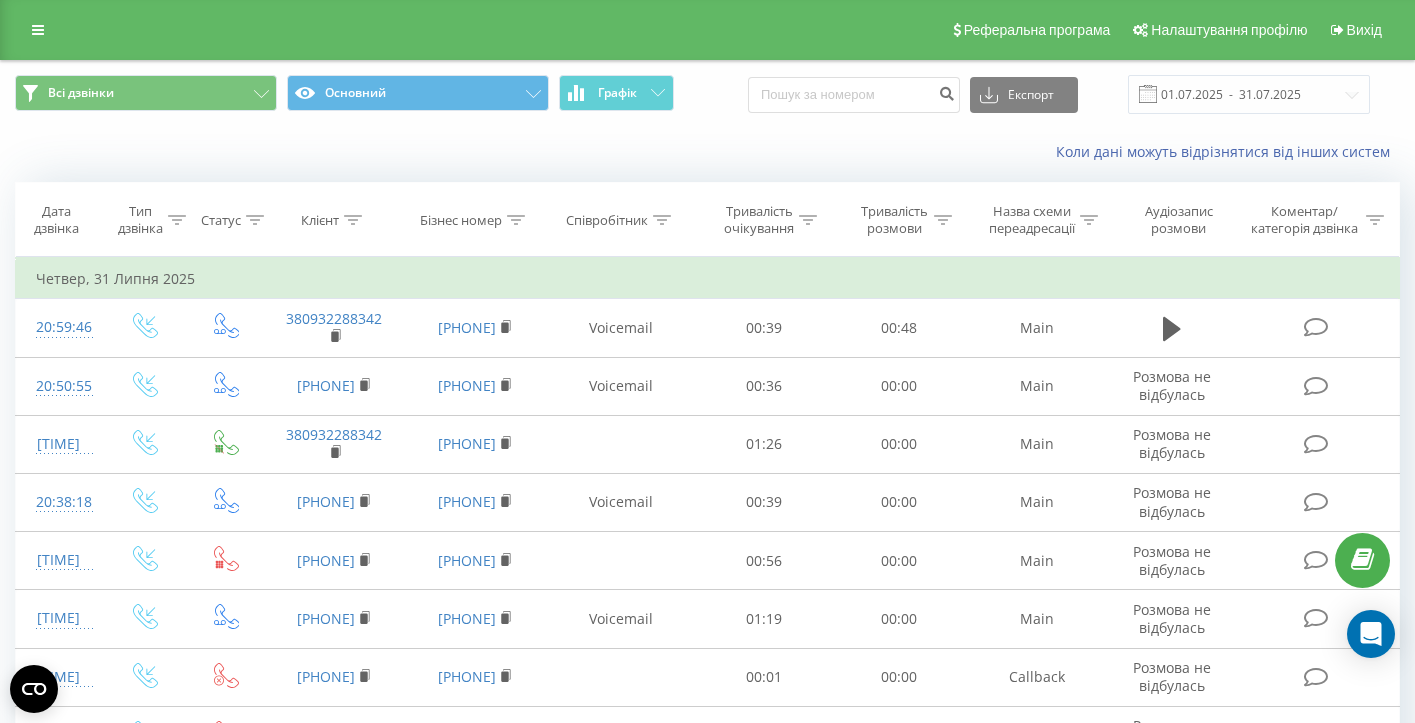 click 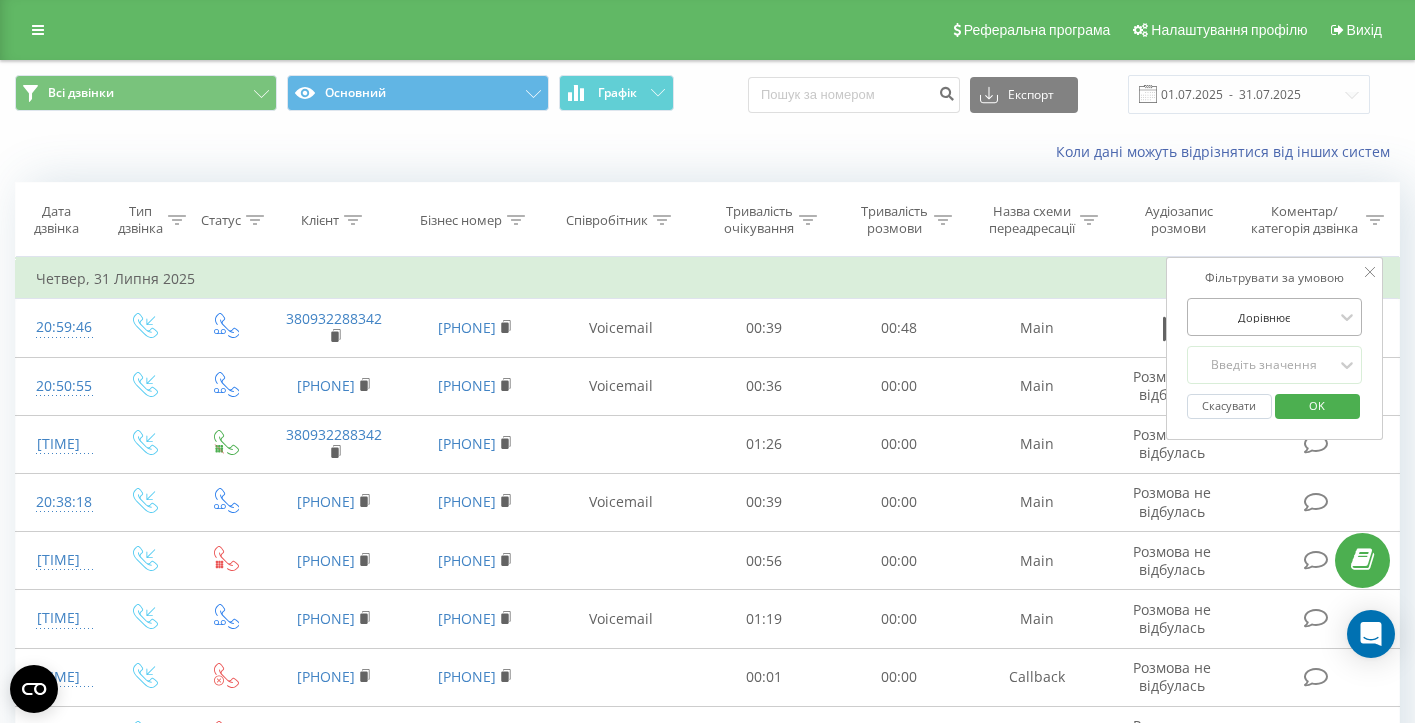 click at bounding box center (1264, 317) 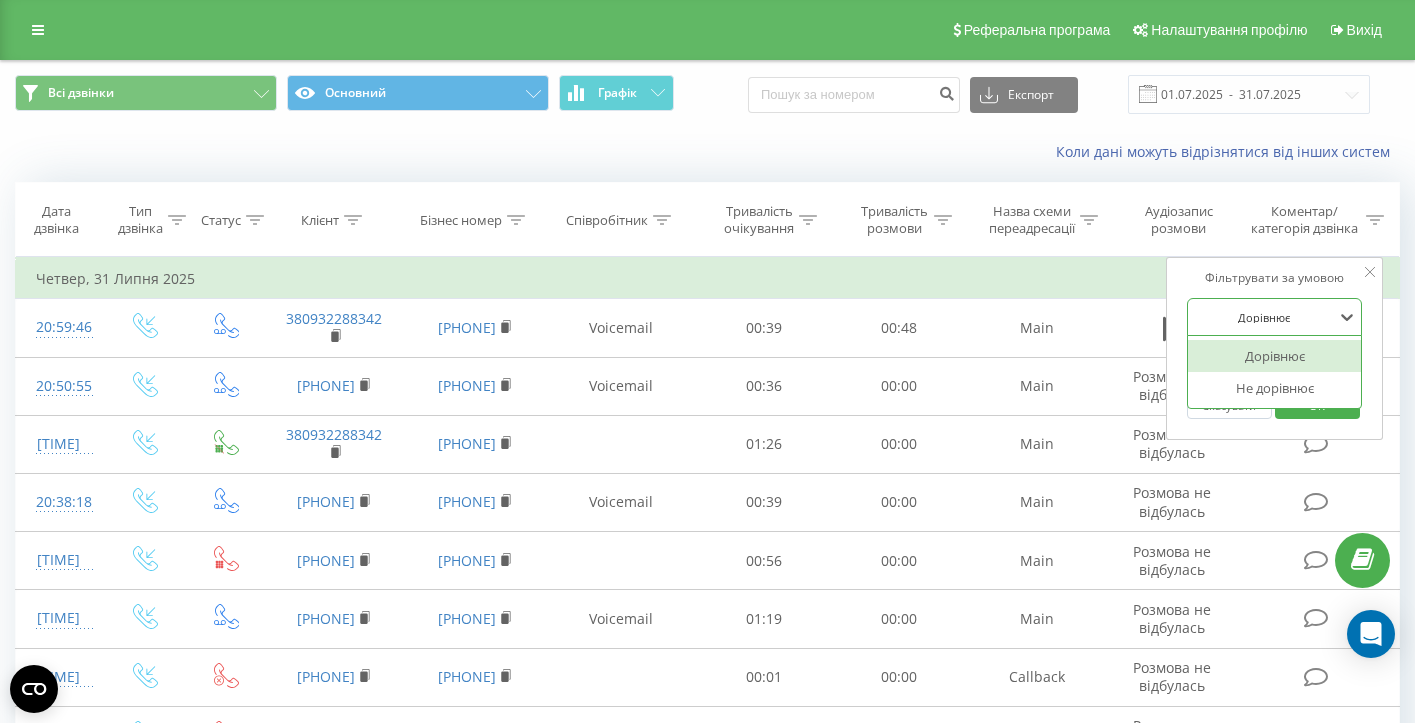click on "Дорівнює" at bounding box center [1275, 356] 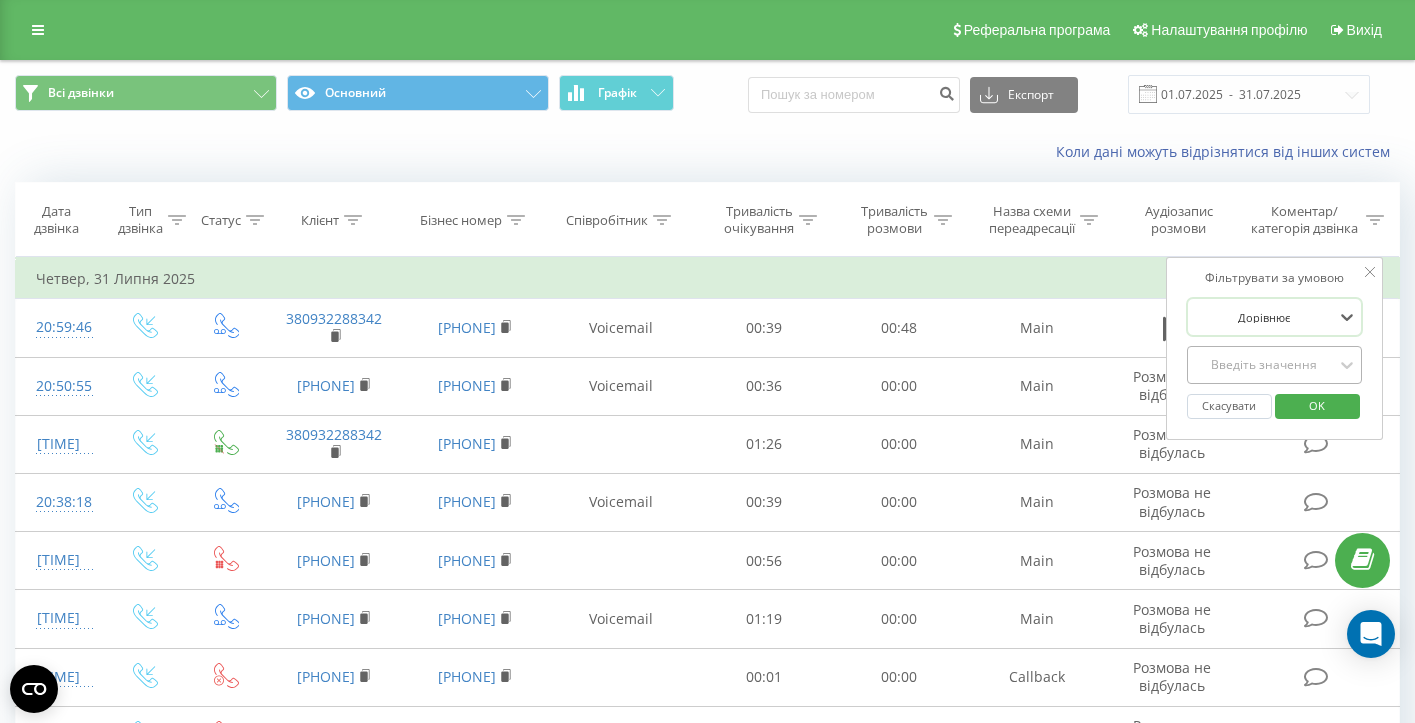 click on "Введіть значення" at bounding box center [1264, 365] 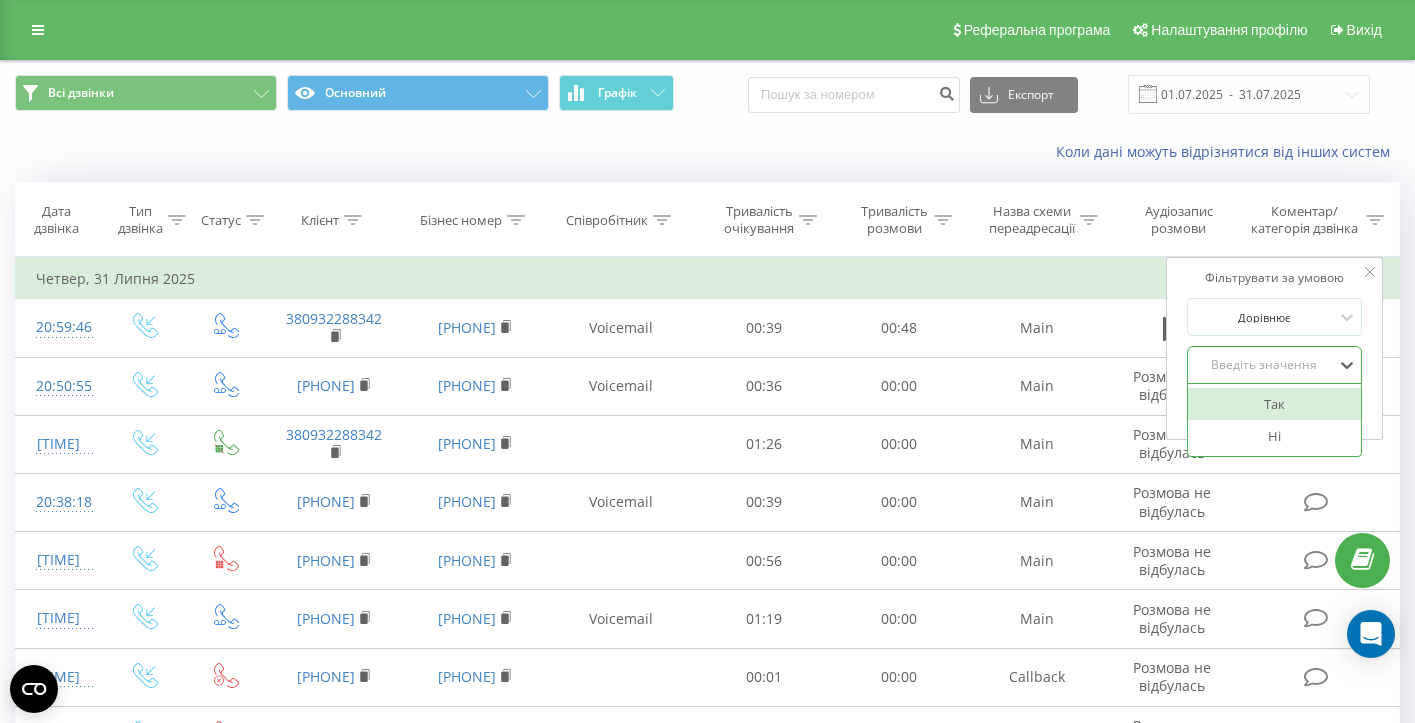 click on "Так" at bounding box center [1275, 404] 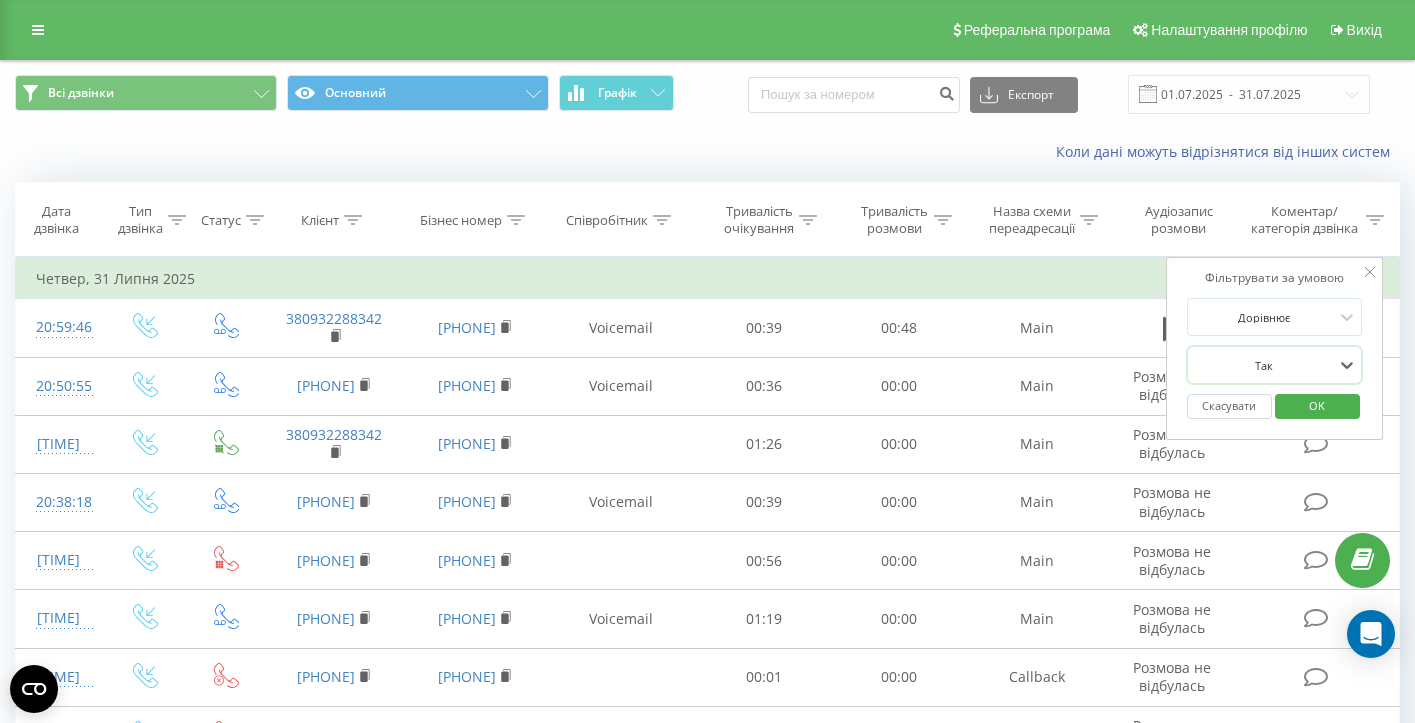 click on "OK" at bounding box center [1317, 405] 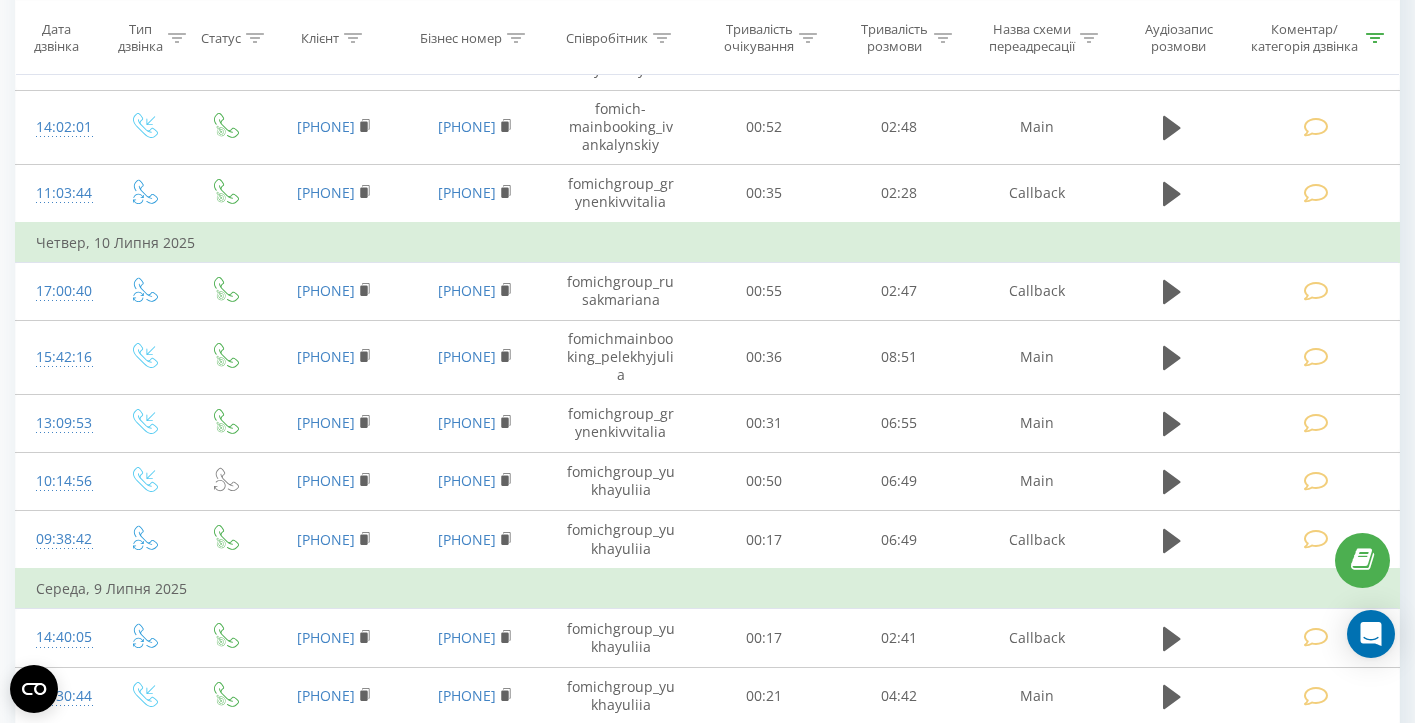 scroll, scrollTop: 6536, scrollLeft: 0, axis: vertical 